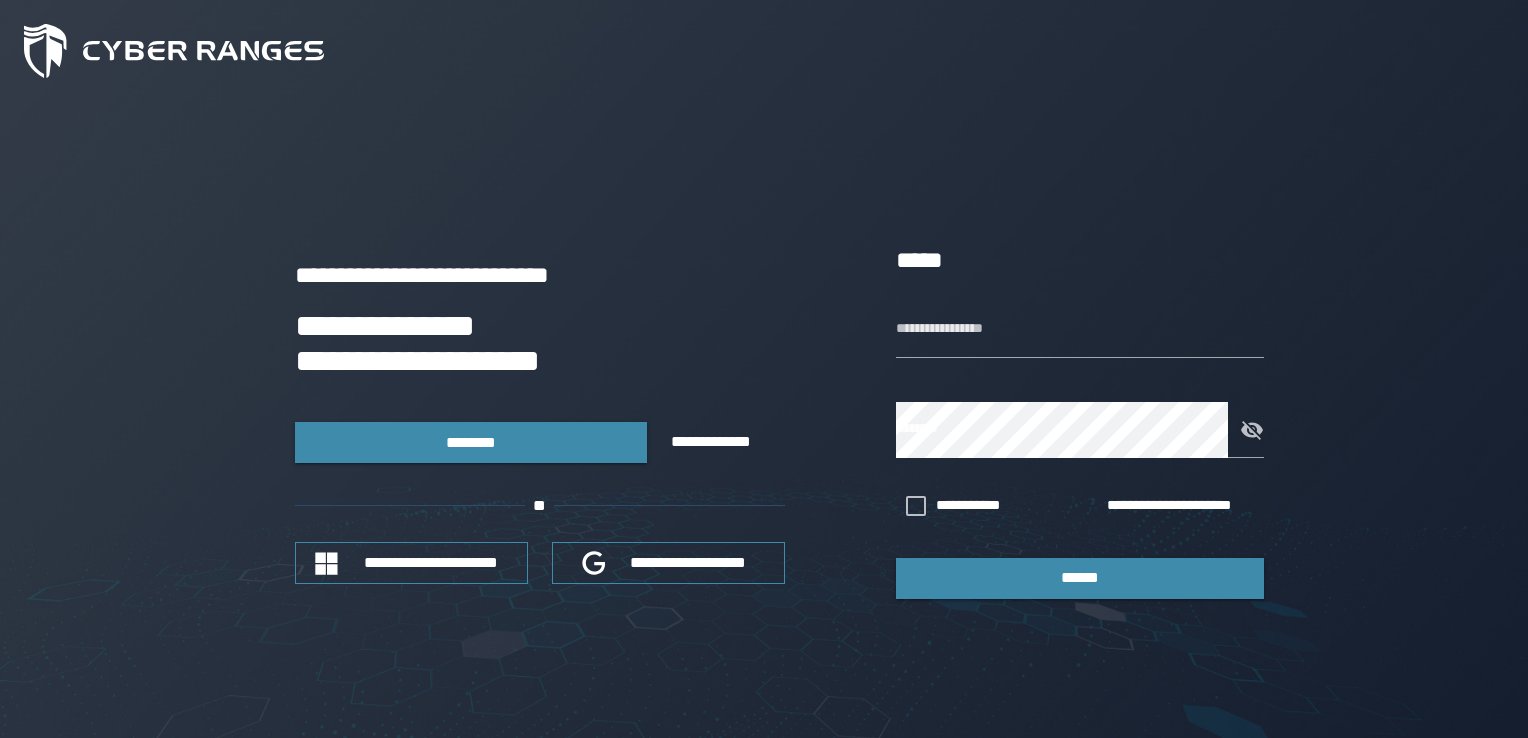 scroll, scrollTop: 0, scrollLeft: 0, axis: both 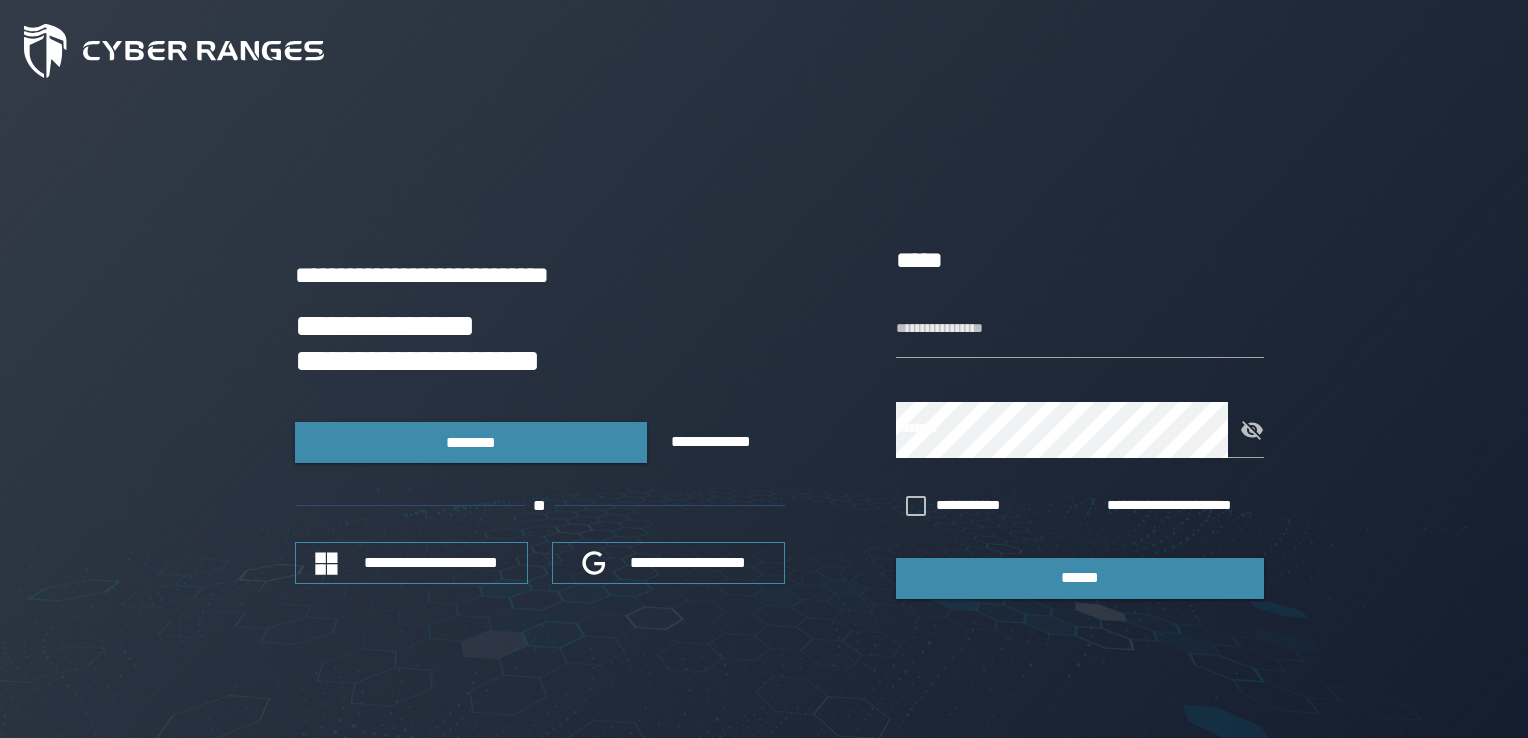 click on "**********" at bounding box center (764, 420) 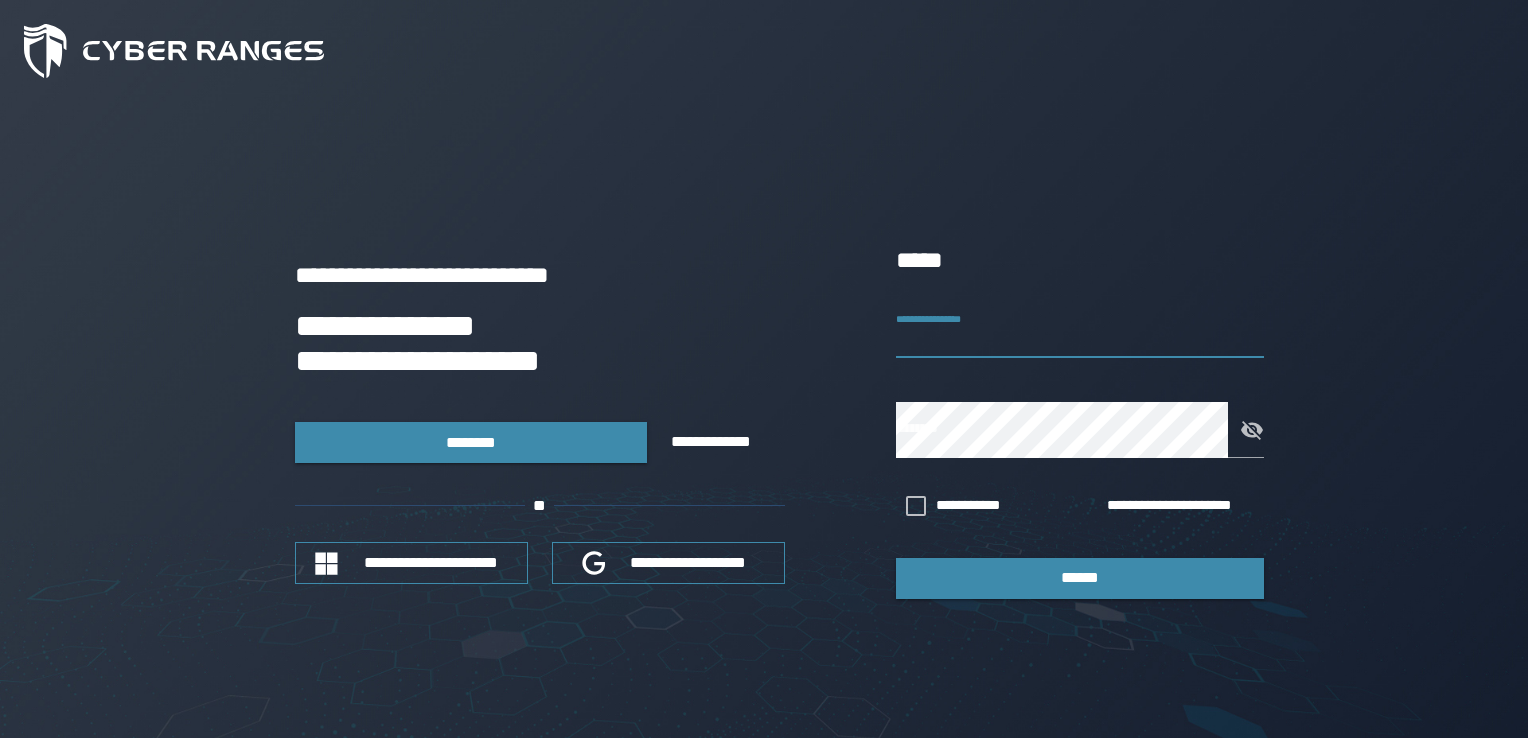 click on "**********" at bounding box center [1080, 330] 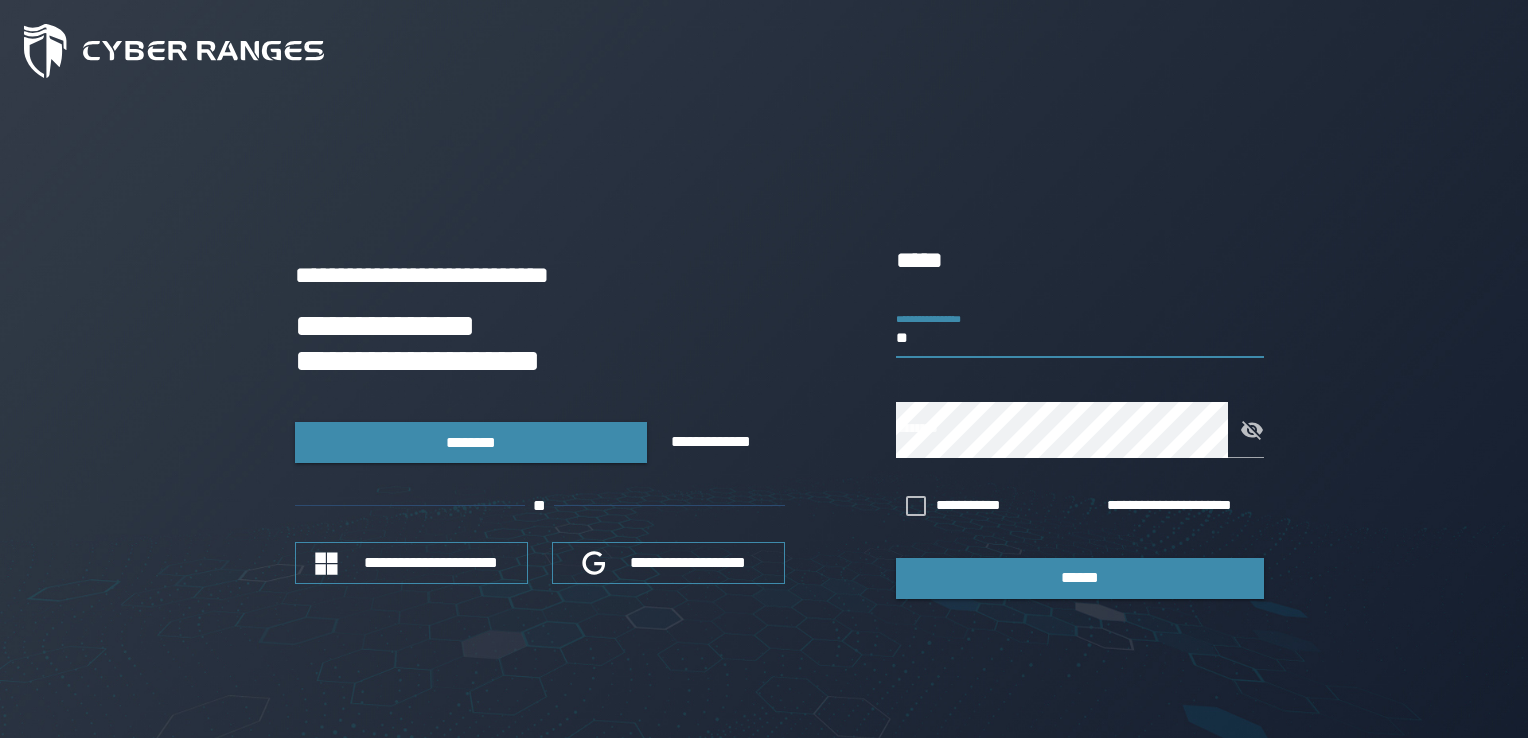 type on "*" 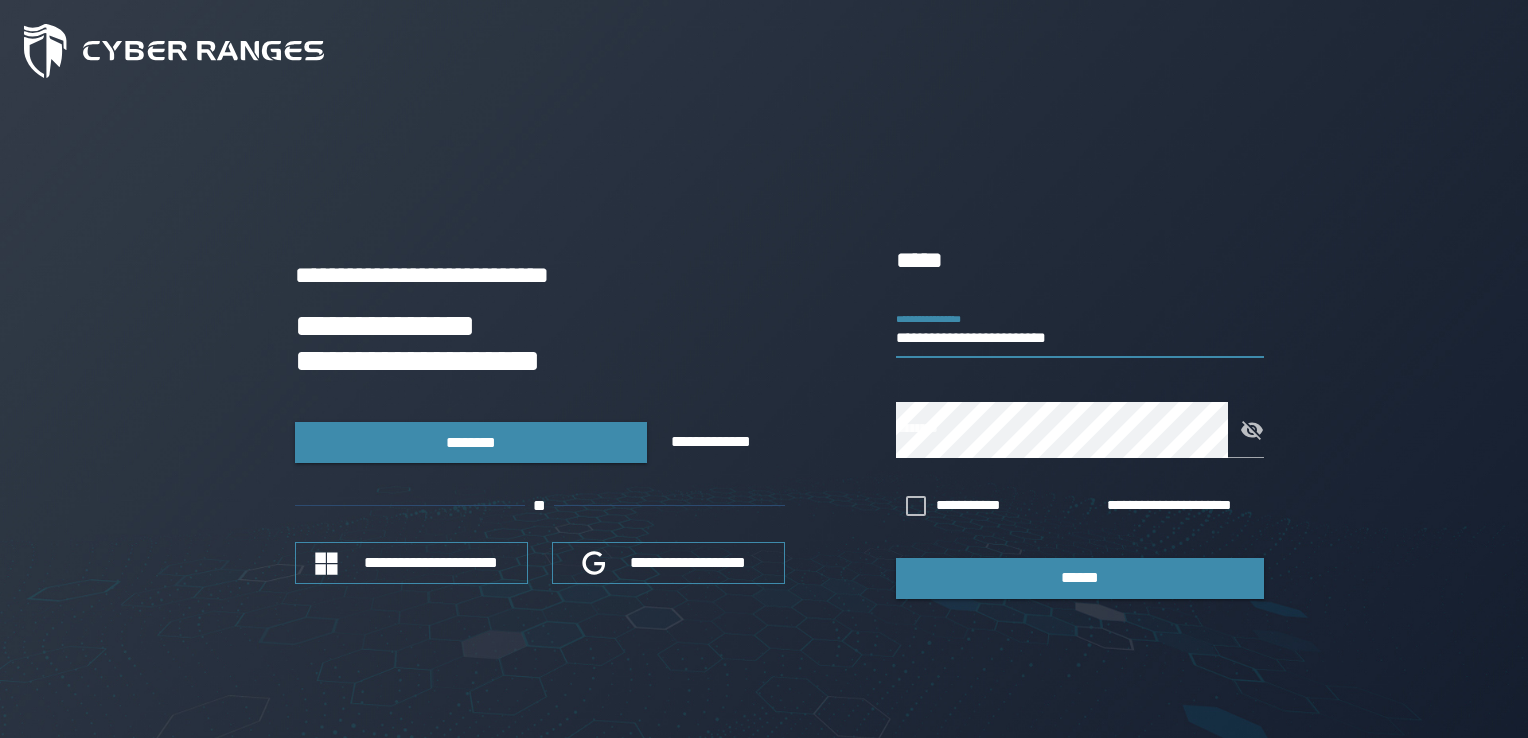 type on "**********" 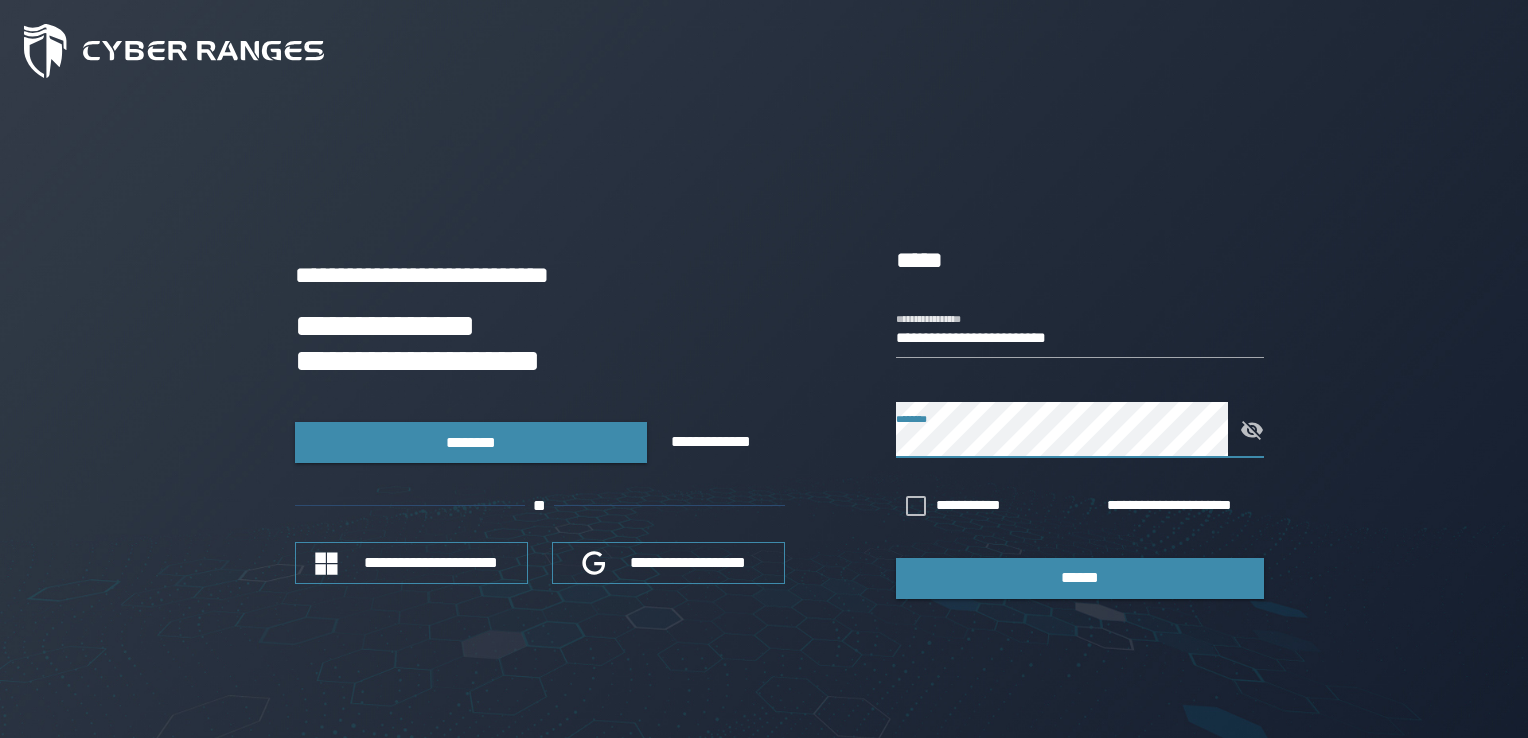 click 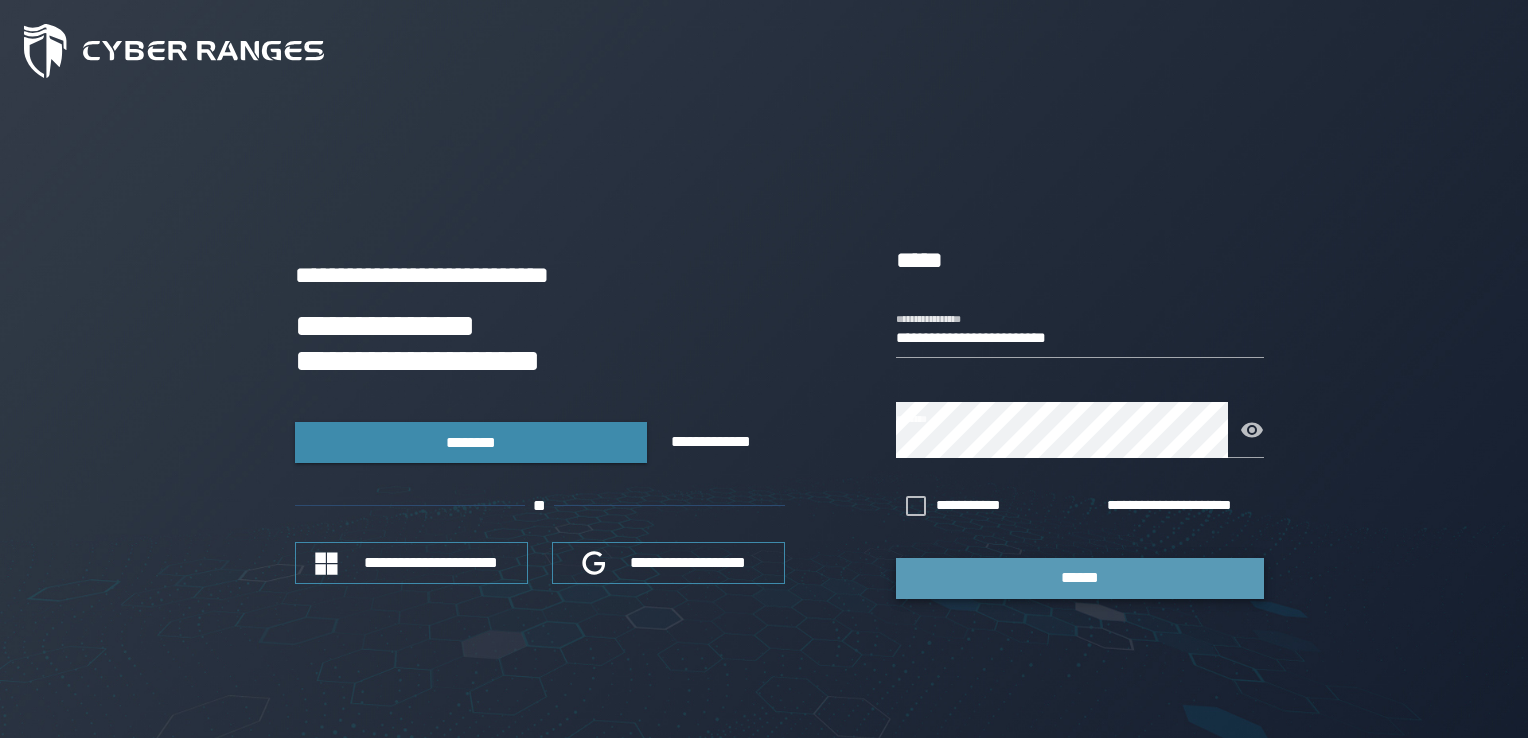 click on "******" at bounding box center (1080, 578) 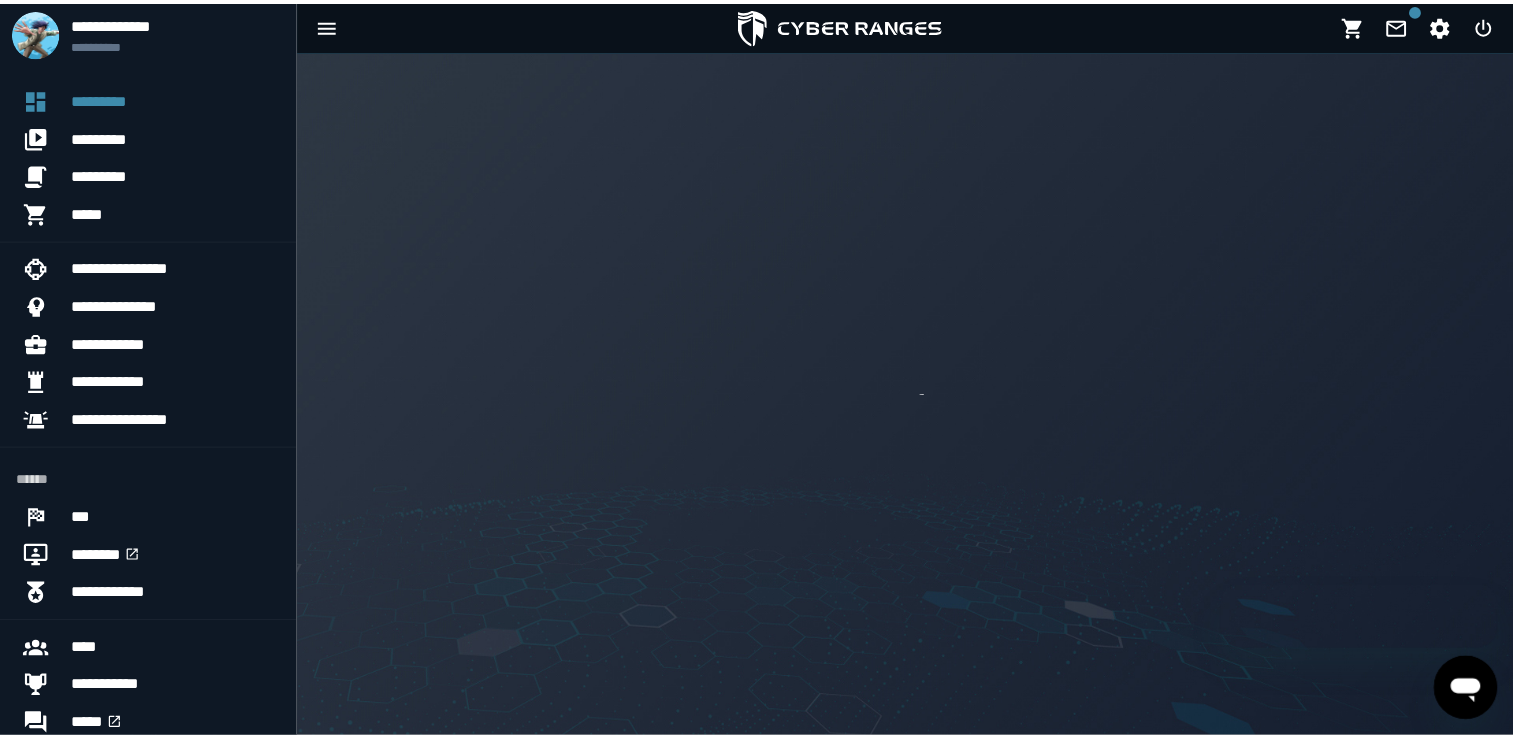 scroll, scrollTop: 0, scrollLeft: 0, axis: both 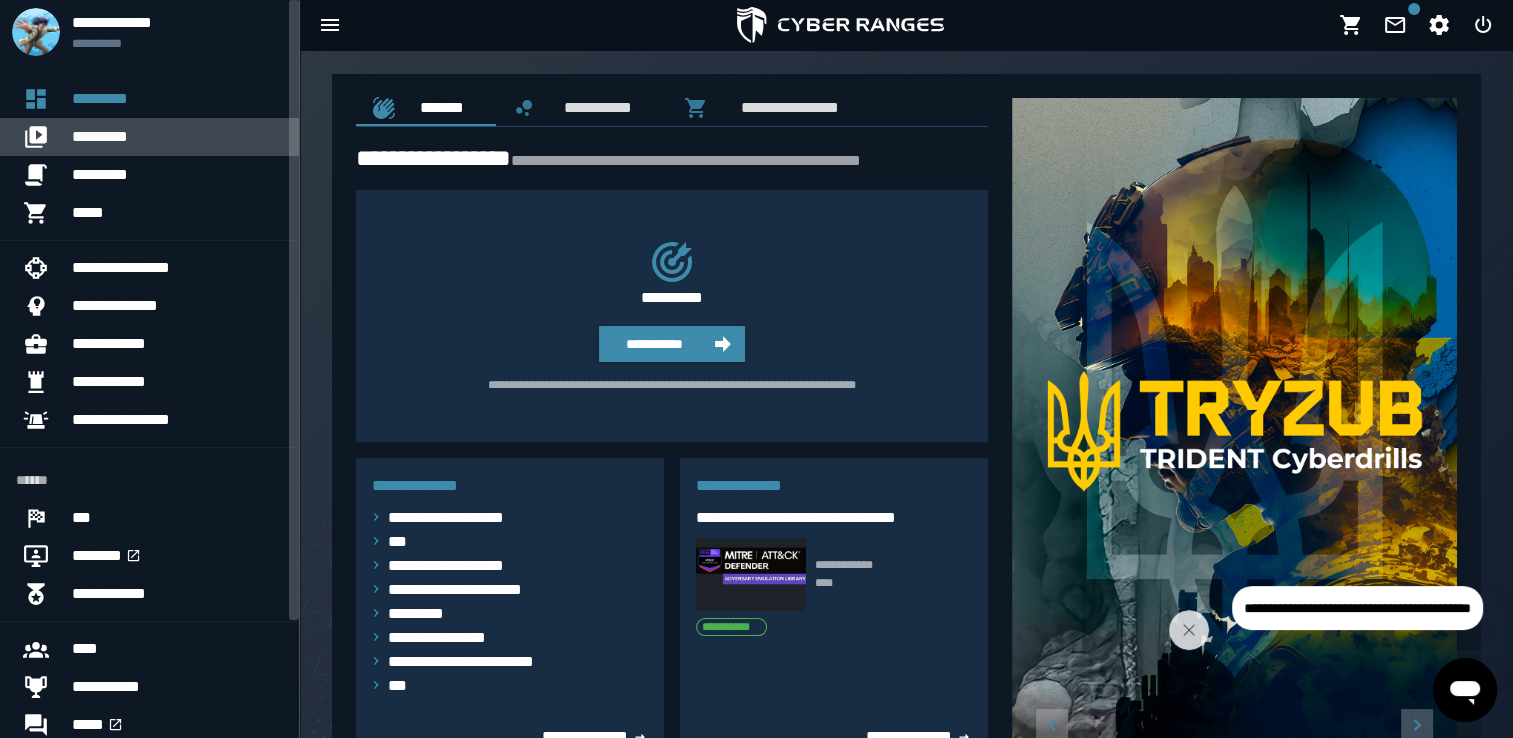 click on "*********" at bounding box center (177, 137) 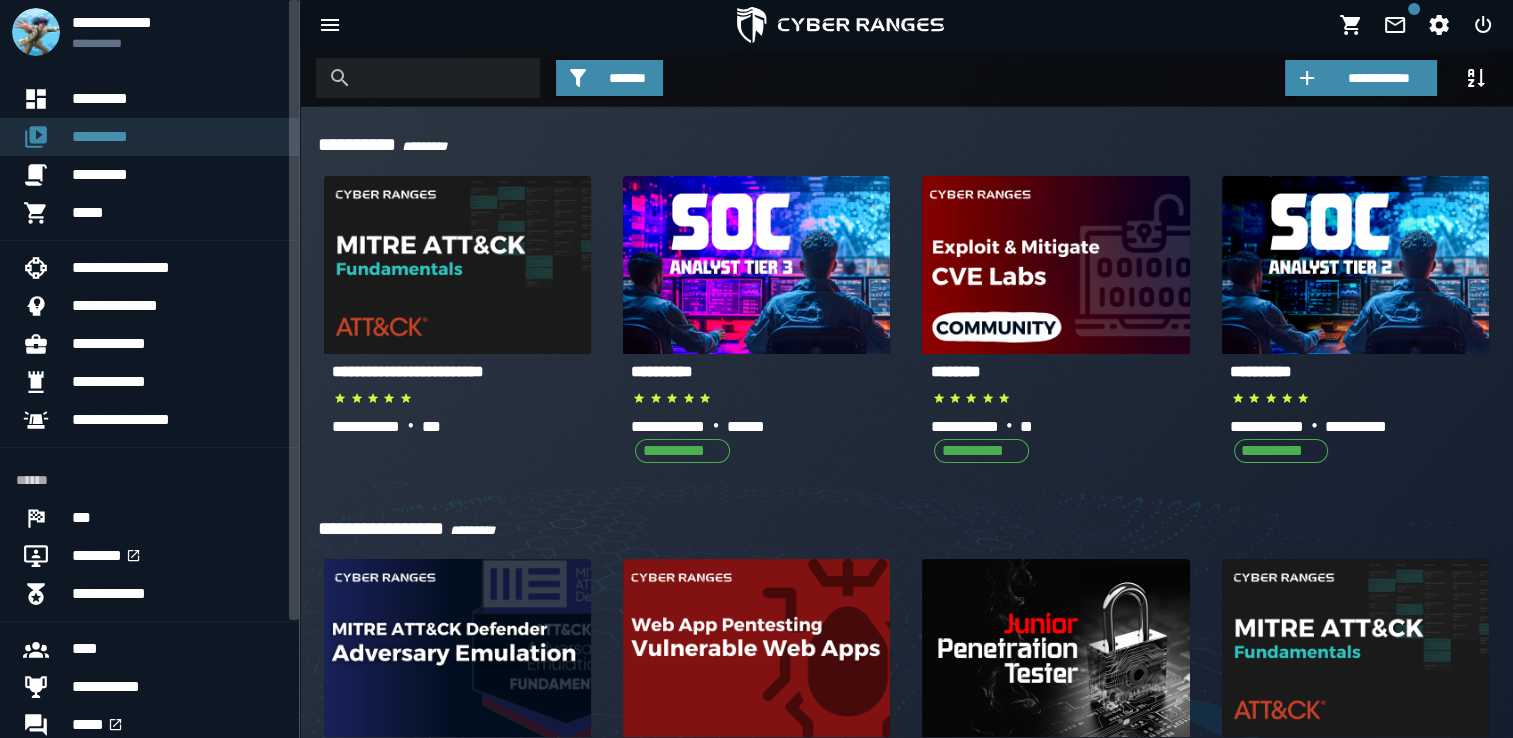 scroll, scrollTop: 140, scrollLeft: 0, axis: vertical 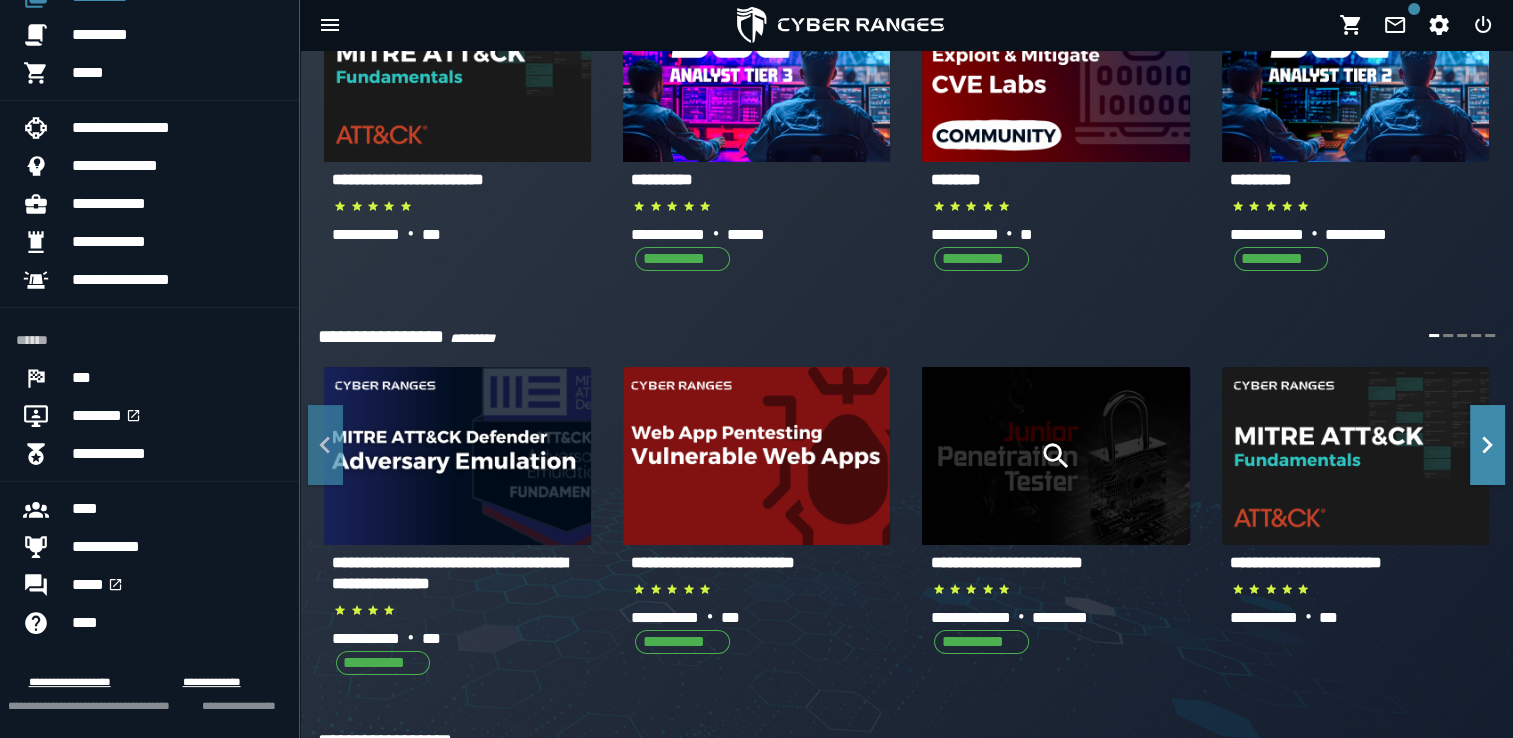 click 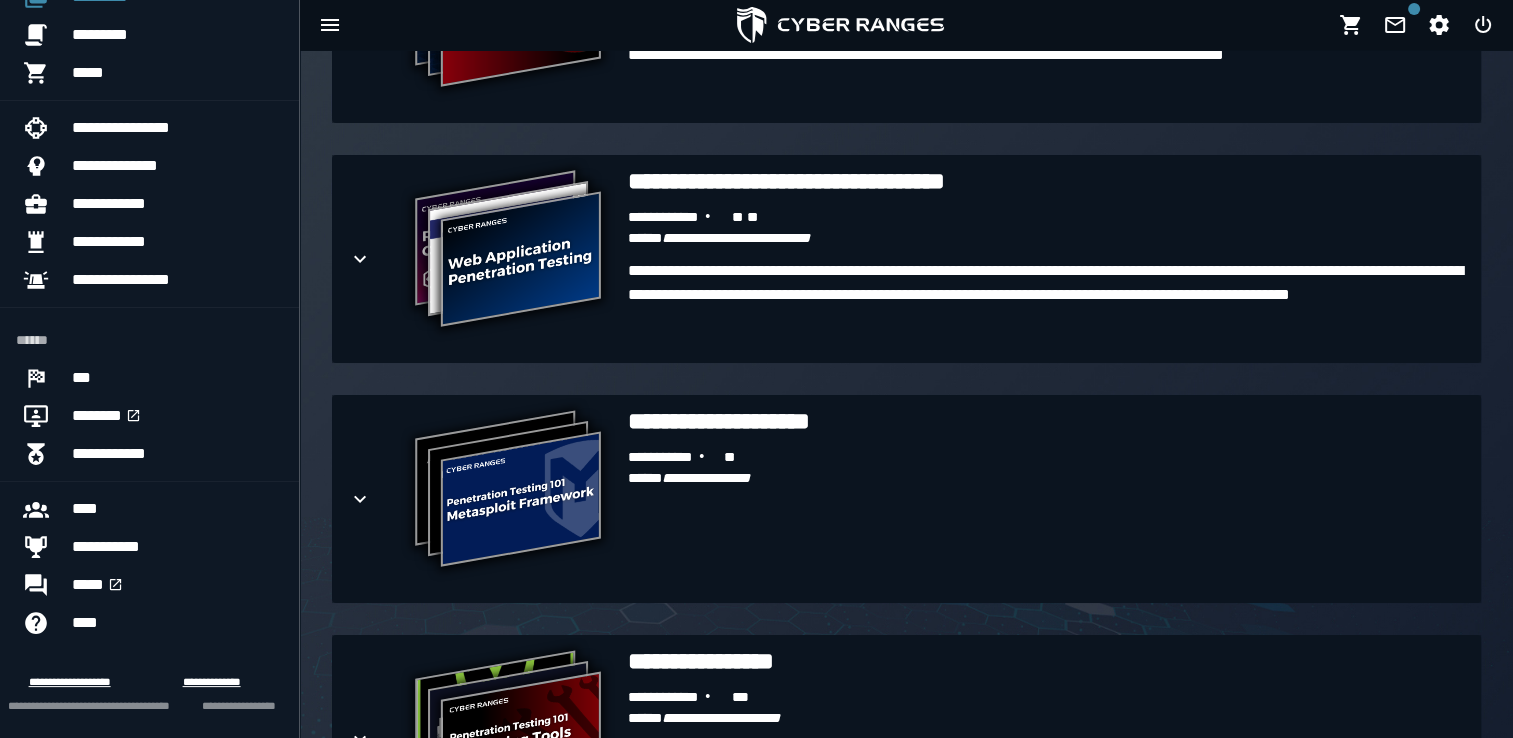 scroll, scrollTop: 2339, scrollLeft: 0, axis: vertical 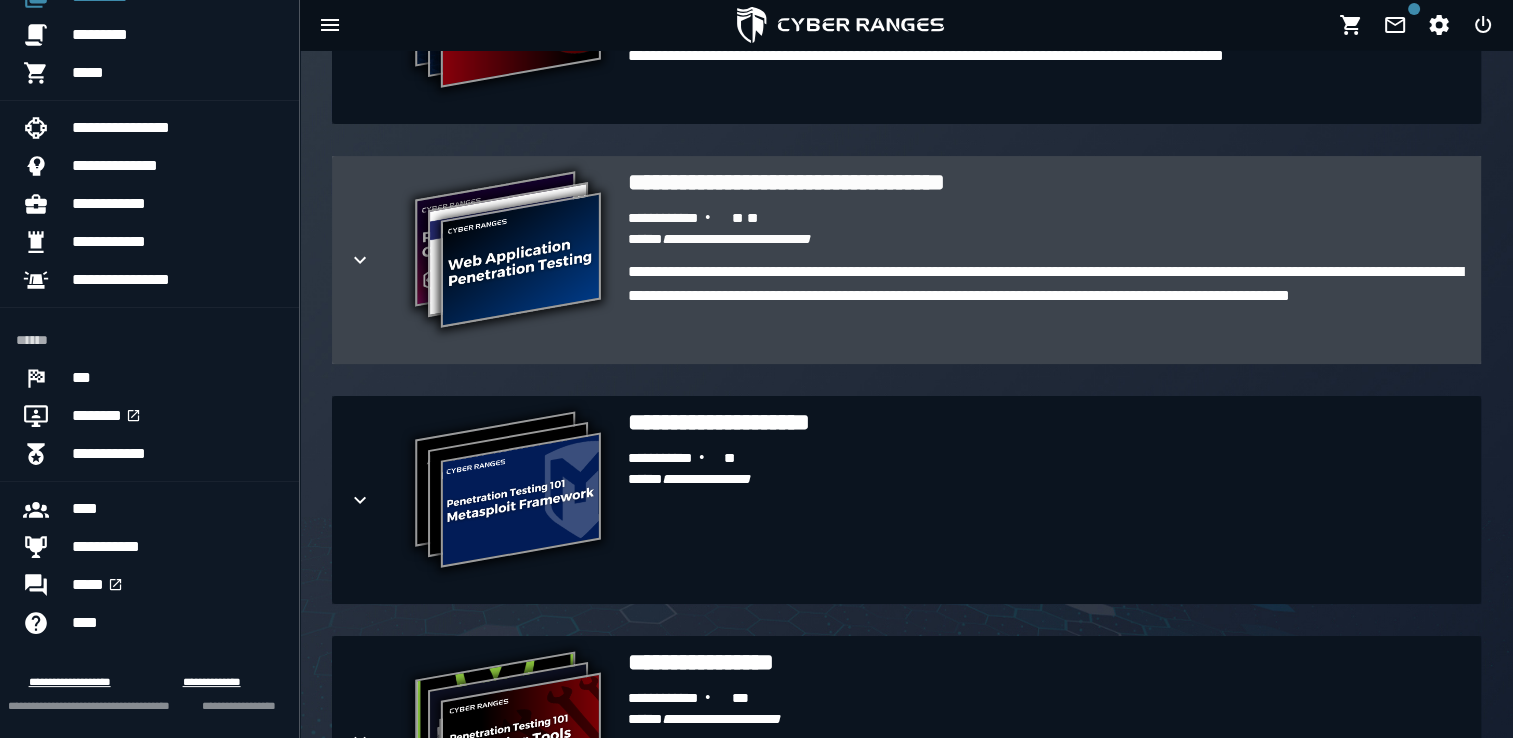 click on "**********" at bounding box center (1046, 308) 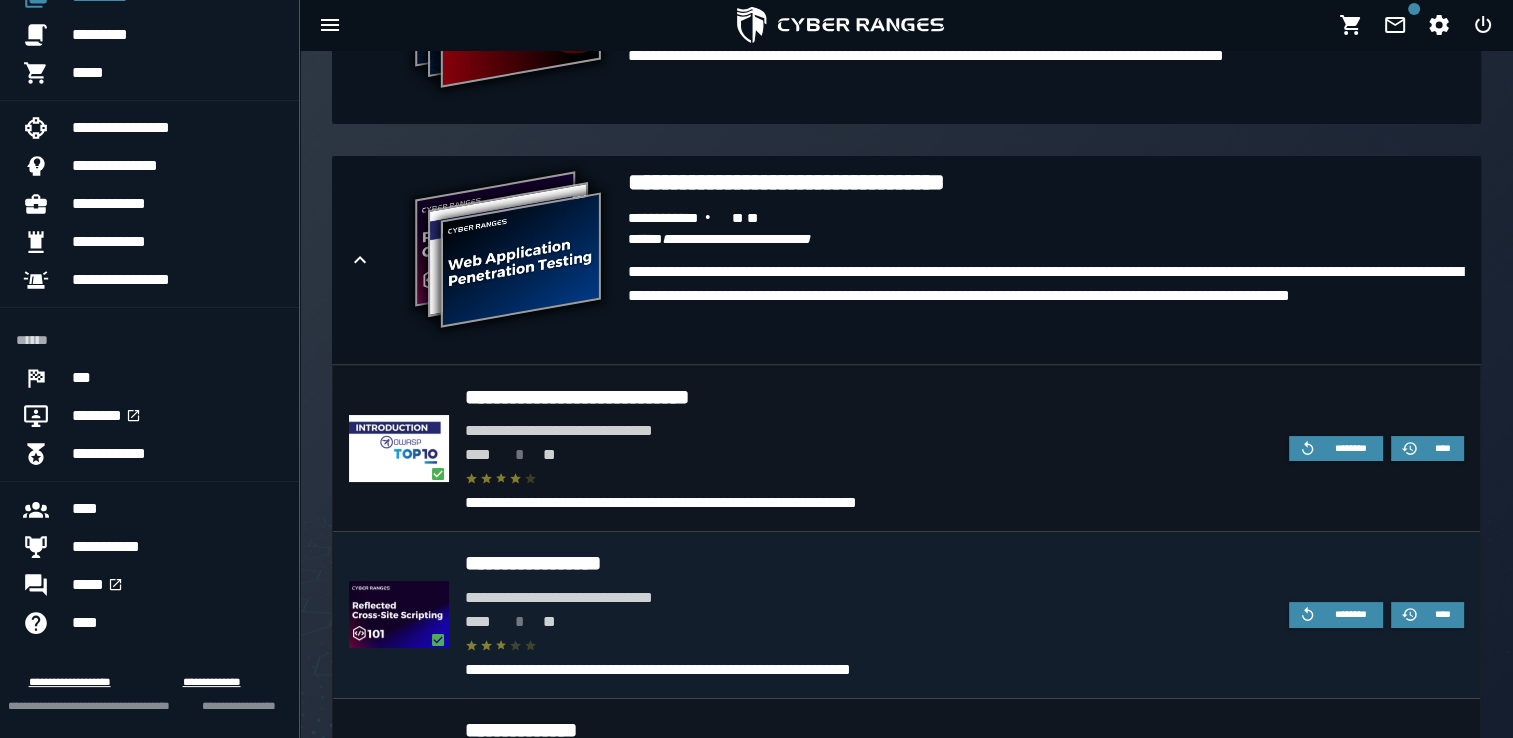 click on "**********" at bounding box center (869, 563) 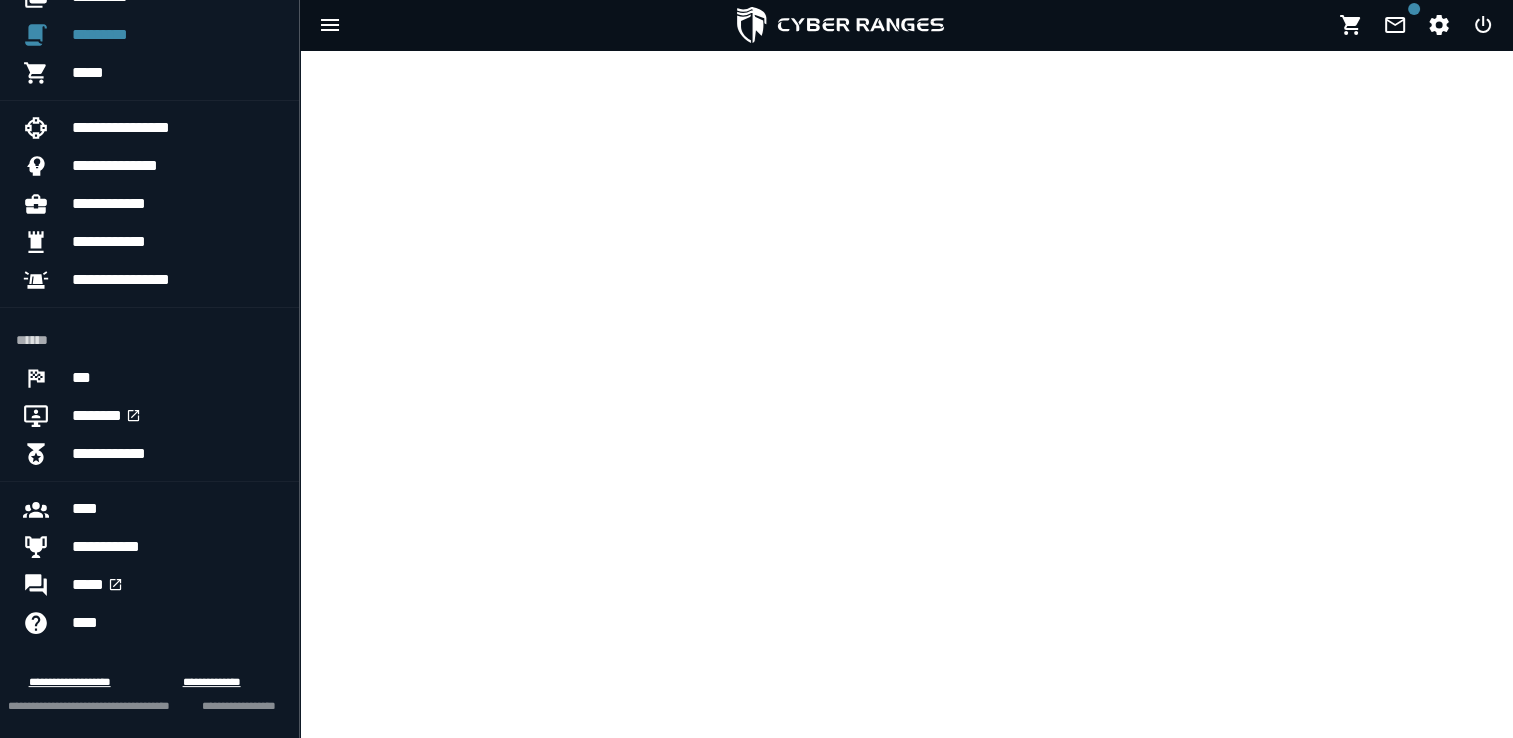 scroll, scrollTop: 0, scrollLeft: 0, axis: both 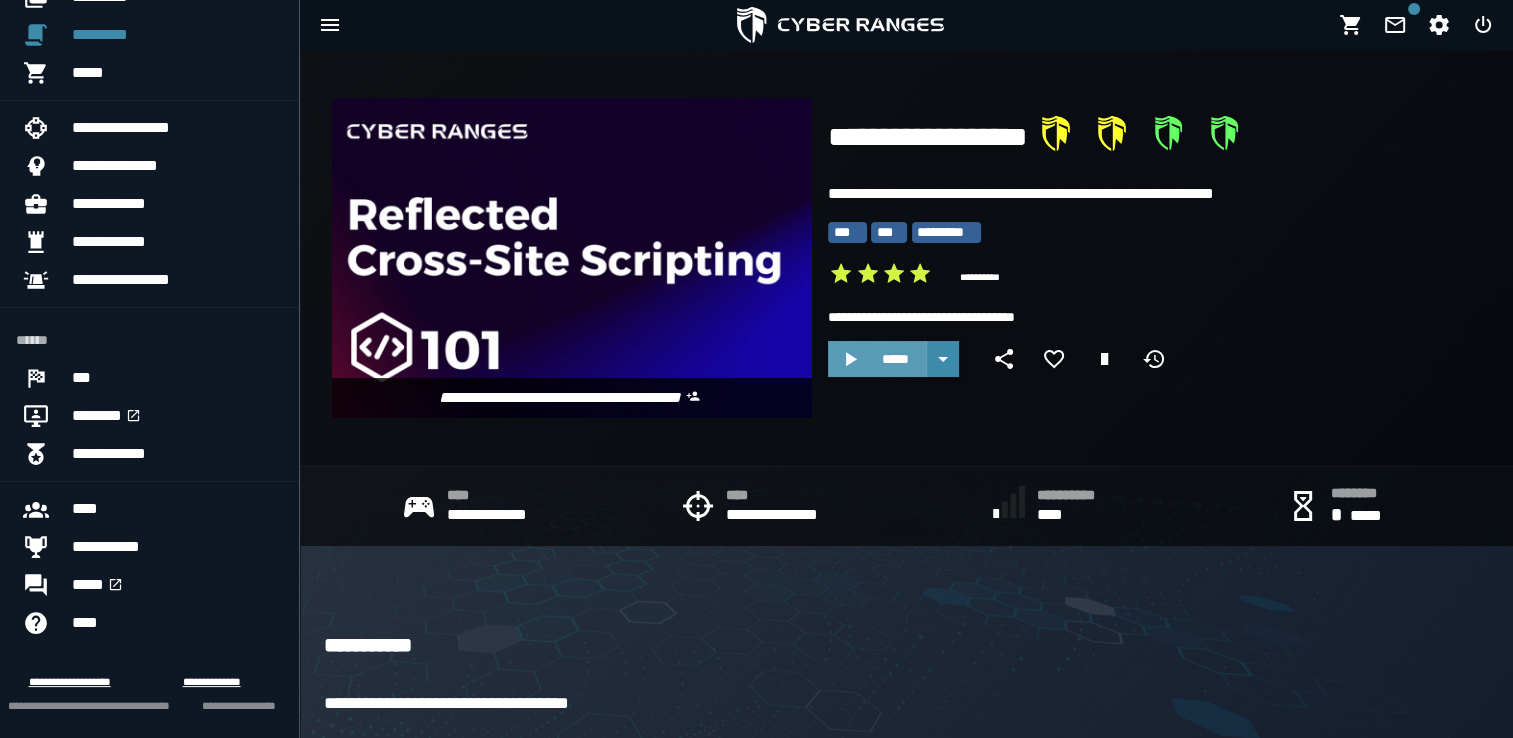 click on "*****" at bounding box center [895, 359] 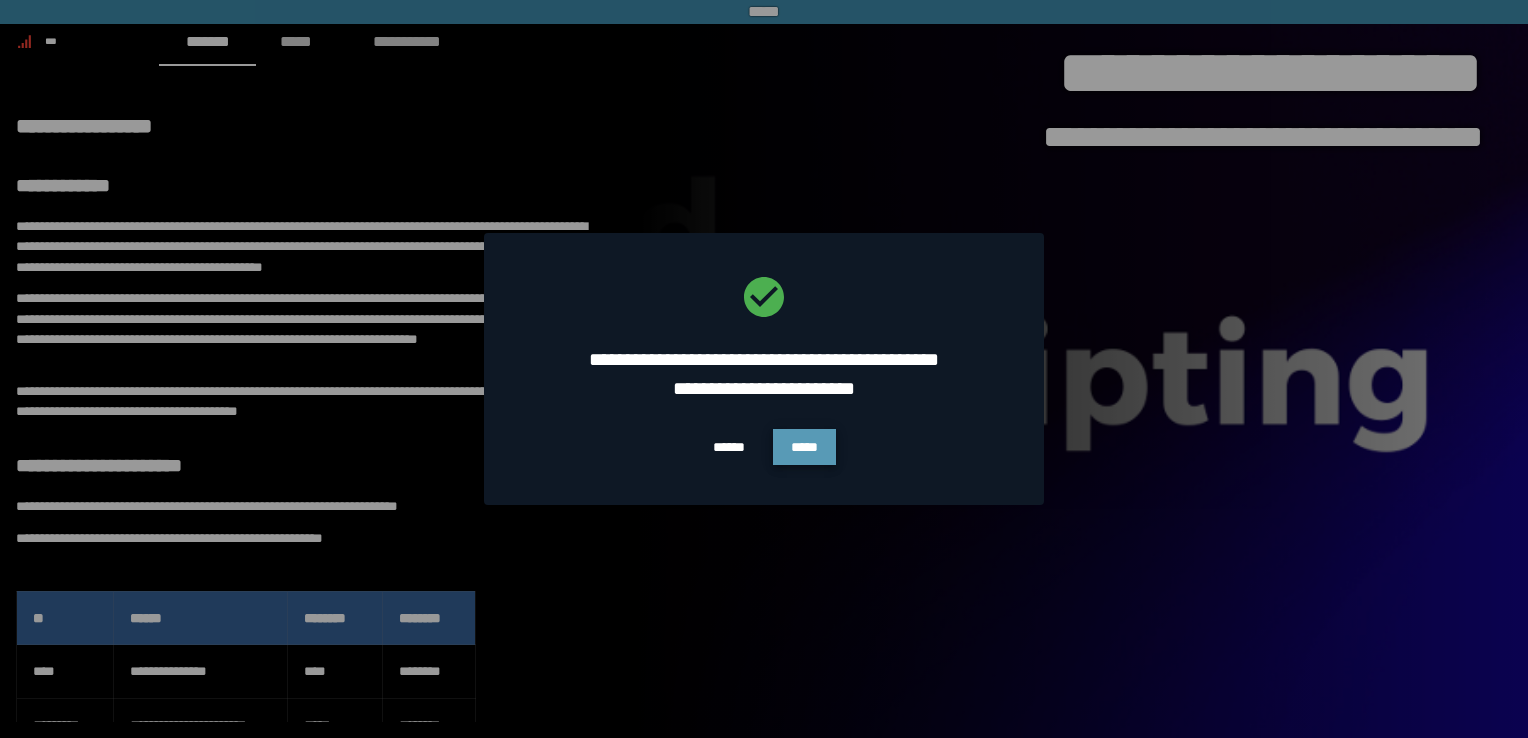 click on "*****" at bounding box center [804, 447] 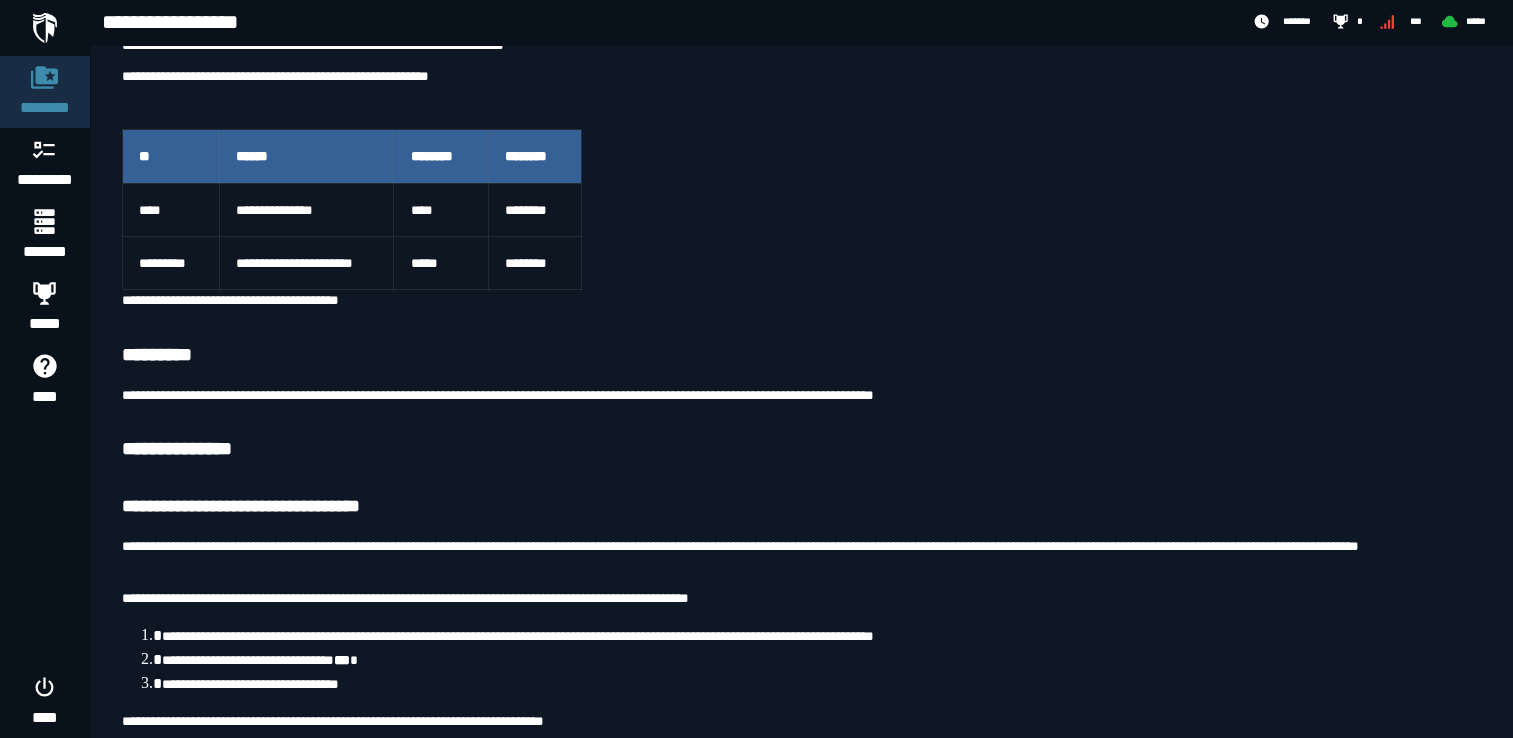 scroll, scrollTop: 306, scrollLeft: 0, axis: vertical 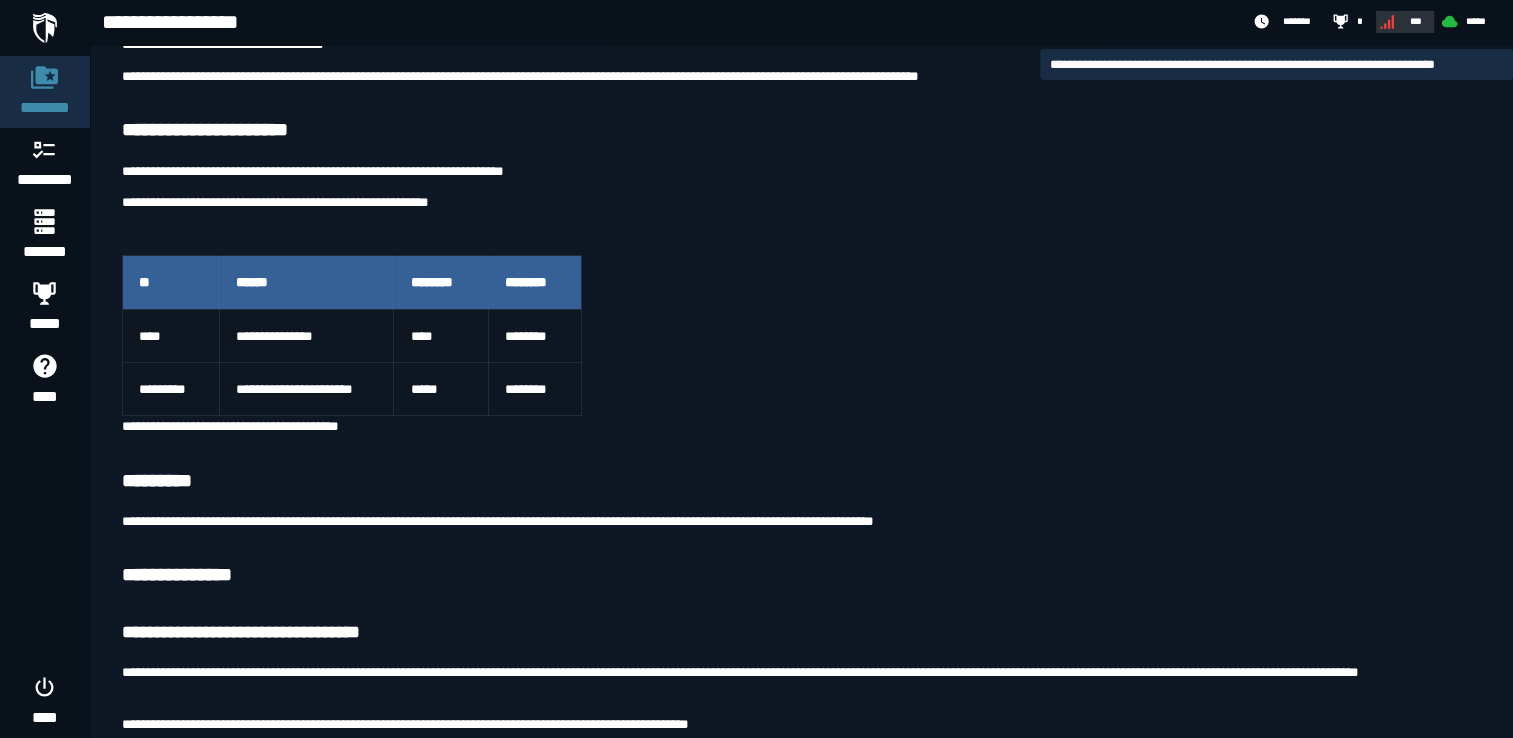 click on "***" at bounding box center [1403, 22] 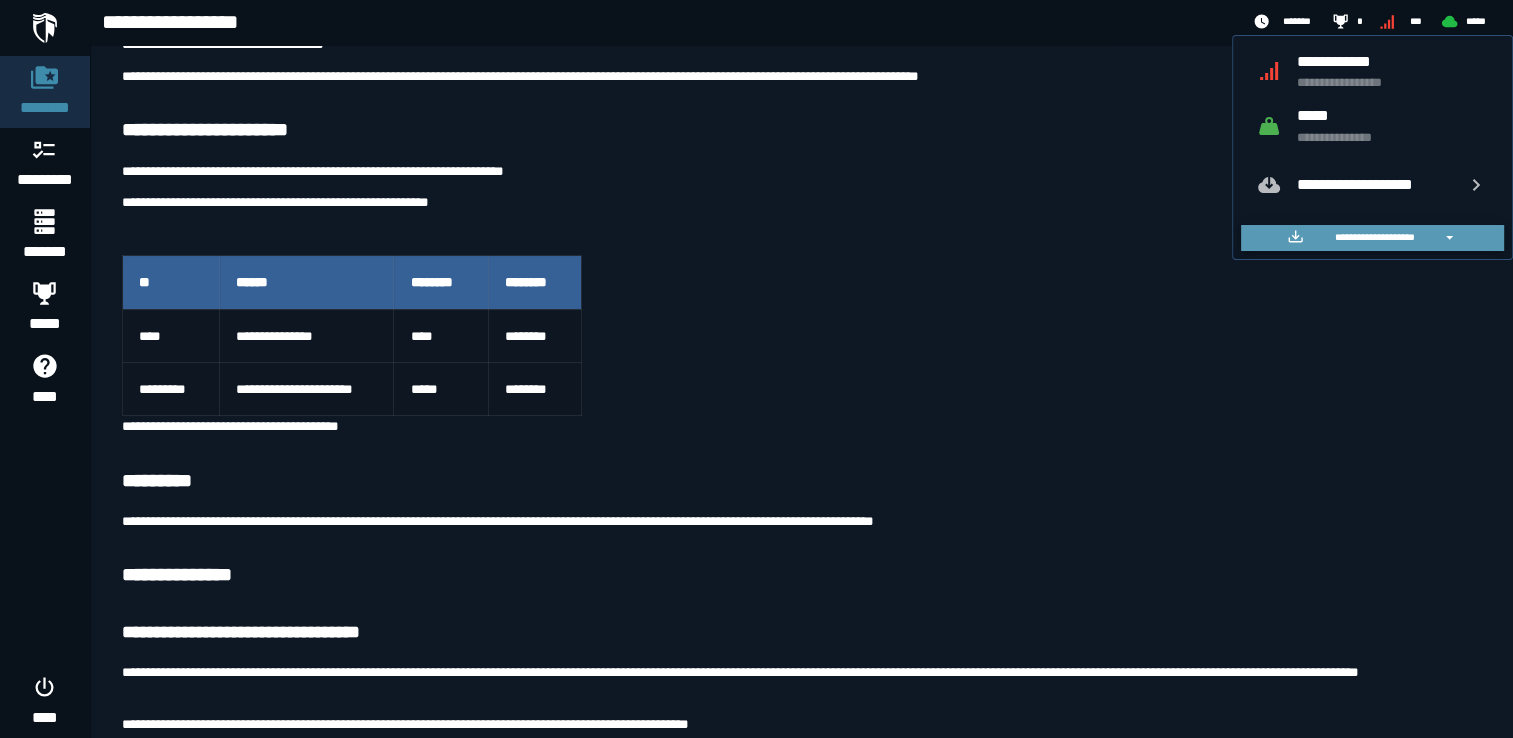 click on "**********" at bounding box center (1374, 237) 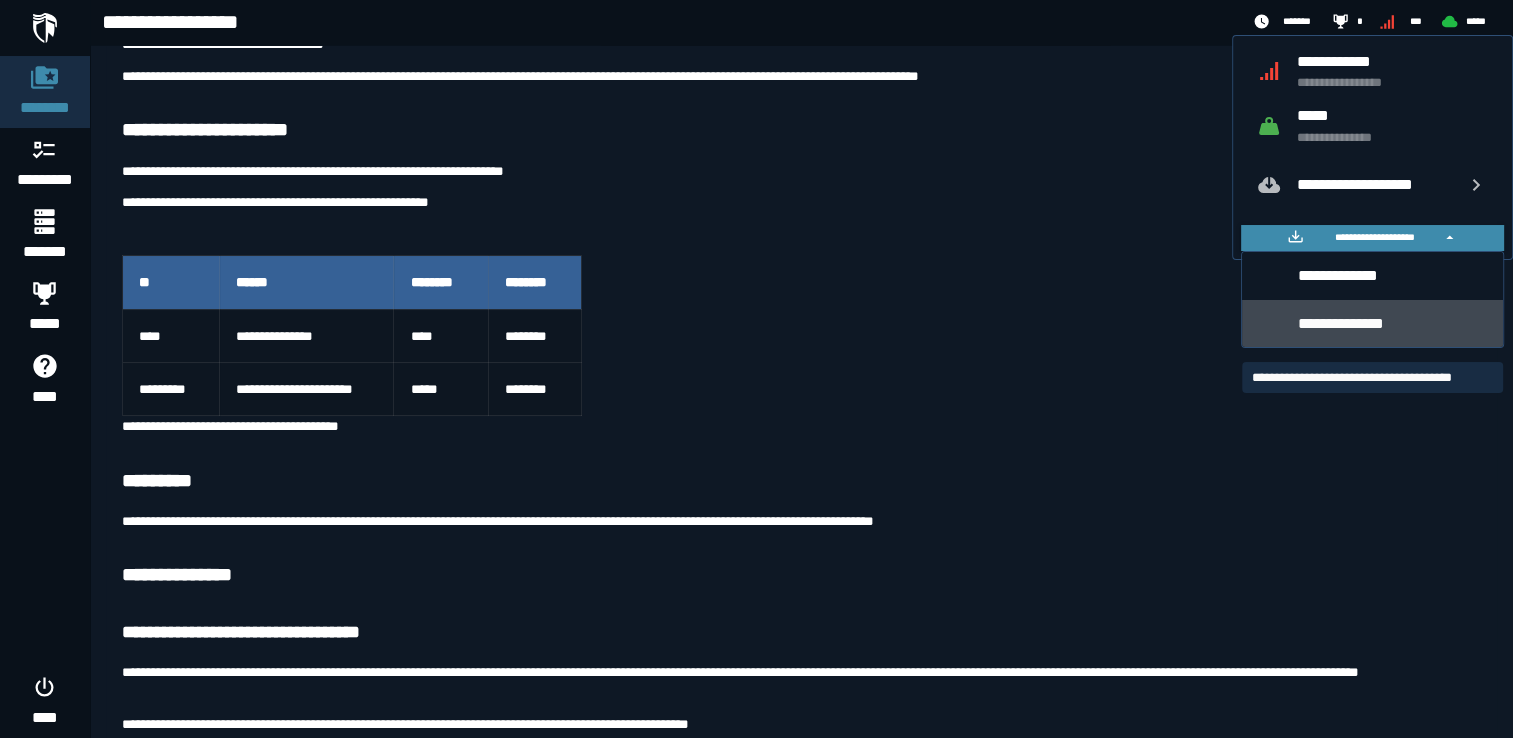 click on "**********" 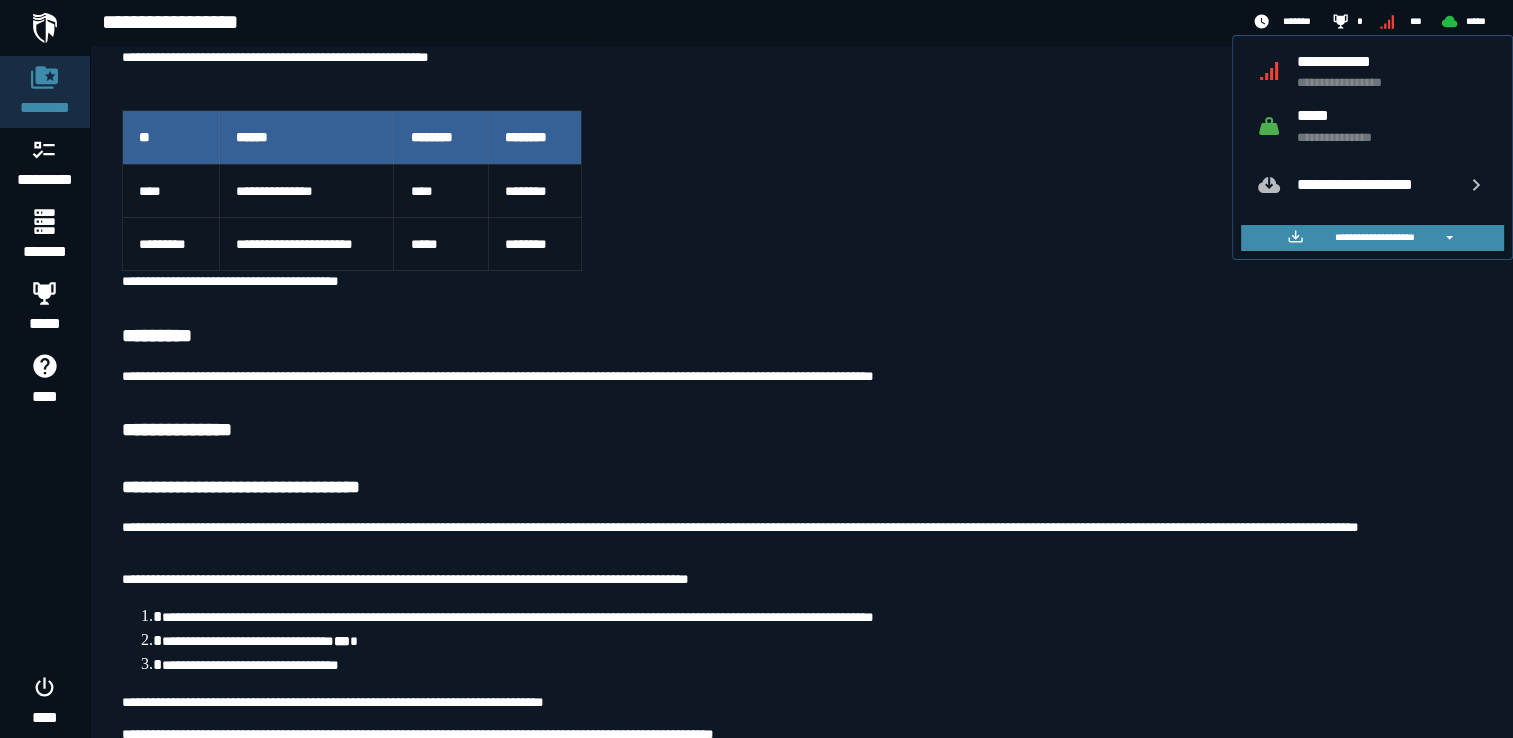 scroll, scrollTop: 450, scrollLeft: 0, axis: vertical 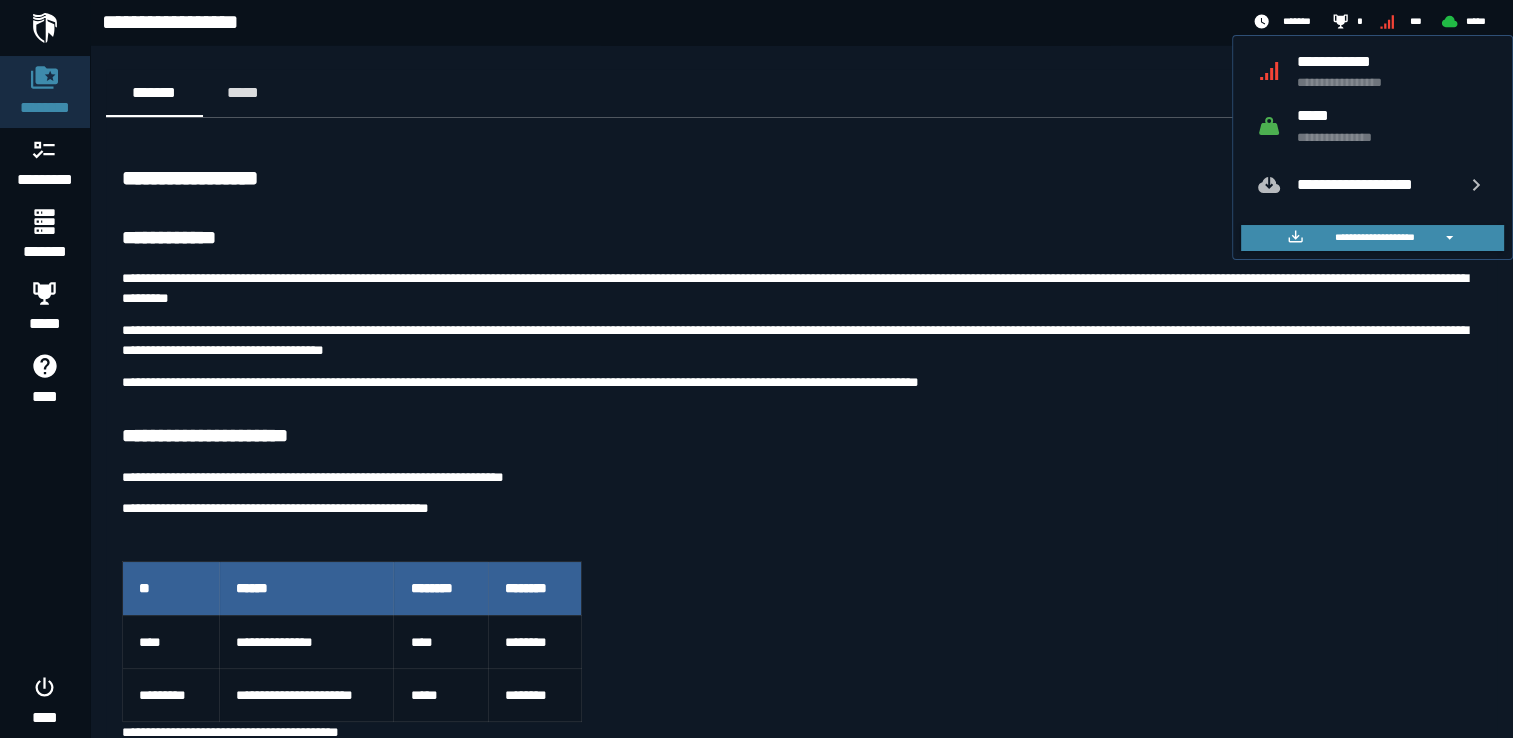 click on "**********" at bounding box center [1392, 61] 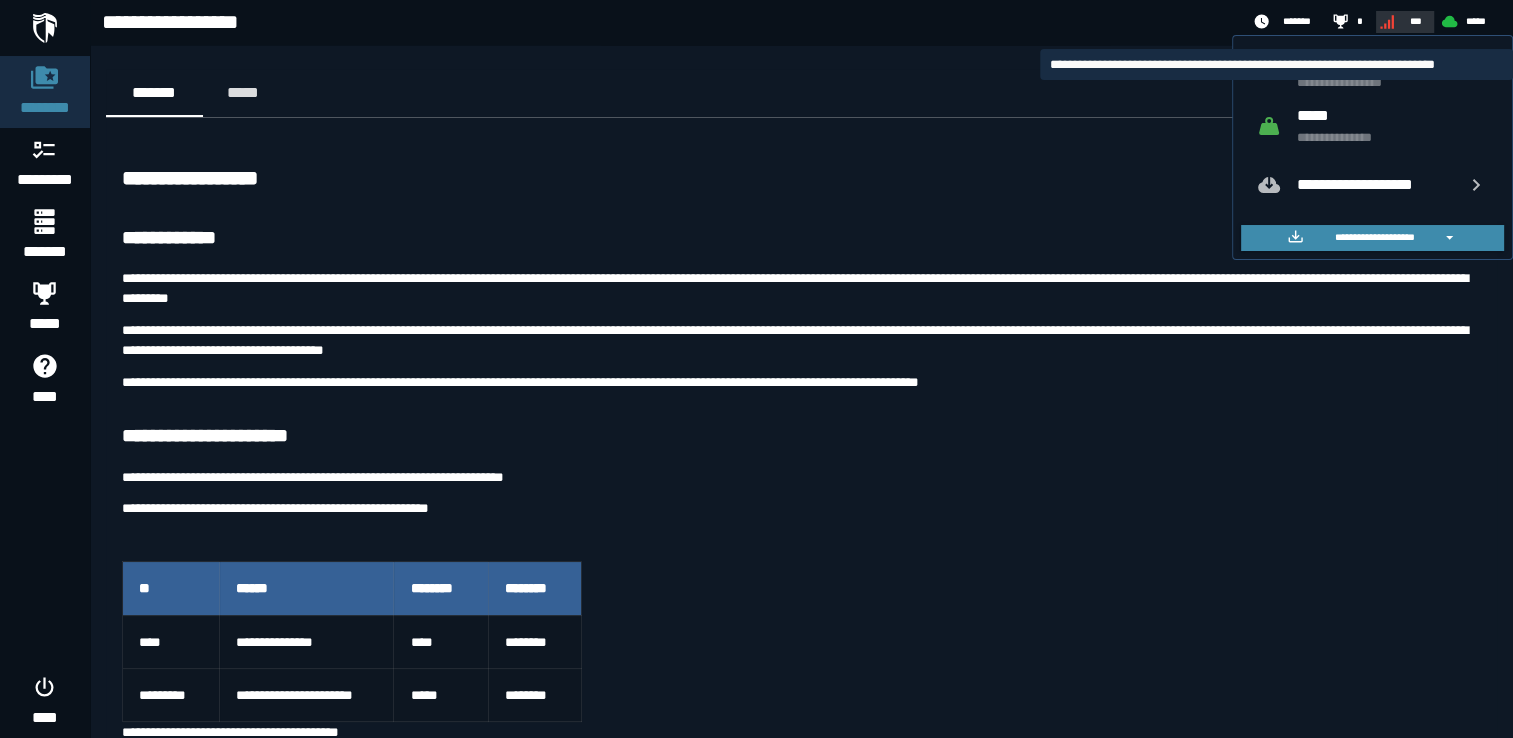 click 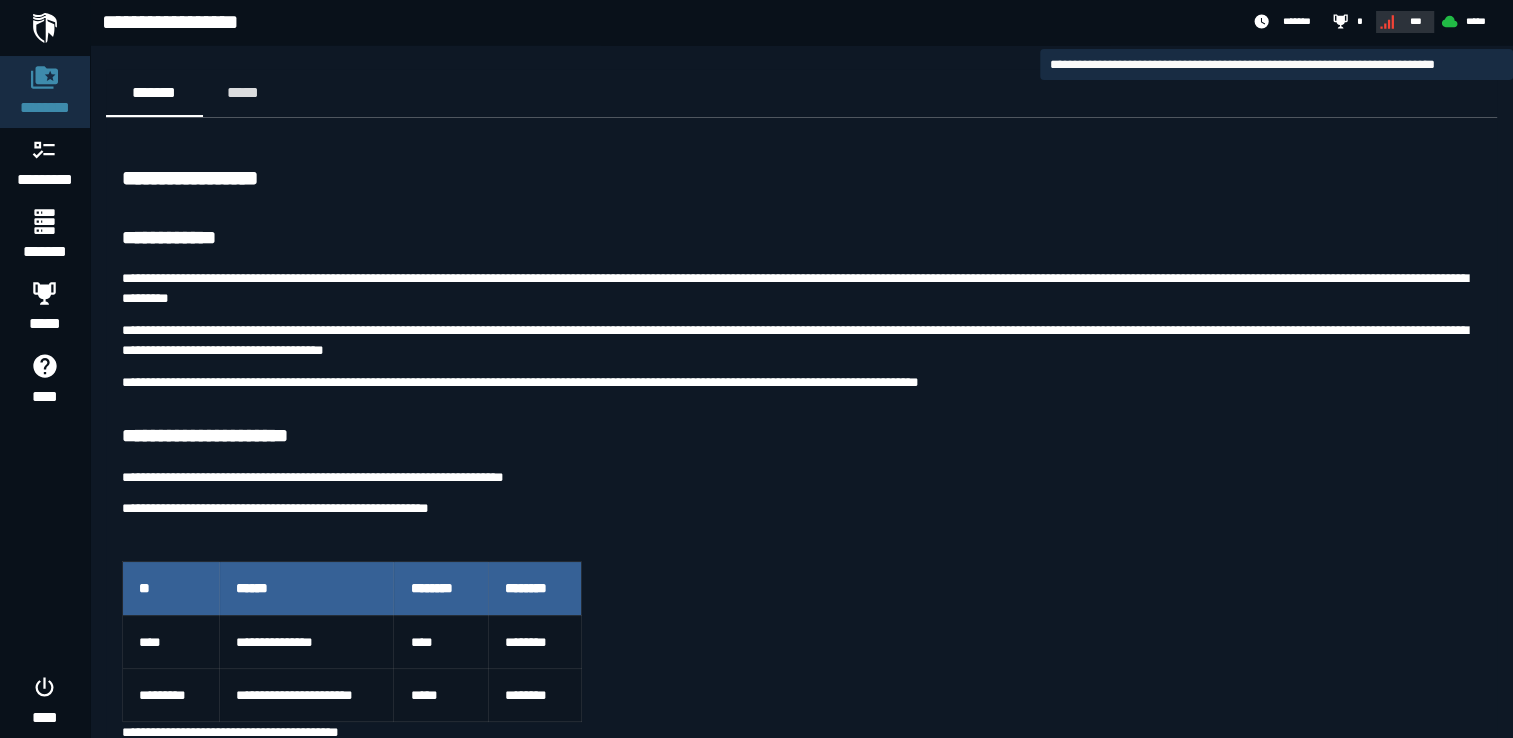 click 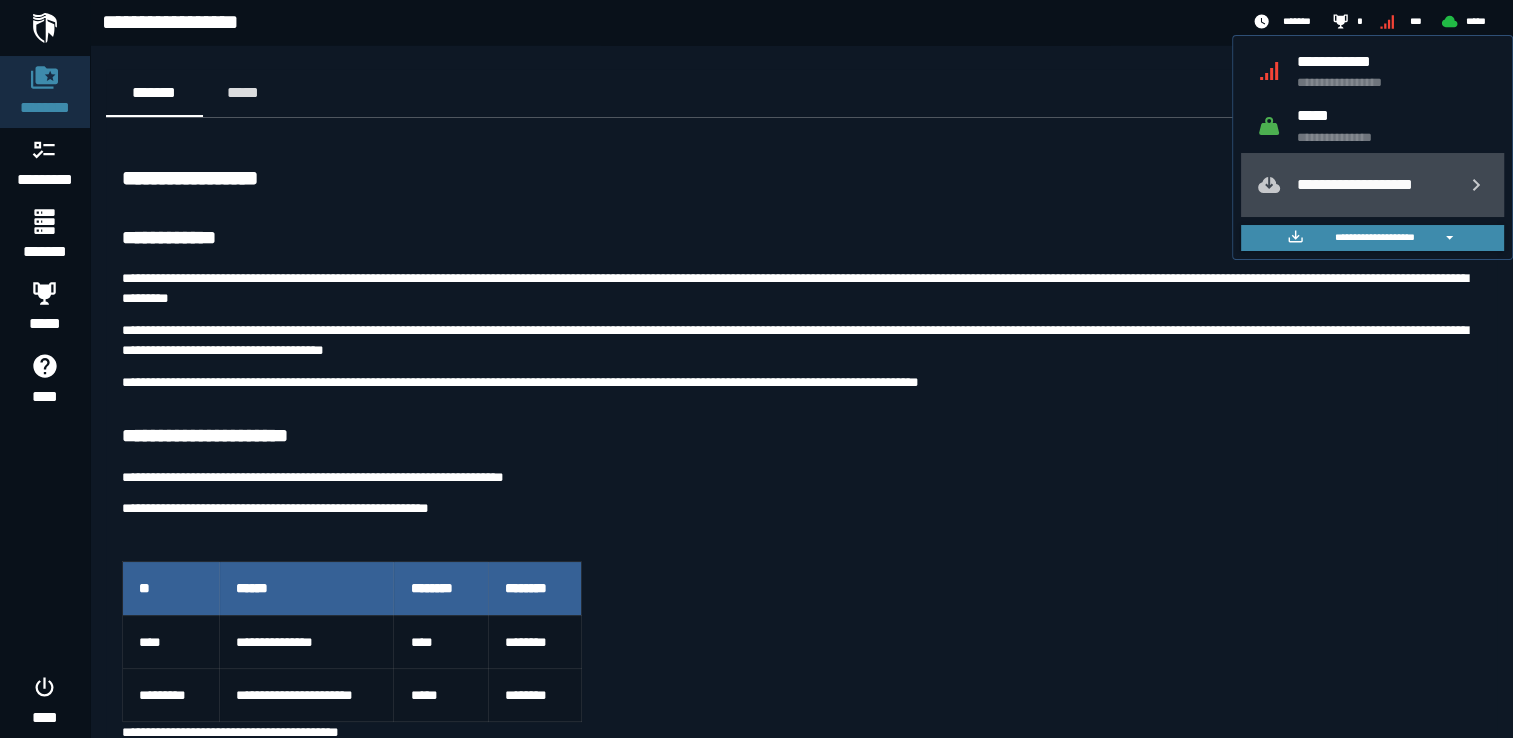 click on "**********" 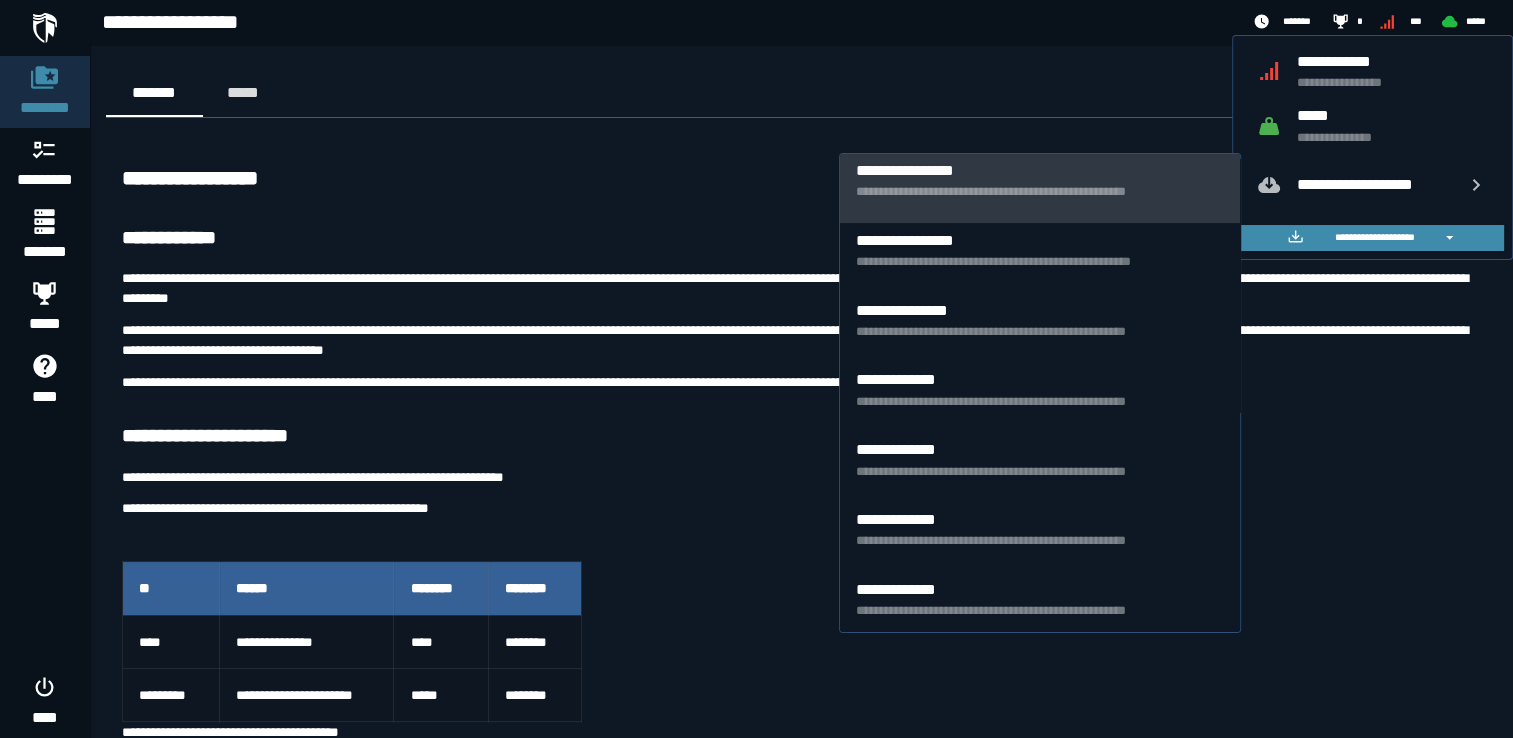 scroll, scrollTop: 0, scrollLeft: 0, axis: both 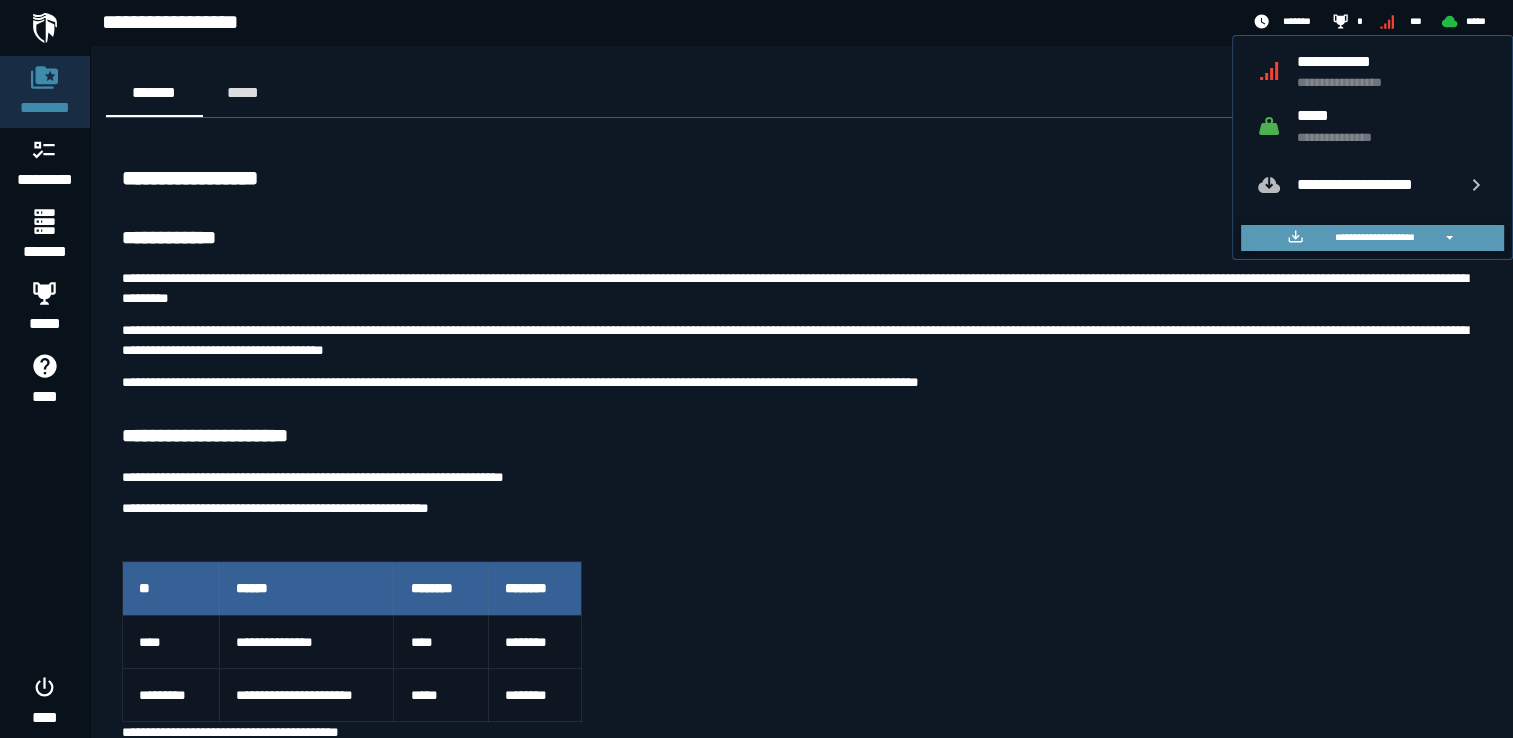 click on "**********" at bounding box center [1374, 237] 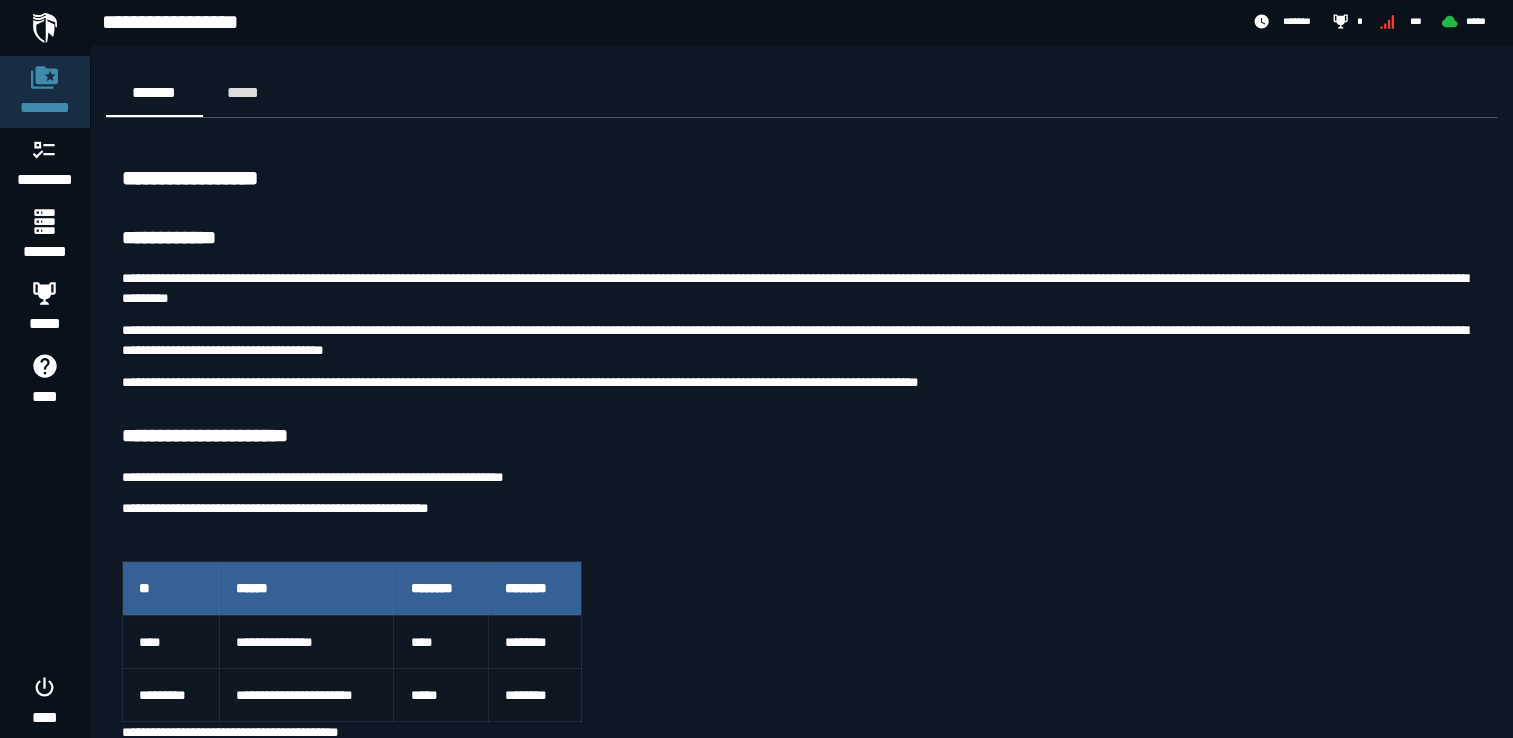 click on "**********" at bounding box center (801, 5922) 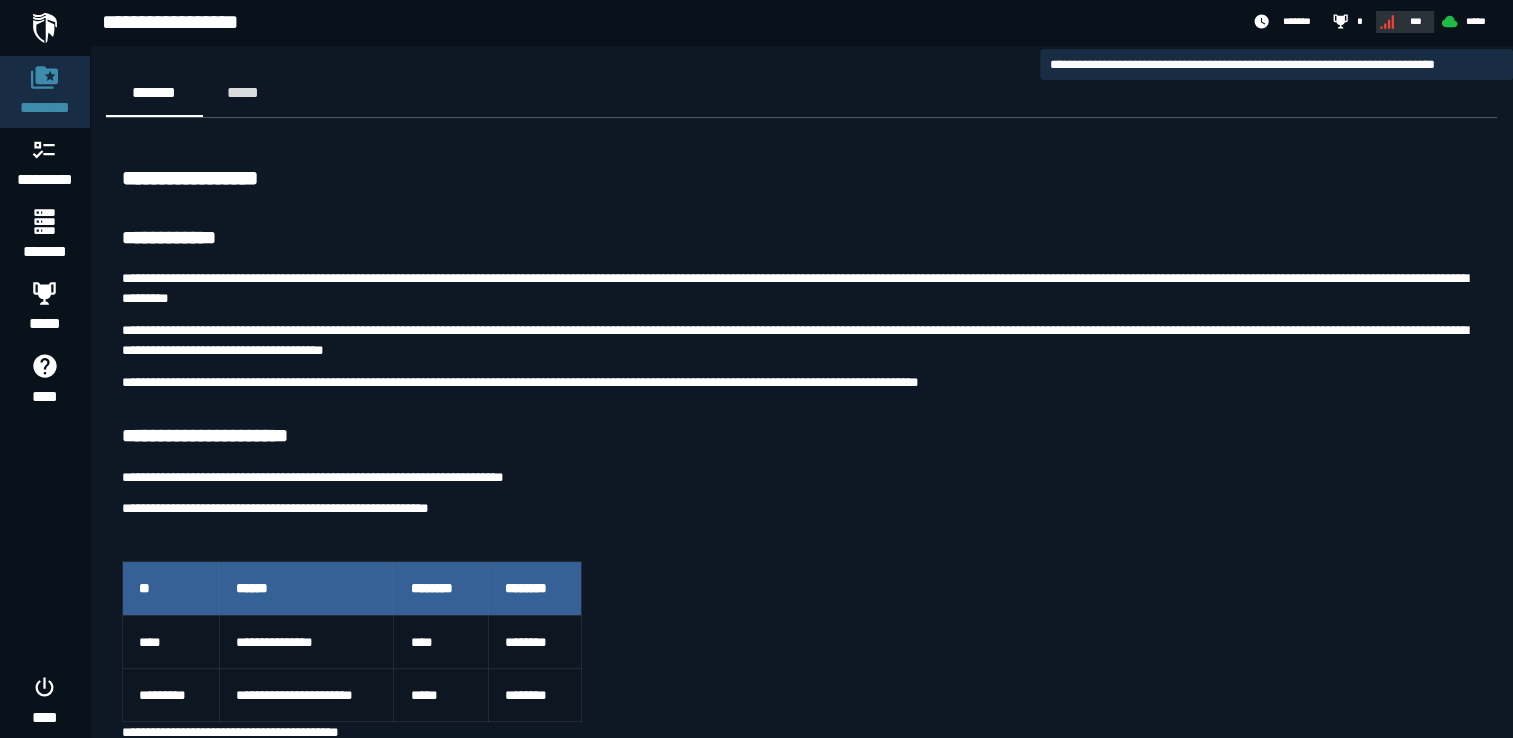 click on "***" at bounding box center (1416, 21) 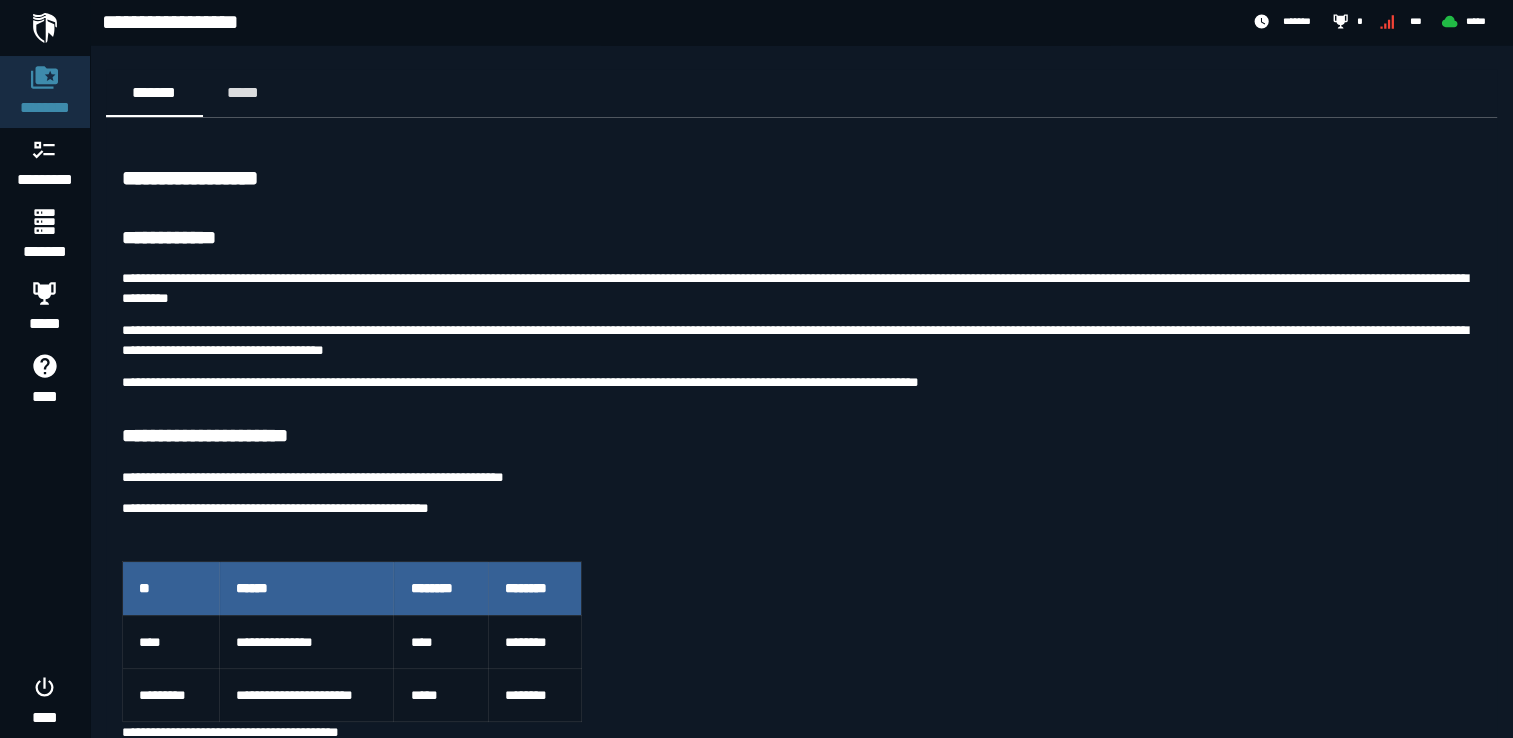 click on "**********" at bounding box center [801, 5922] 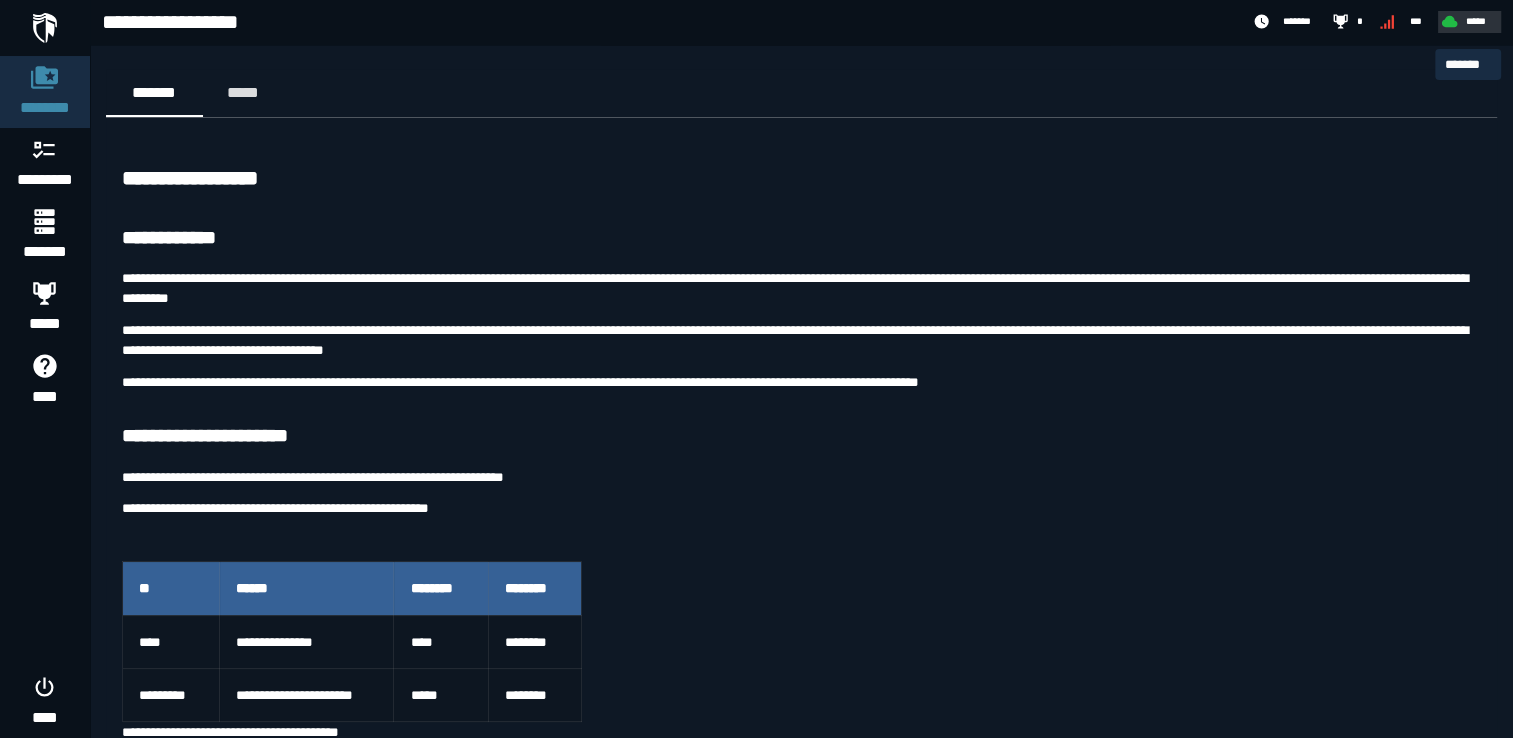 click on "*****" at bounding box center [1476, 21] 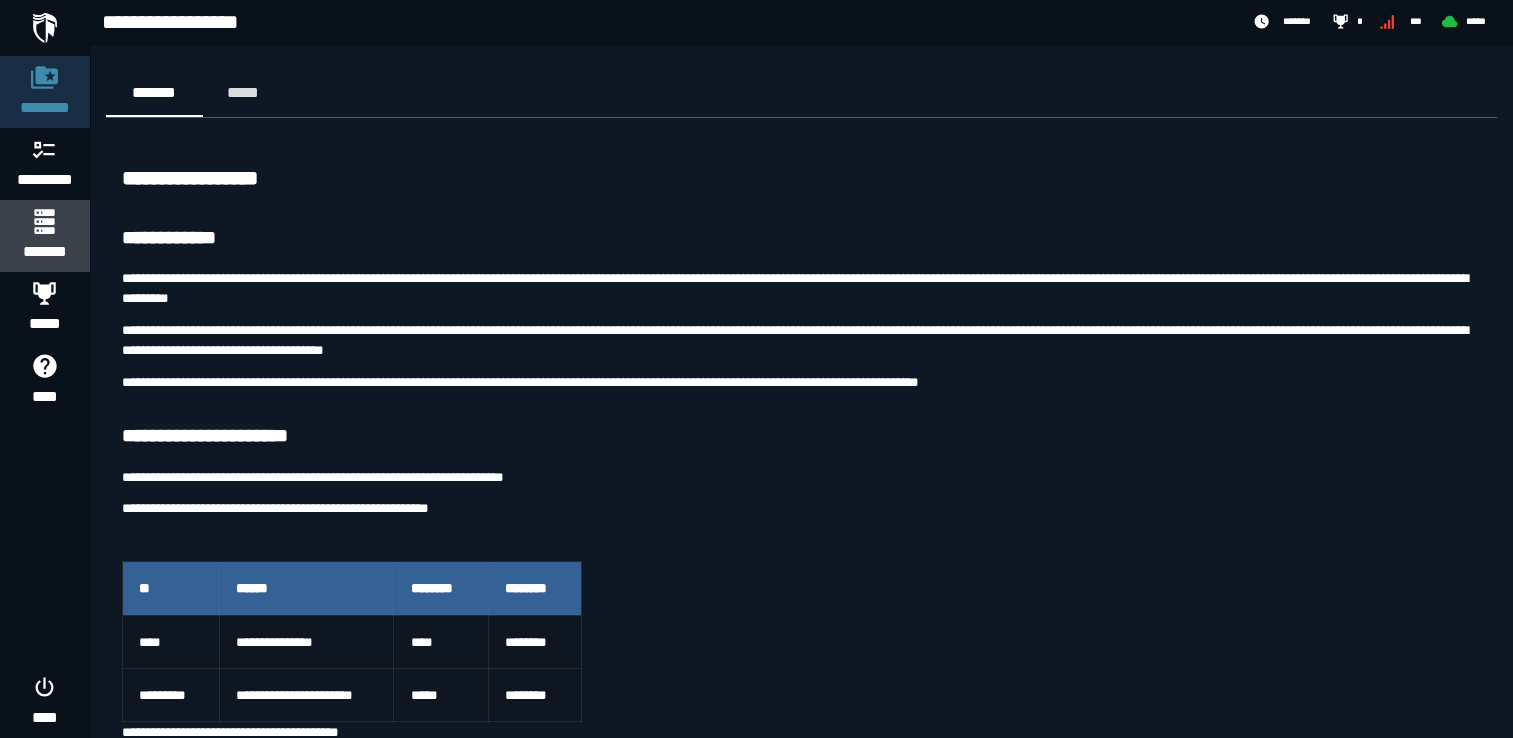 click on "*******" at bounding box center [44, 252] 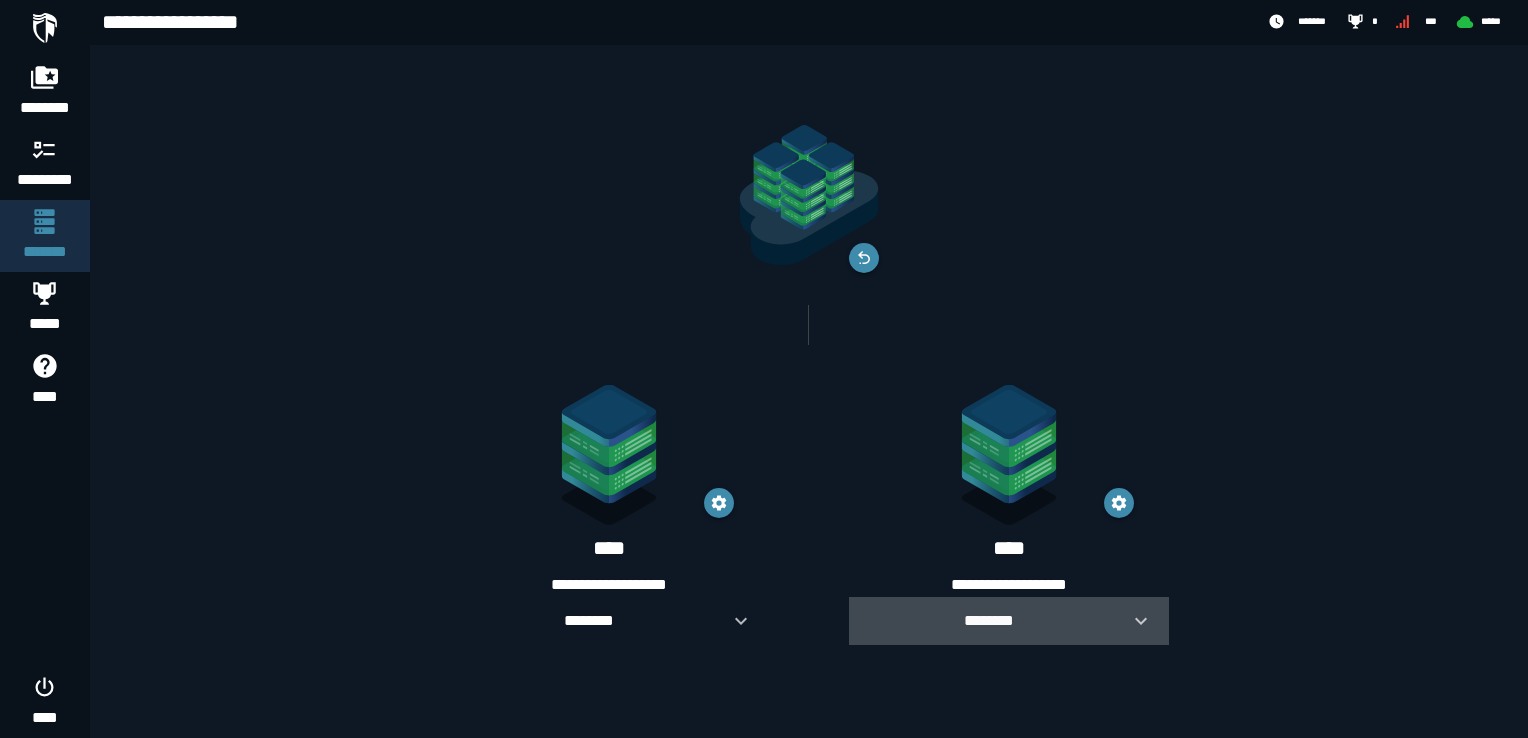 click 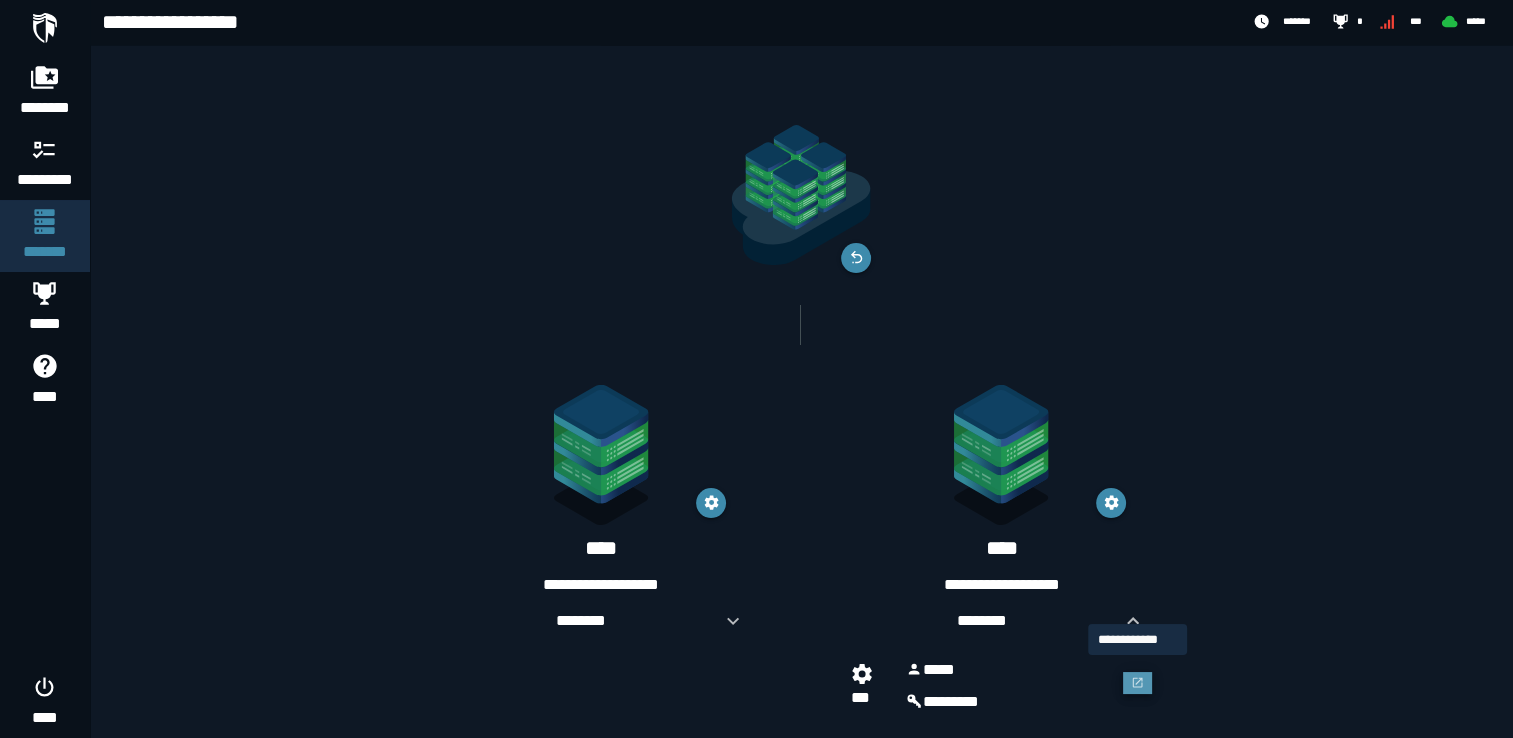 click 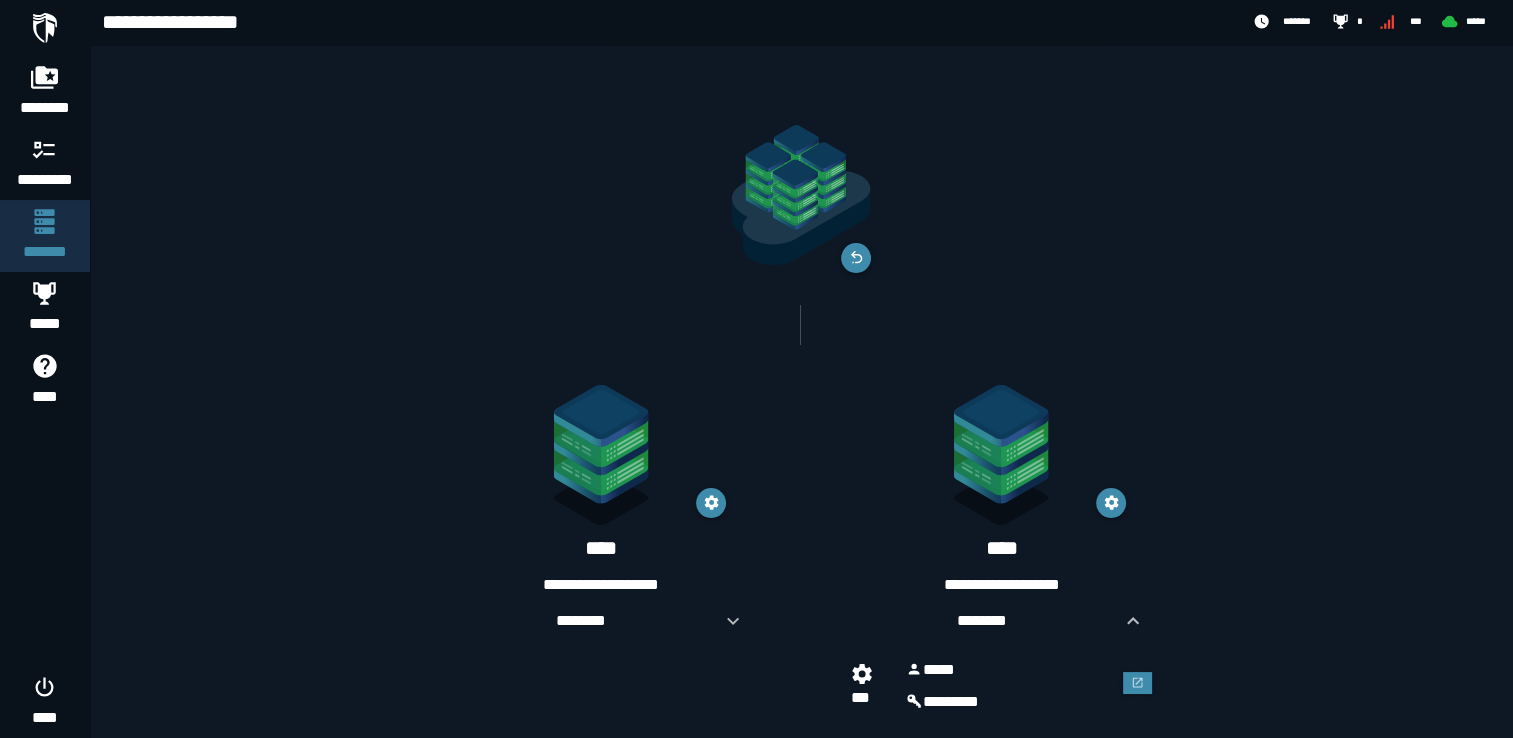 click at bounding box center [45, 28] 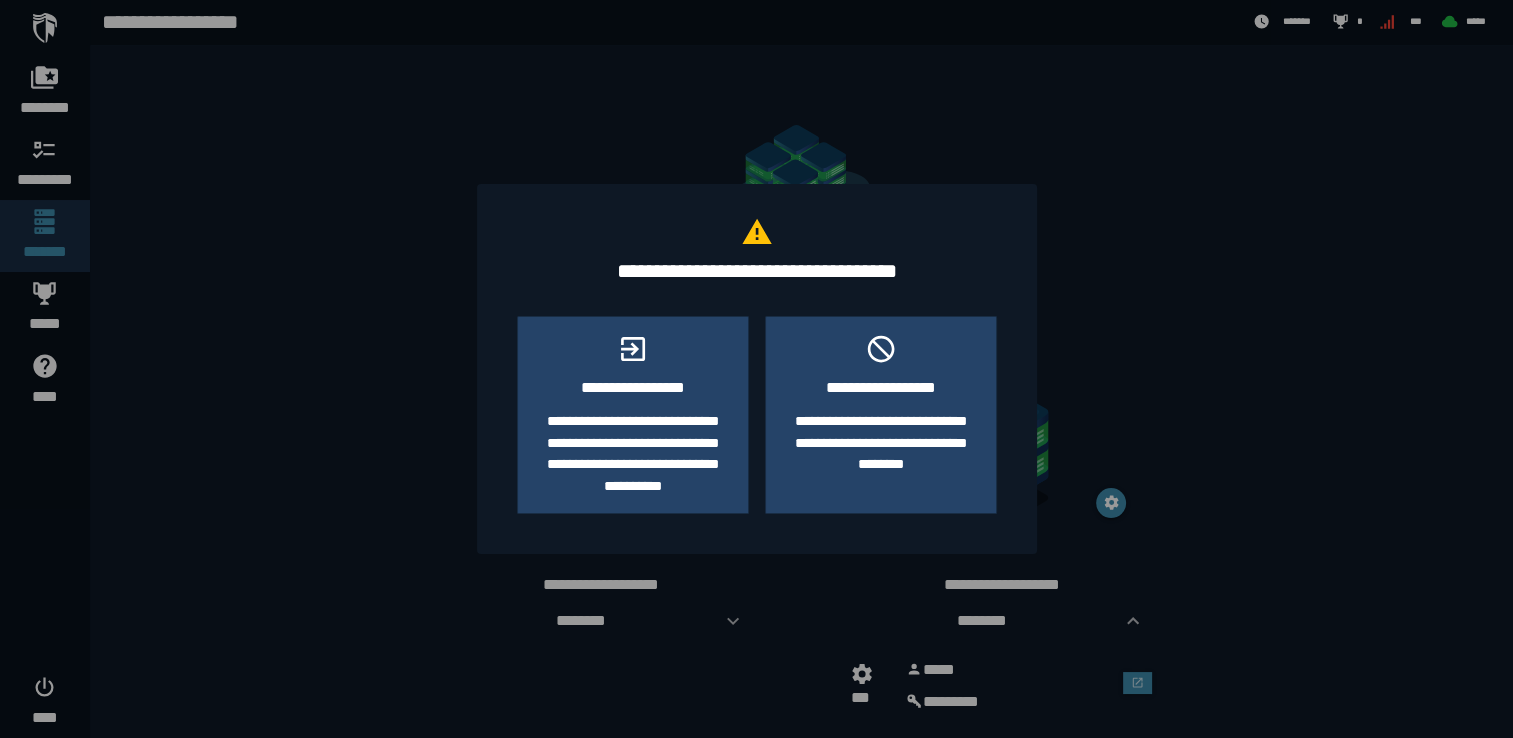 click on "**********" at bounding box center (756, 0) 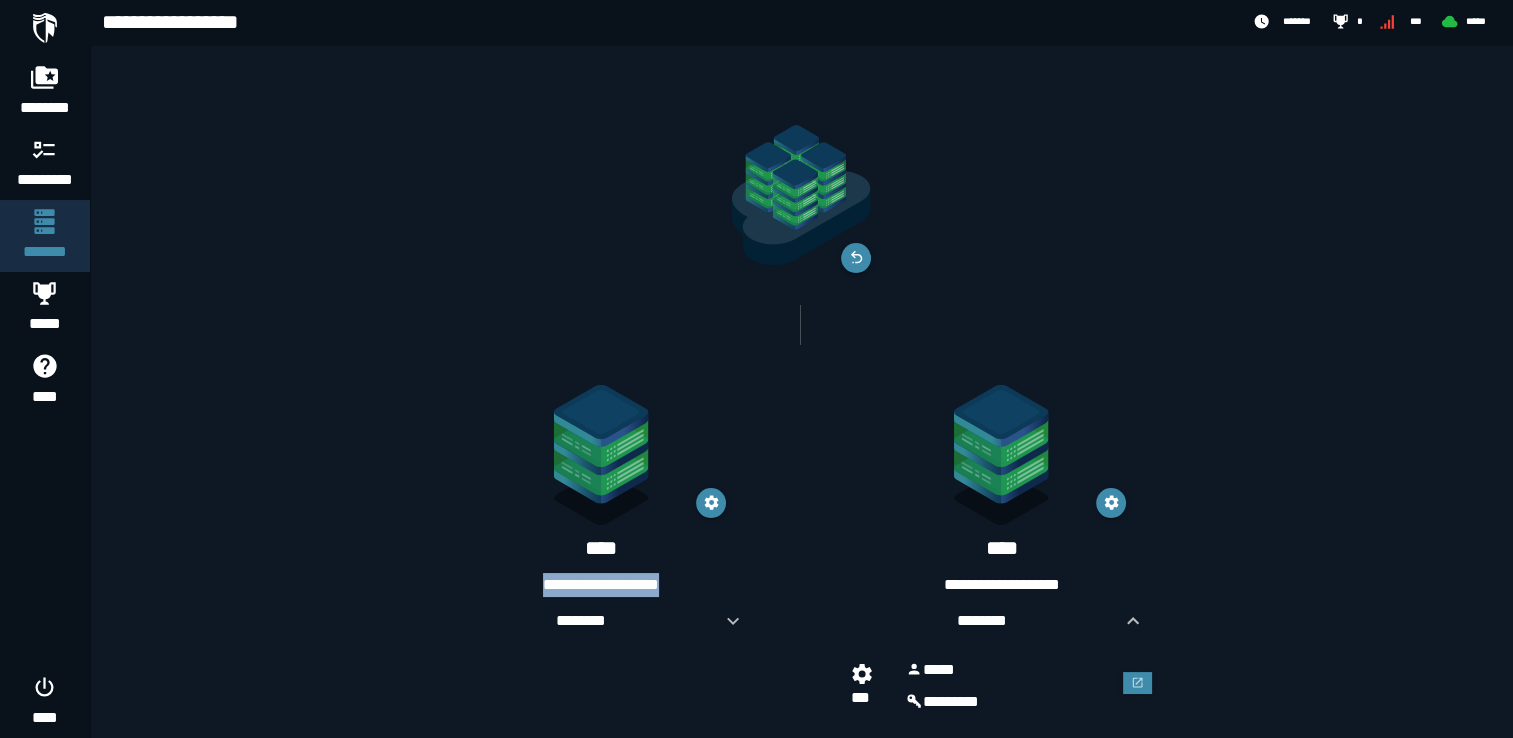 drag, startPoint x: 676, startPoint y: 585, endPoint x: 531, endPoint y: 569, distance: 145.88008 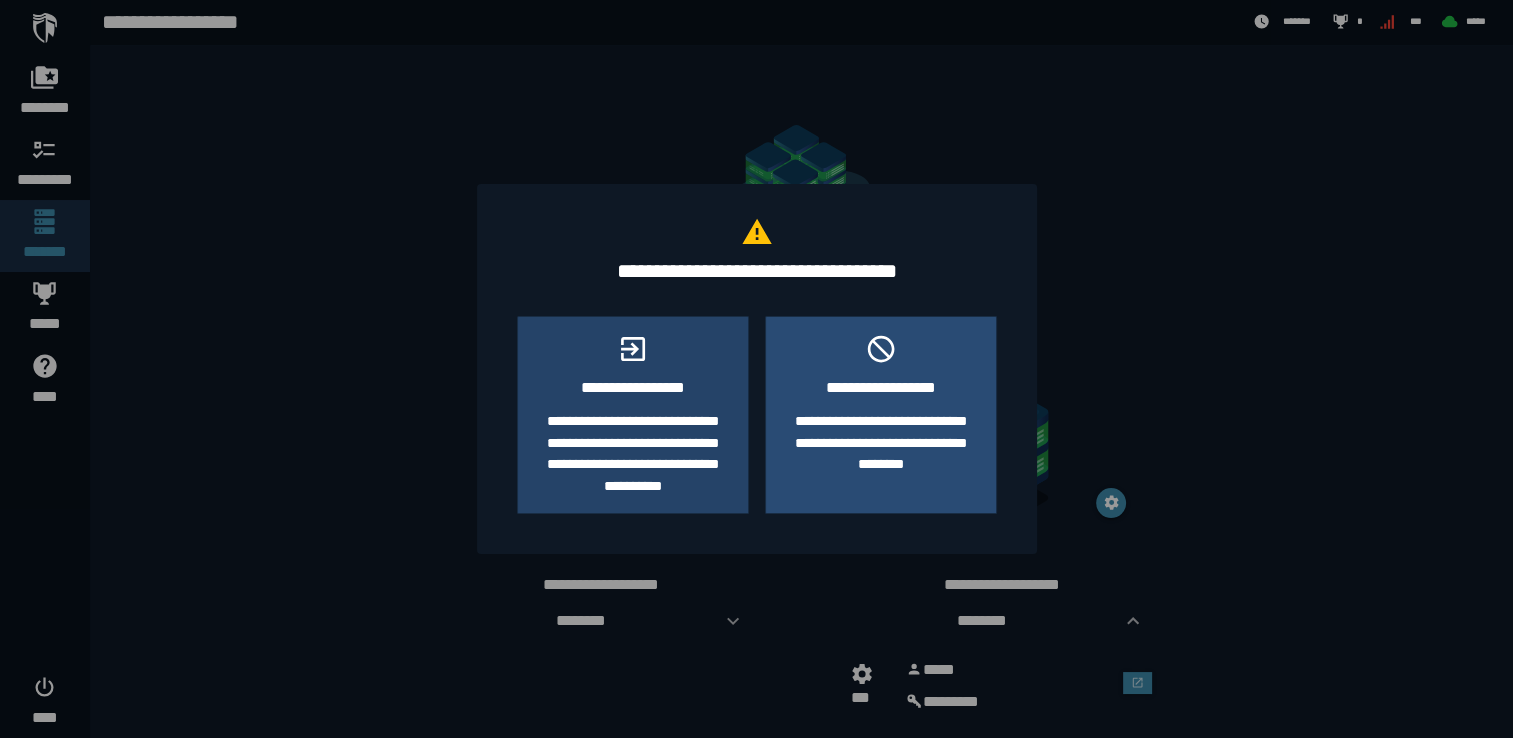 click on "**********" 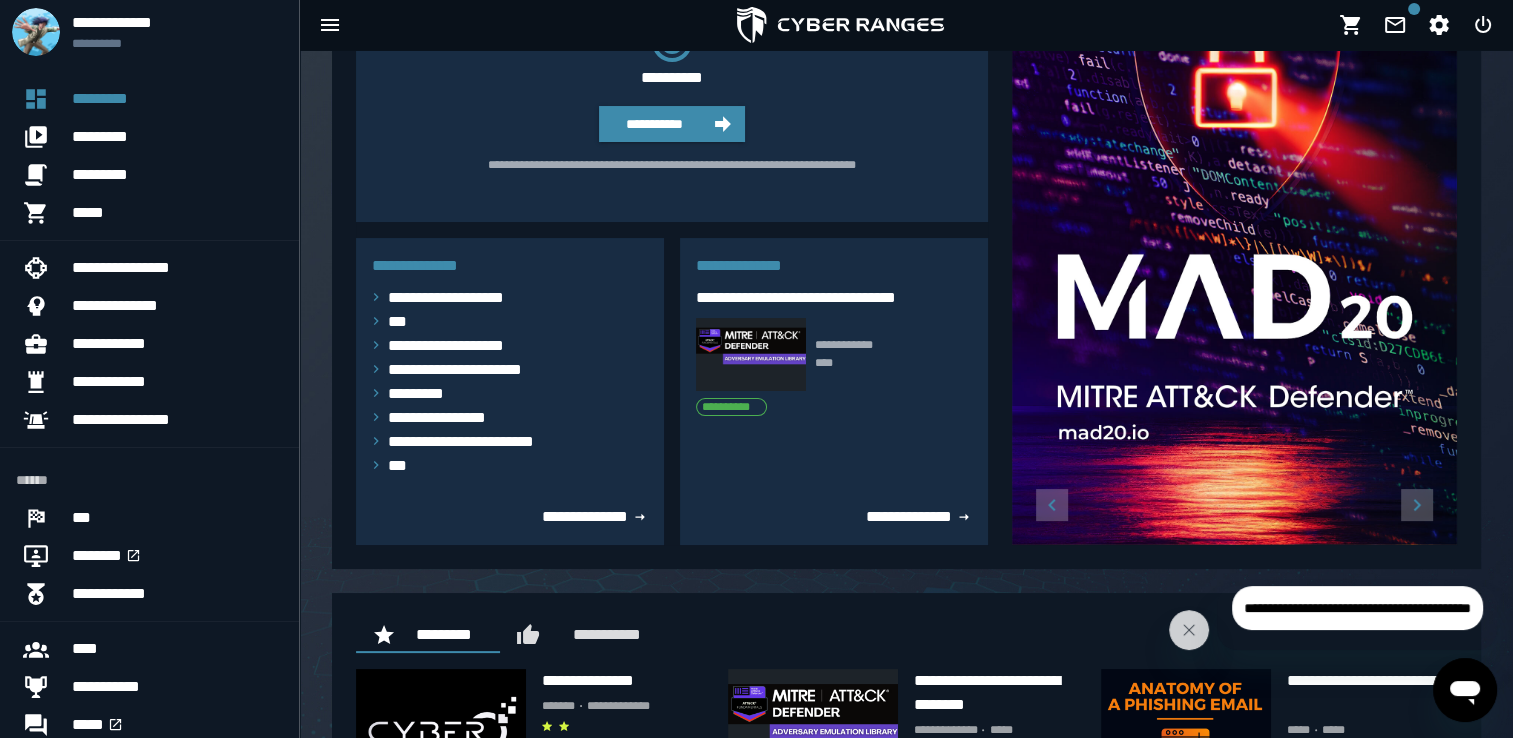 scroll, scrollTop: 227, scrollLeft: 0, axis: vertical 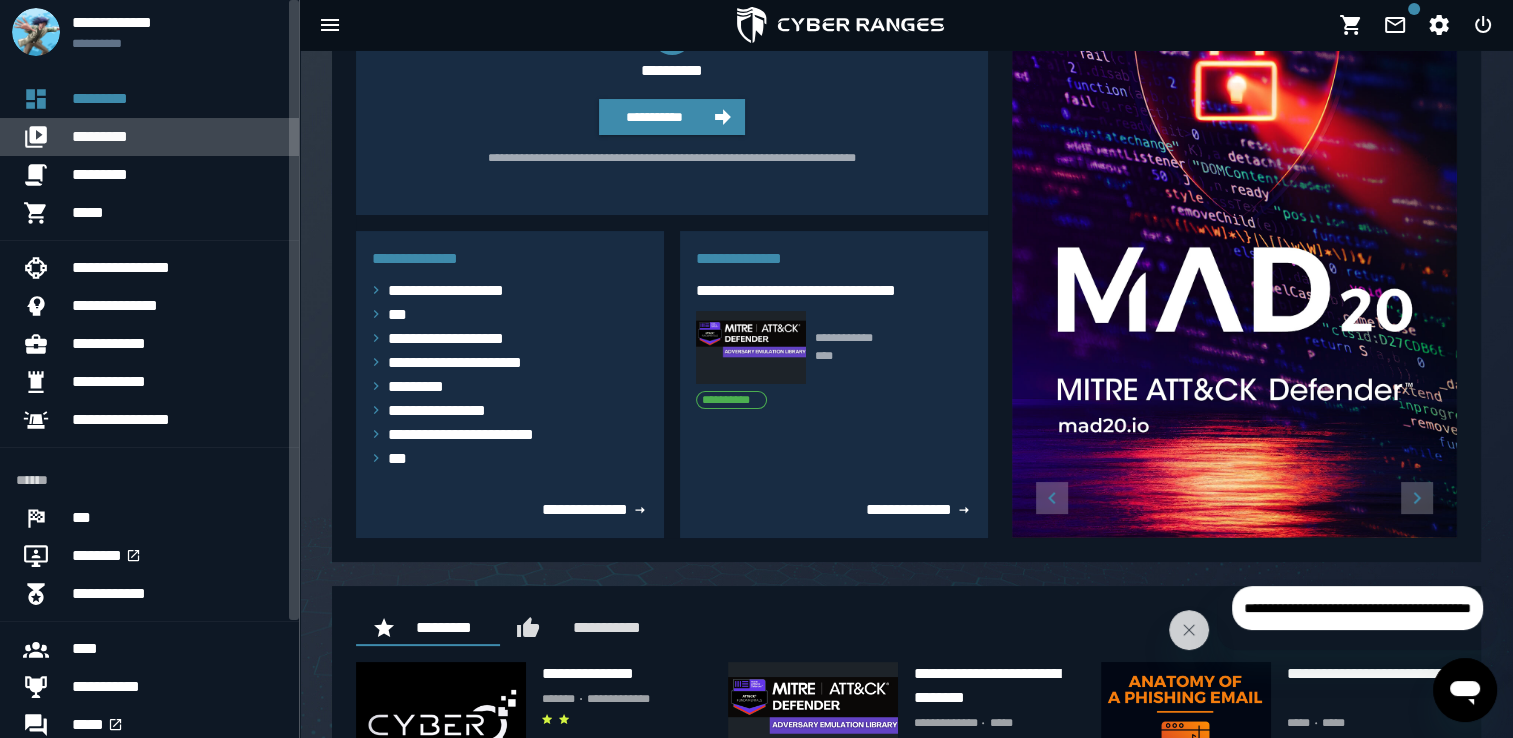 click on "*********" at bounding box center [177, 137] 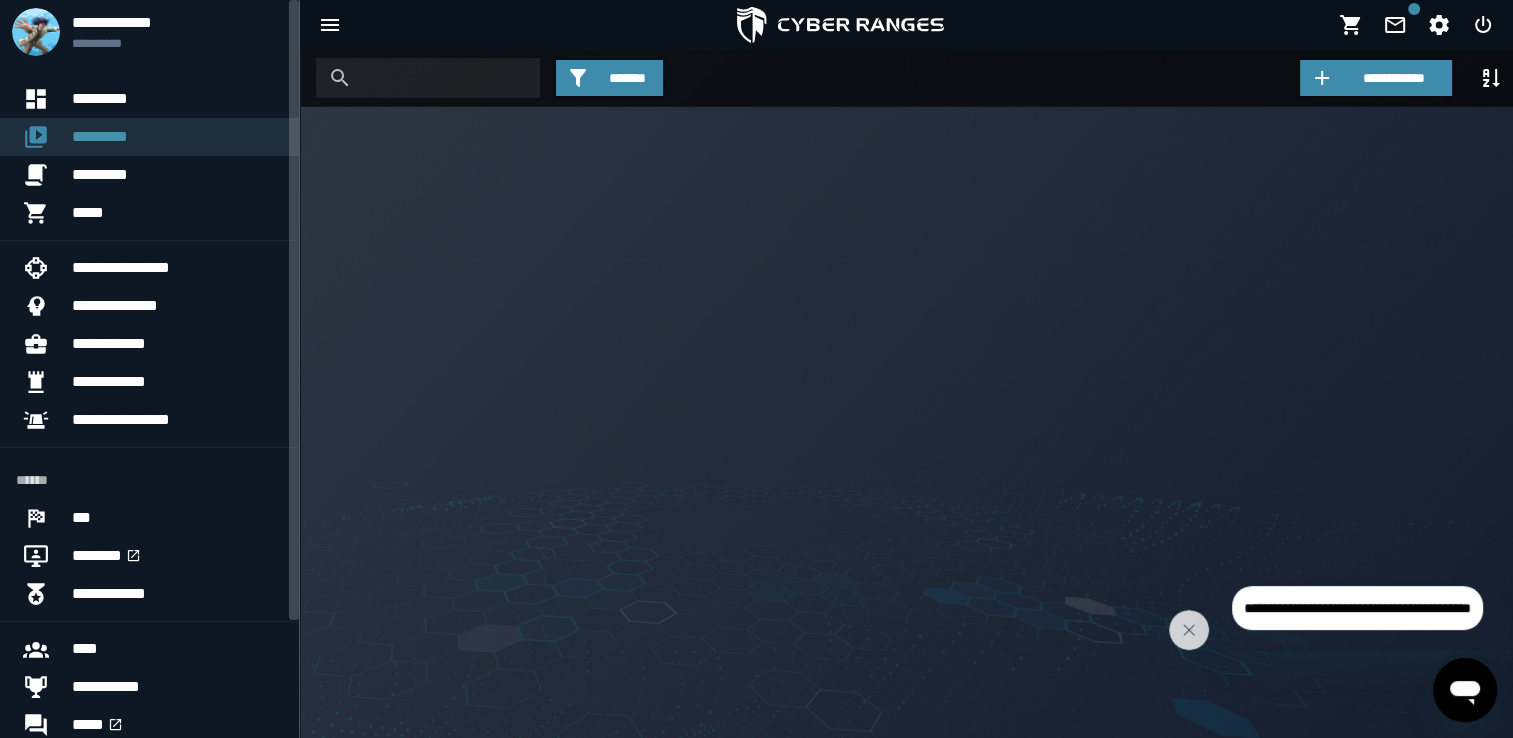 scroll, scrollTop: 0, scrollLeft: 0, axis: both 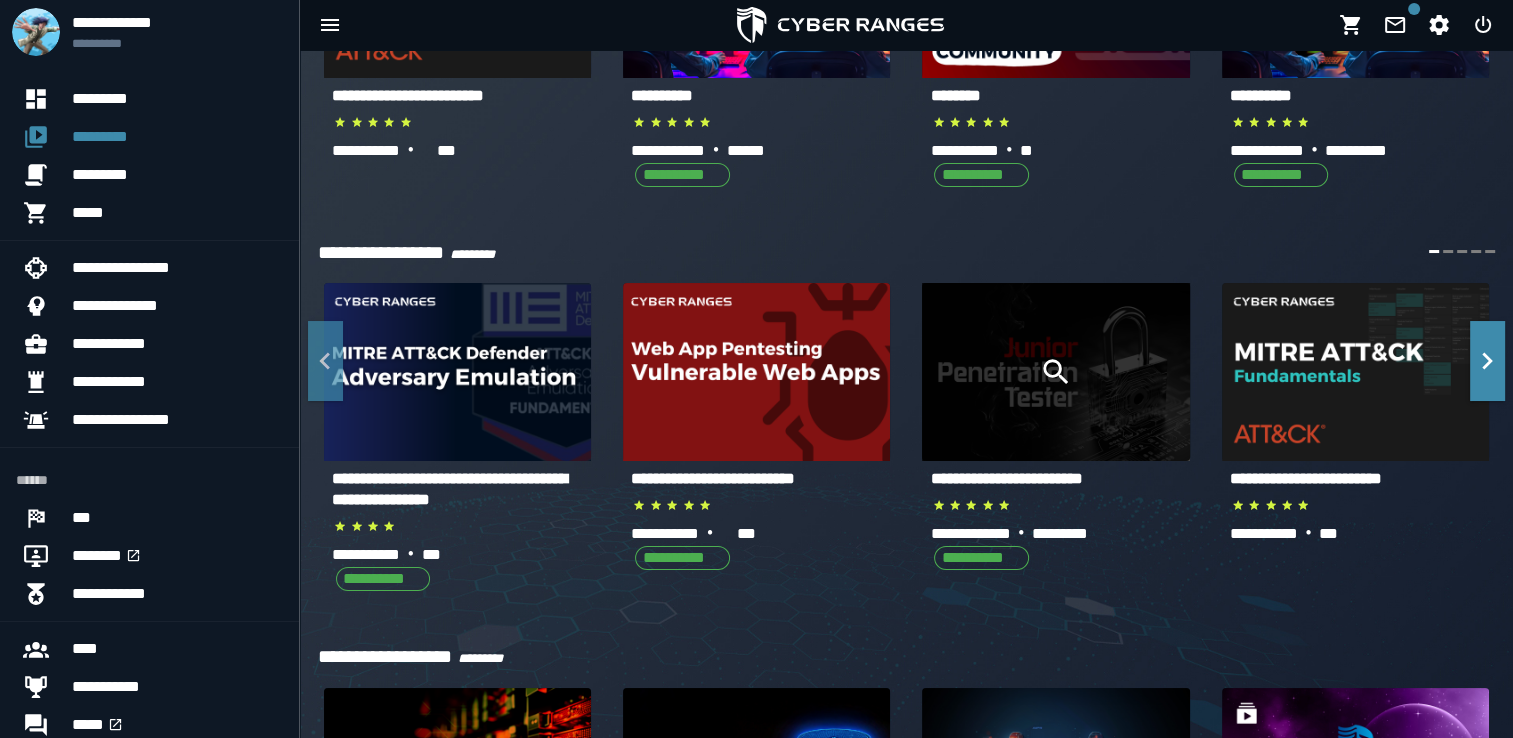 click 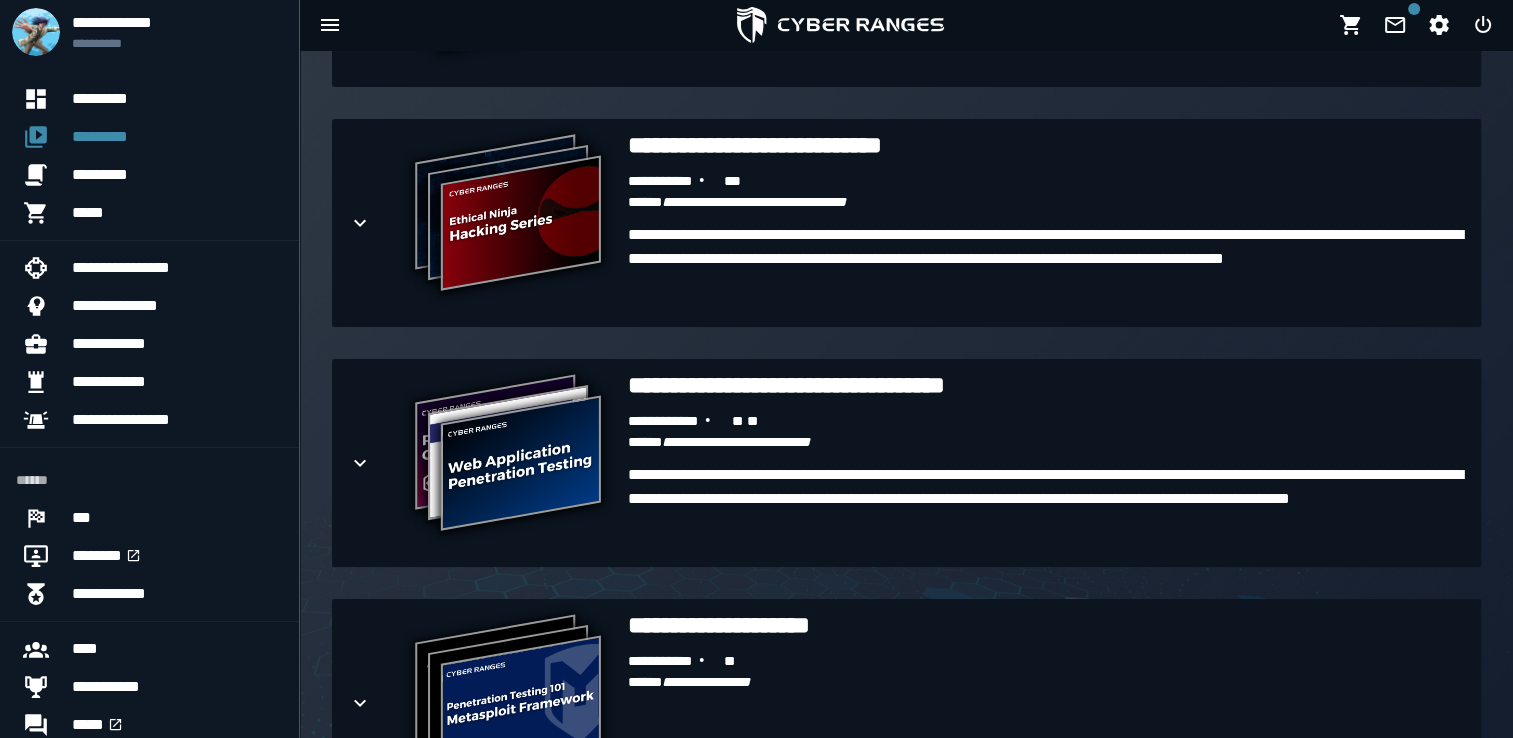 scroll, scrollTop: 2144, scrollLeft: 0, axis: vertical 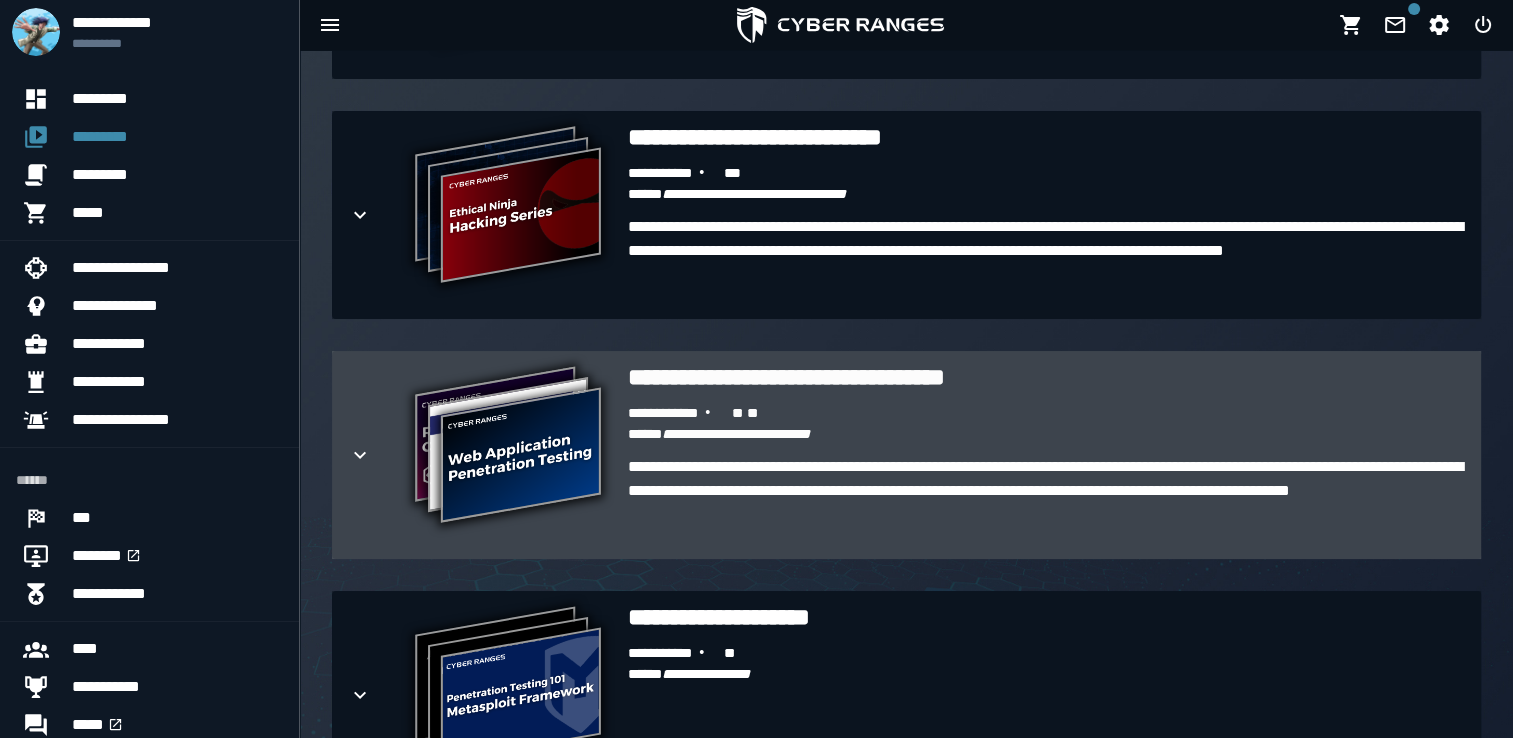 click 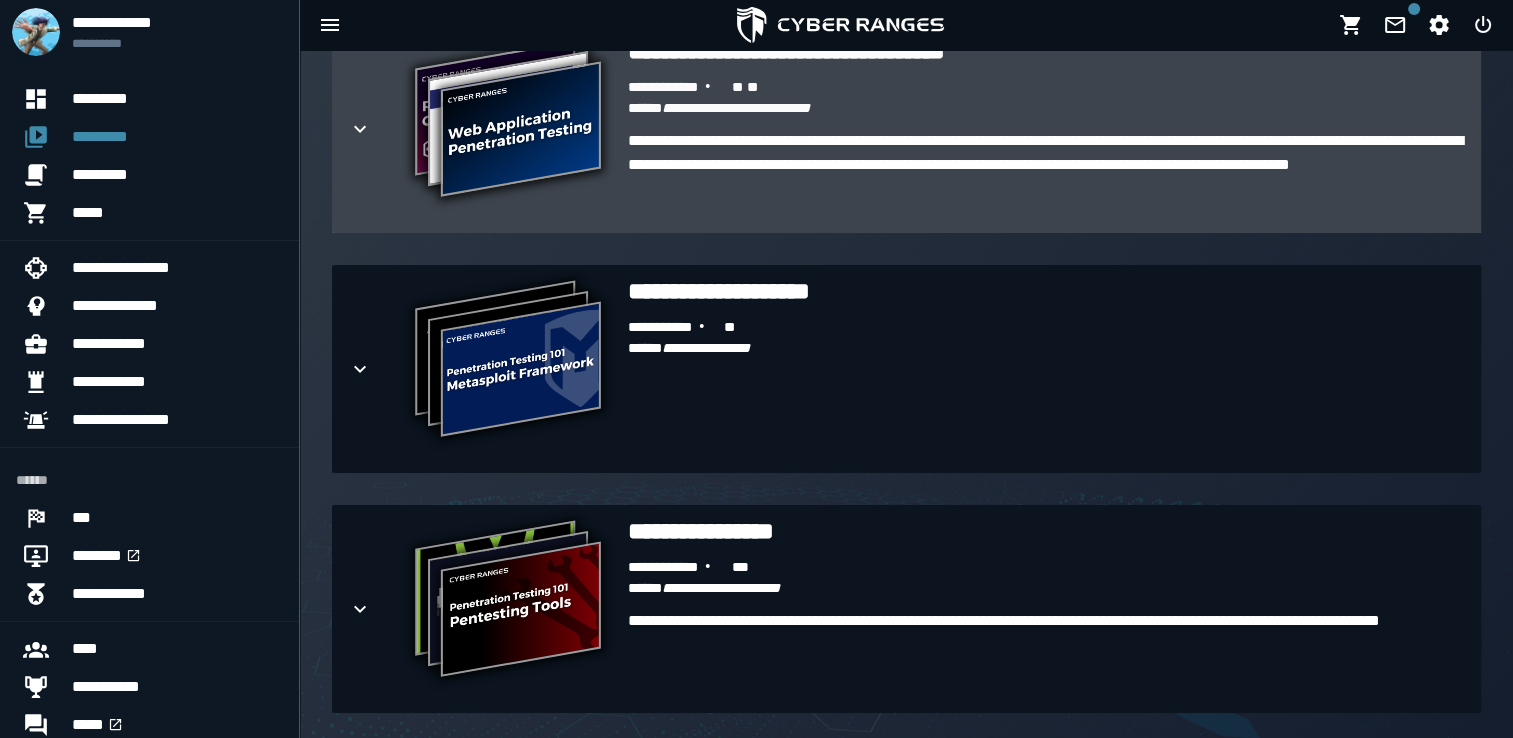 scroll, scrollTop: 2512, scrollLeft: 0, axis: vertical 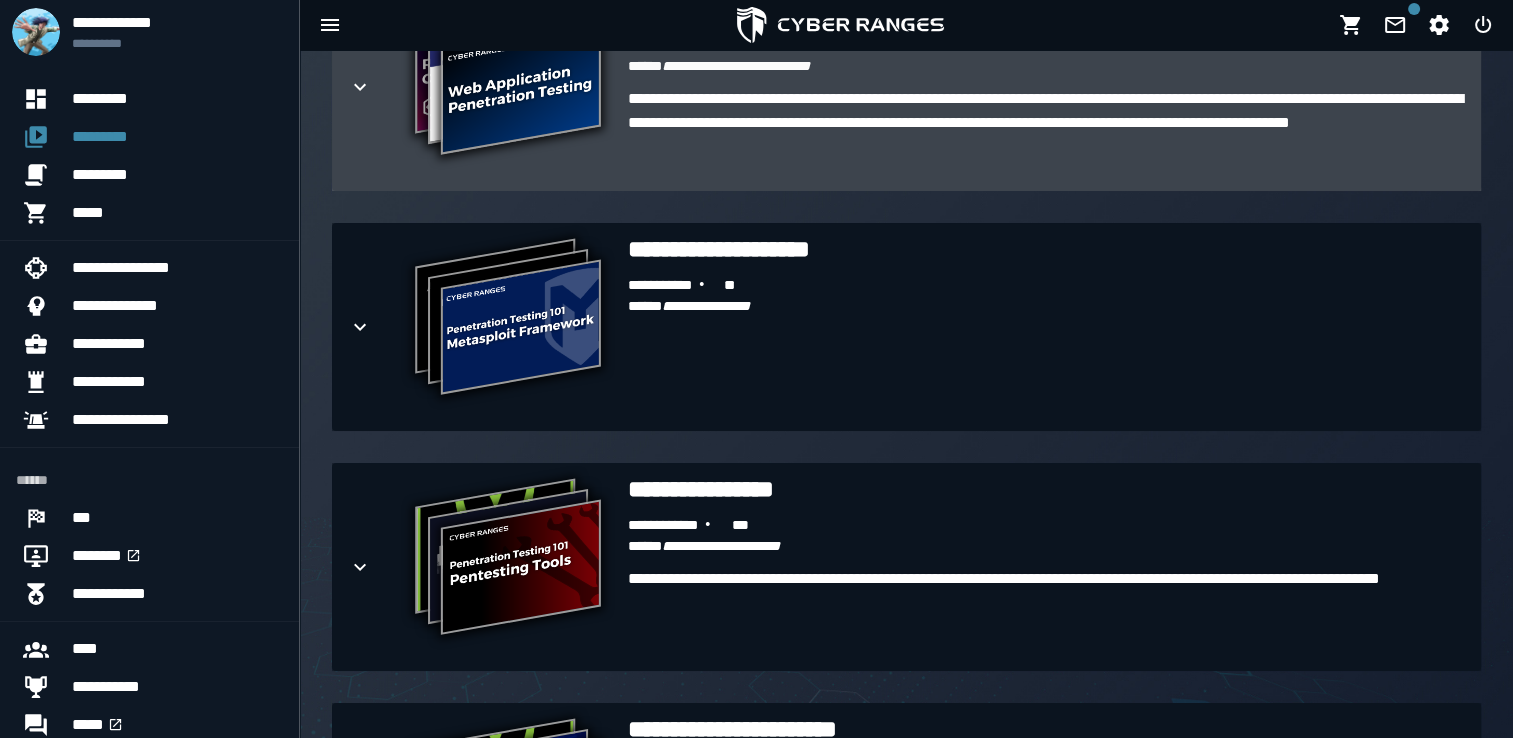 click 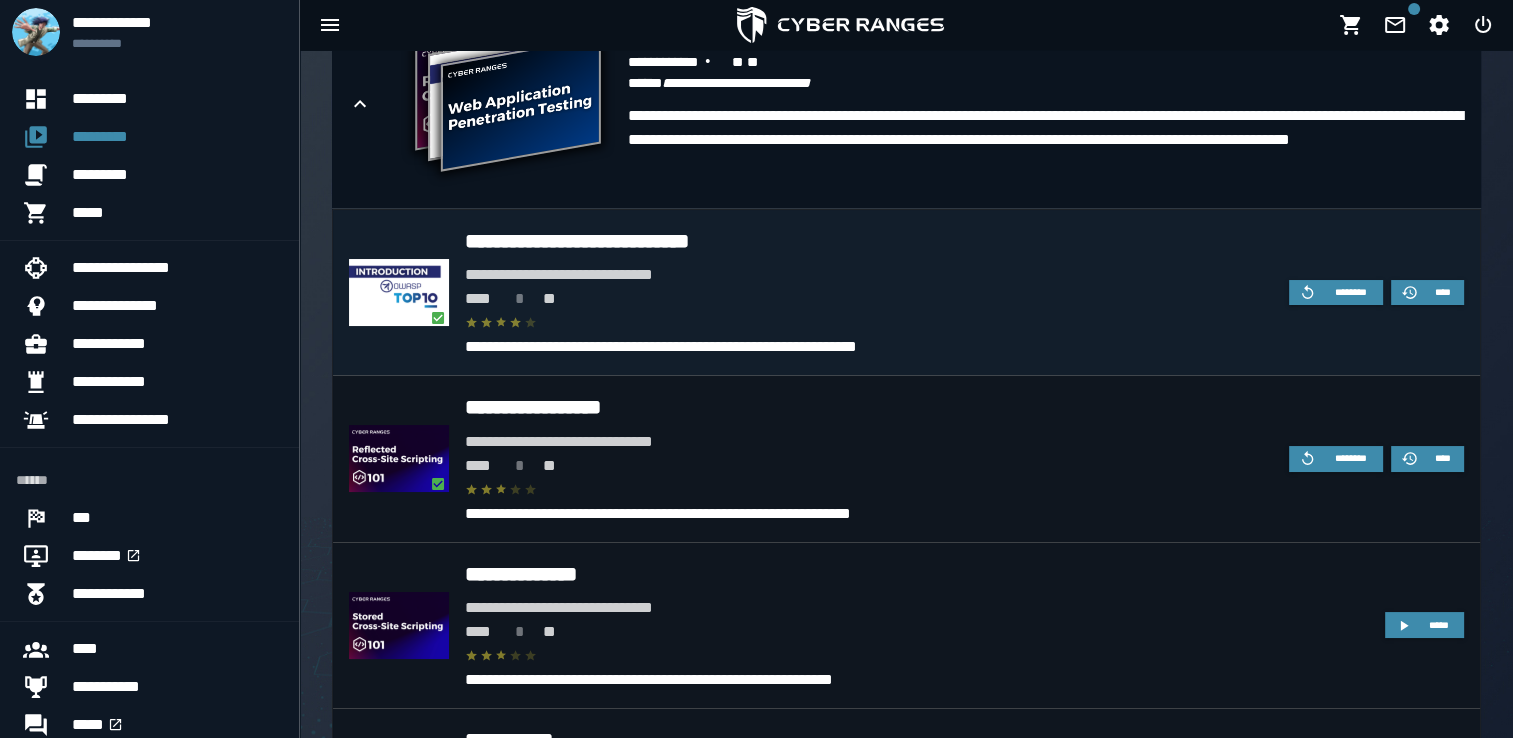scroll, scrollTop: 2702, scrollLeft: 0, axis: vertical 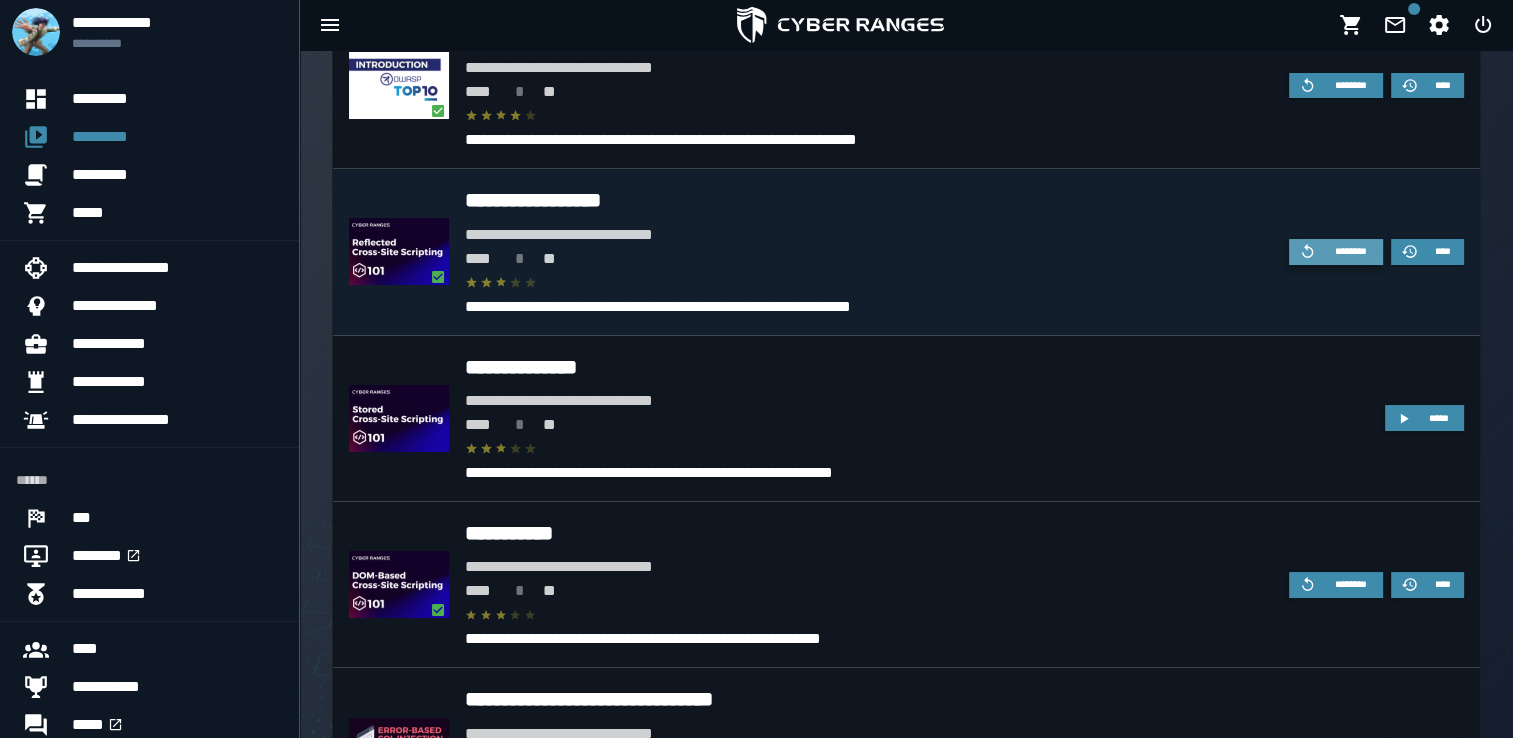 click on "********" at bounding box center [1350, 251] 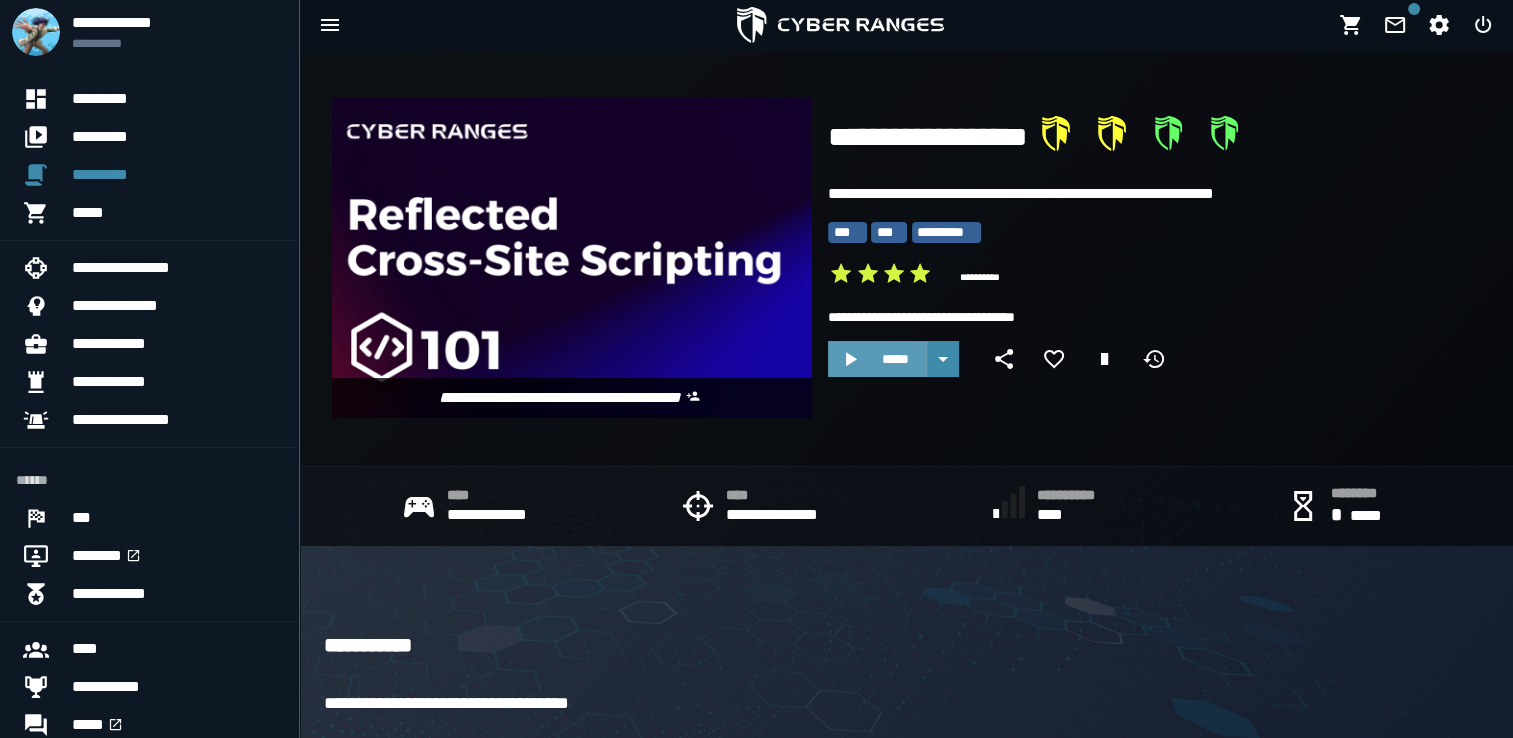 click 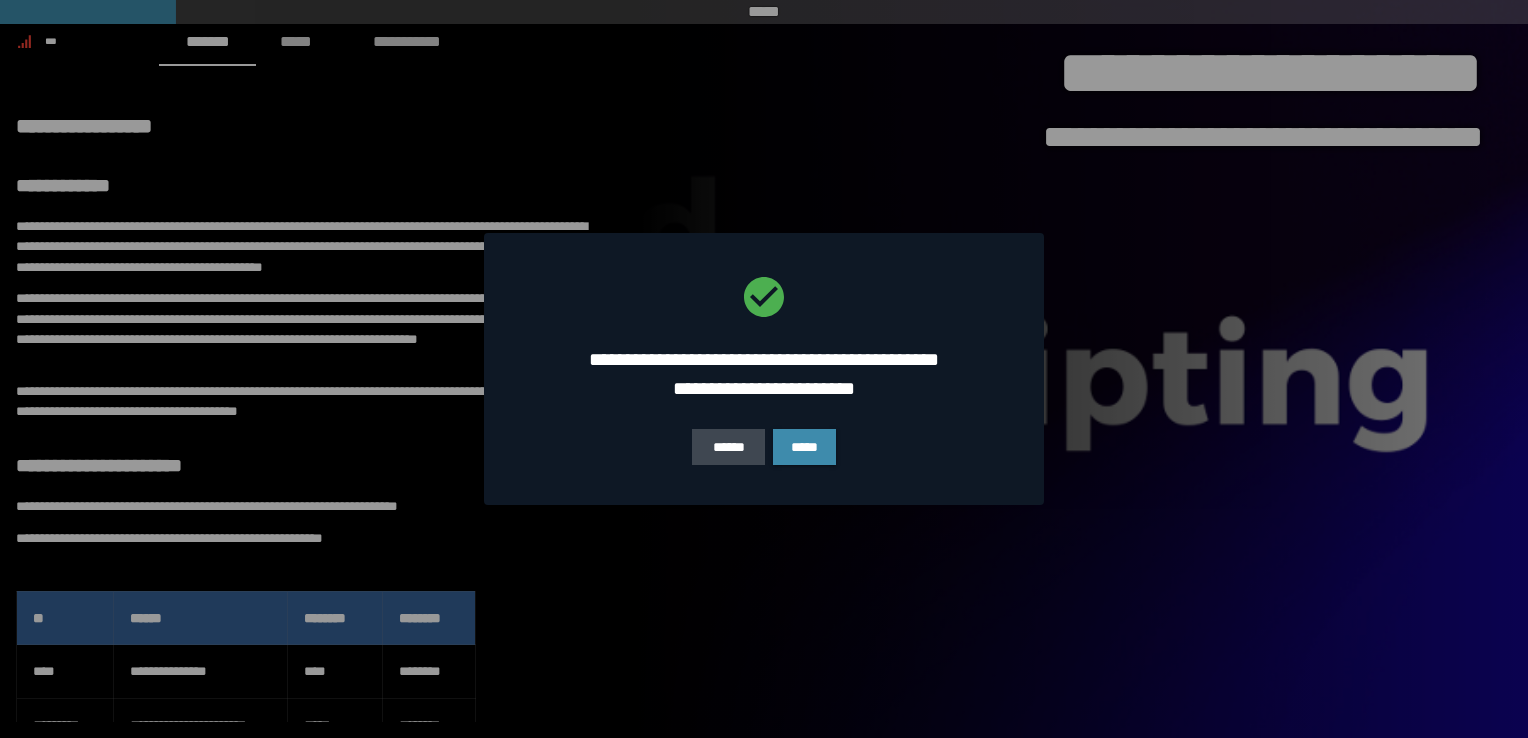 click at bounding box center (764, 369) 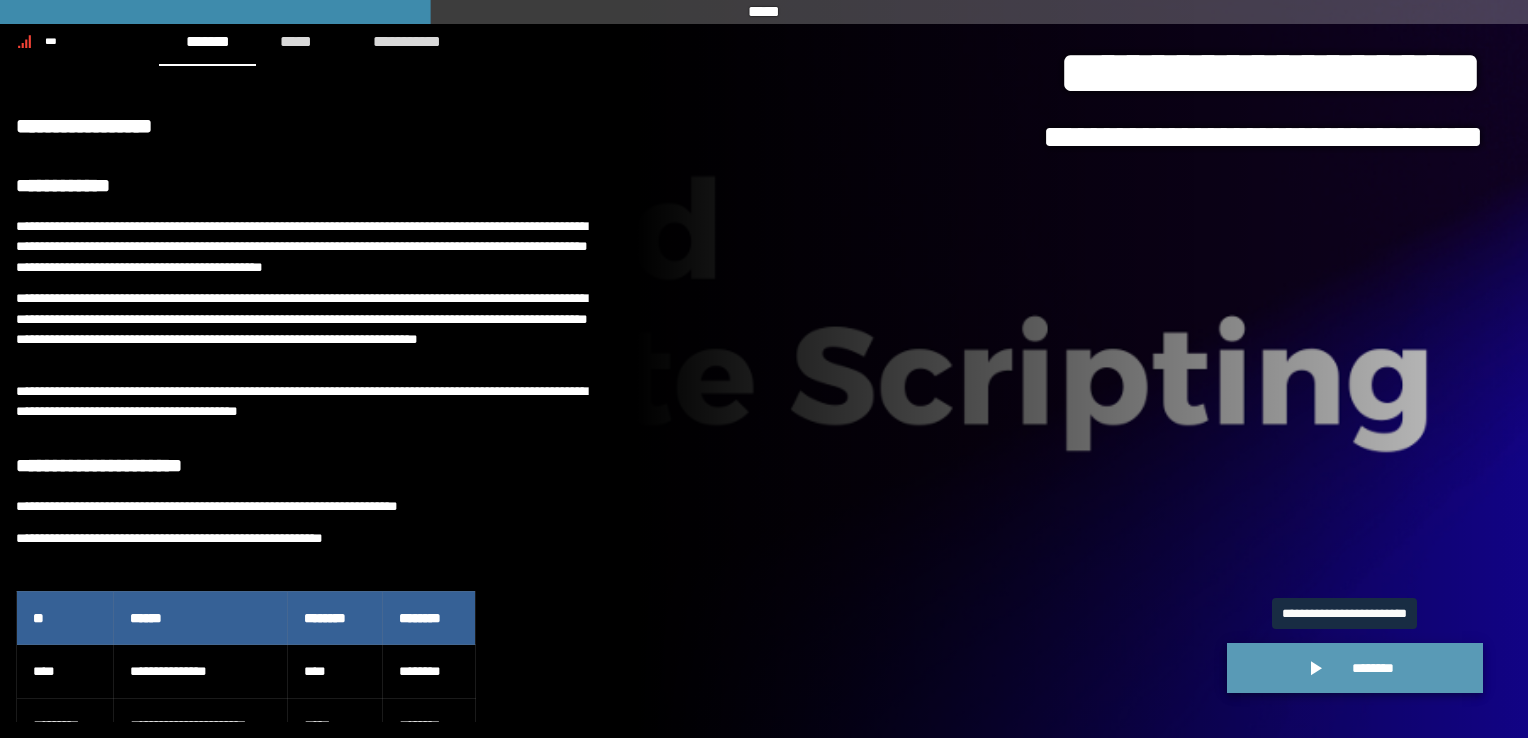 click on "********" at bounding box center (1373, 668) 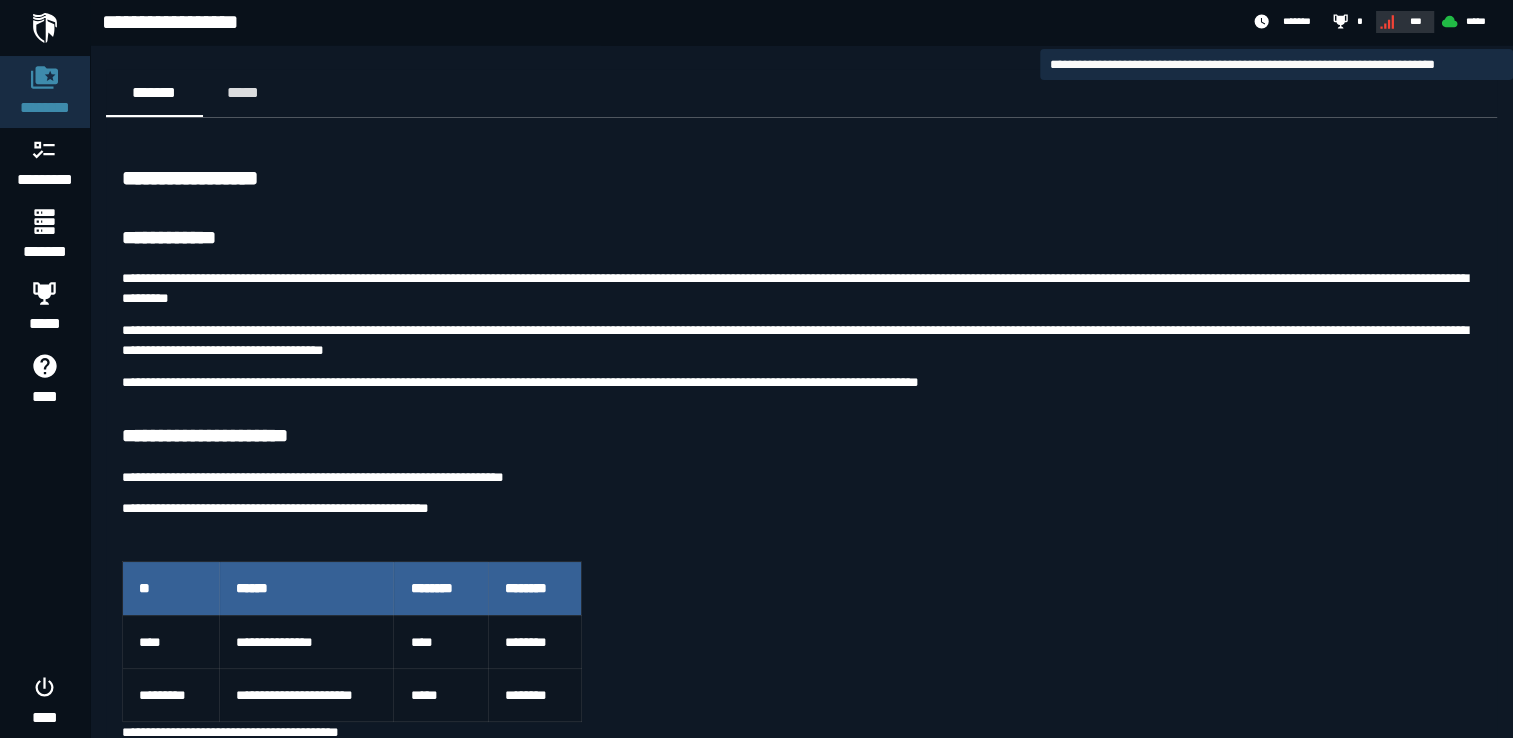 click 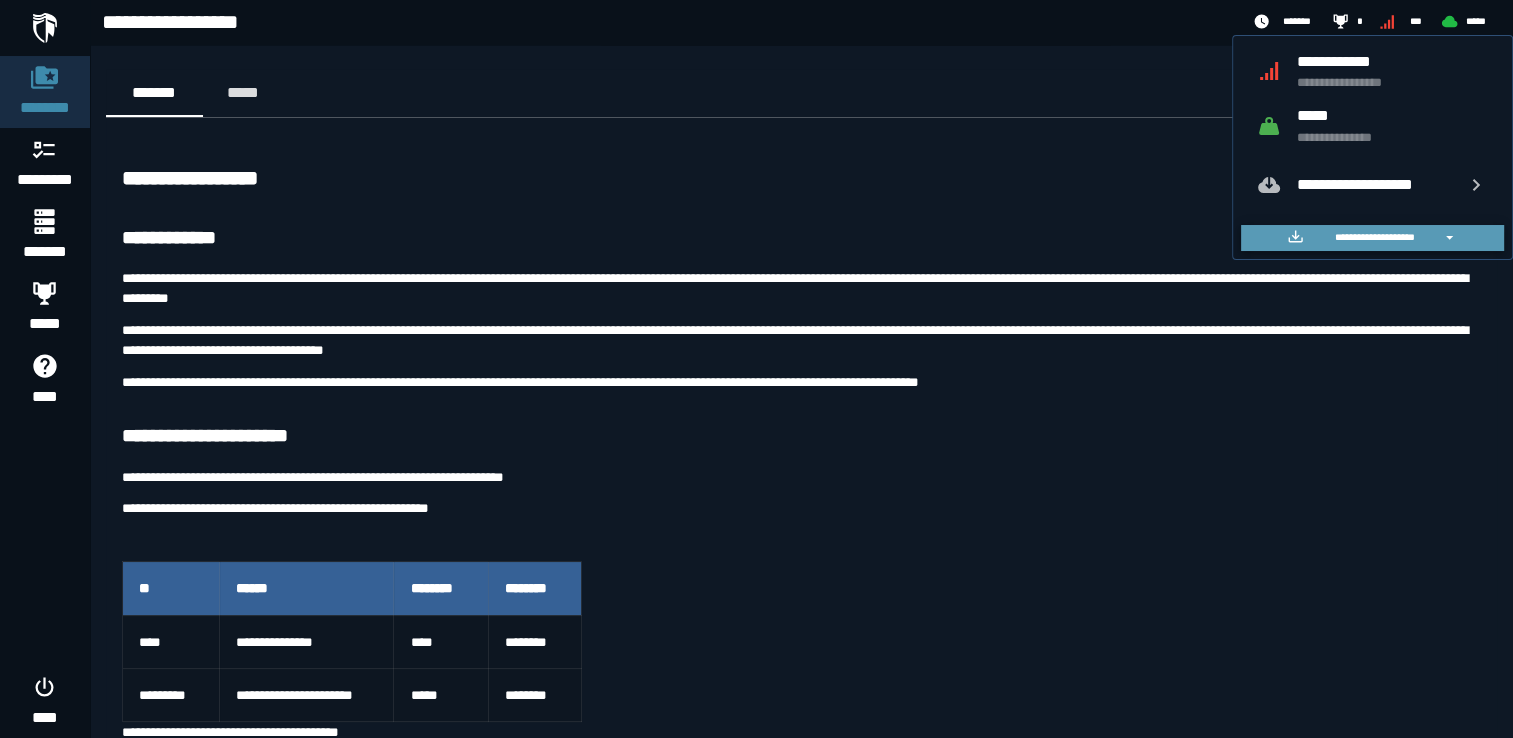 click on "**********" at bounding box center (1374, 237) 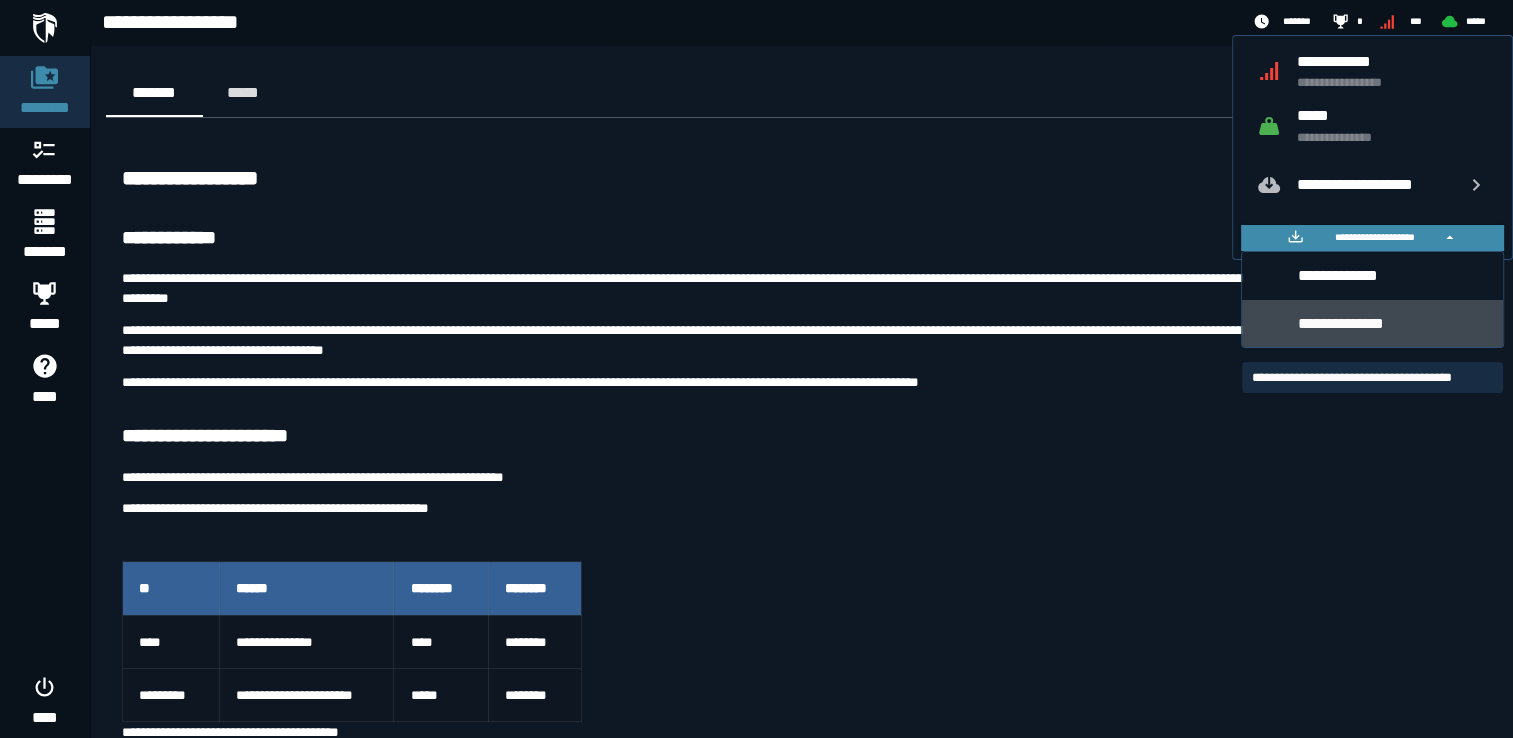 click on "**********" at bounding box center [1393, 323] 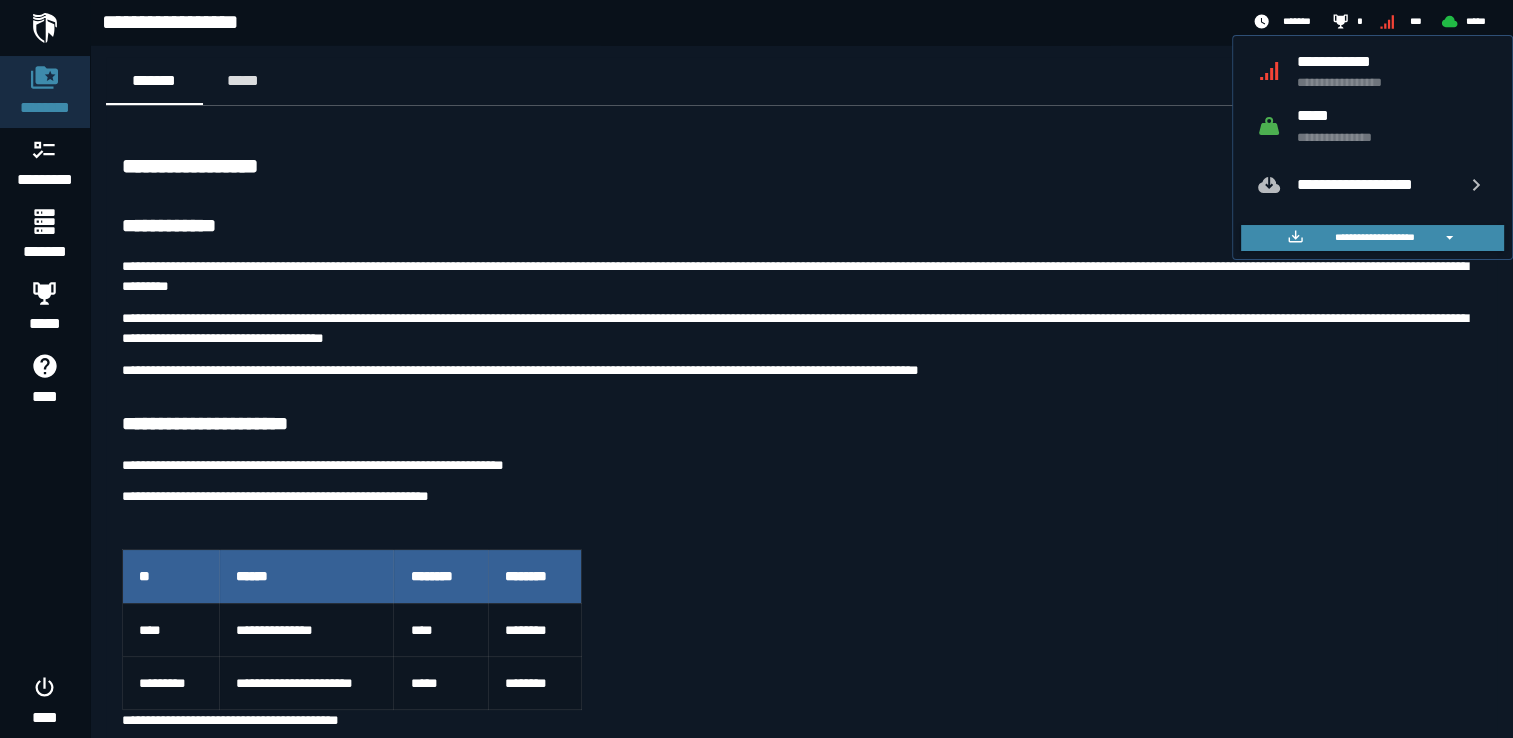 scroll, scrollTop: 0, scrollLeft: 0, axis: both 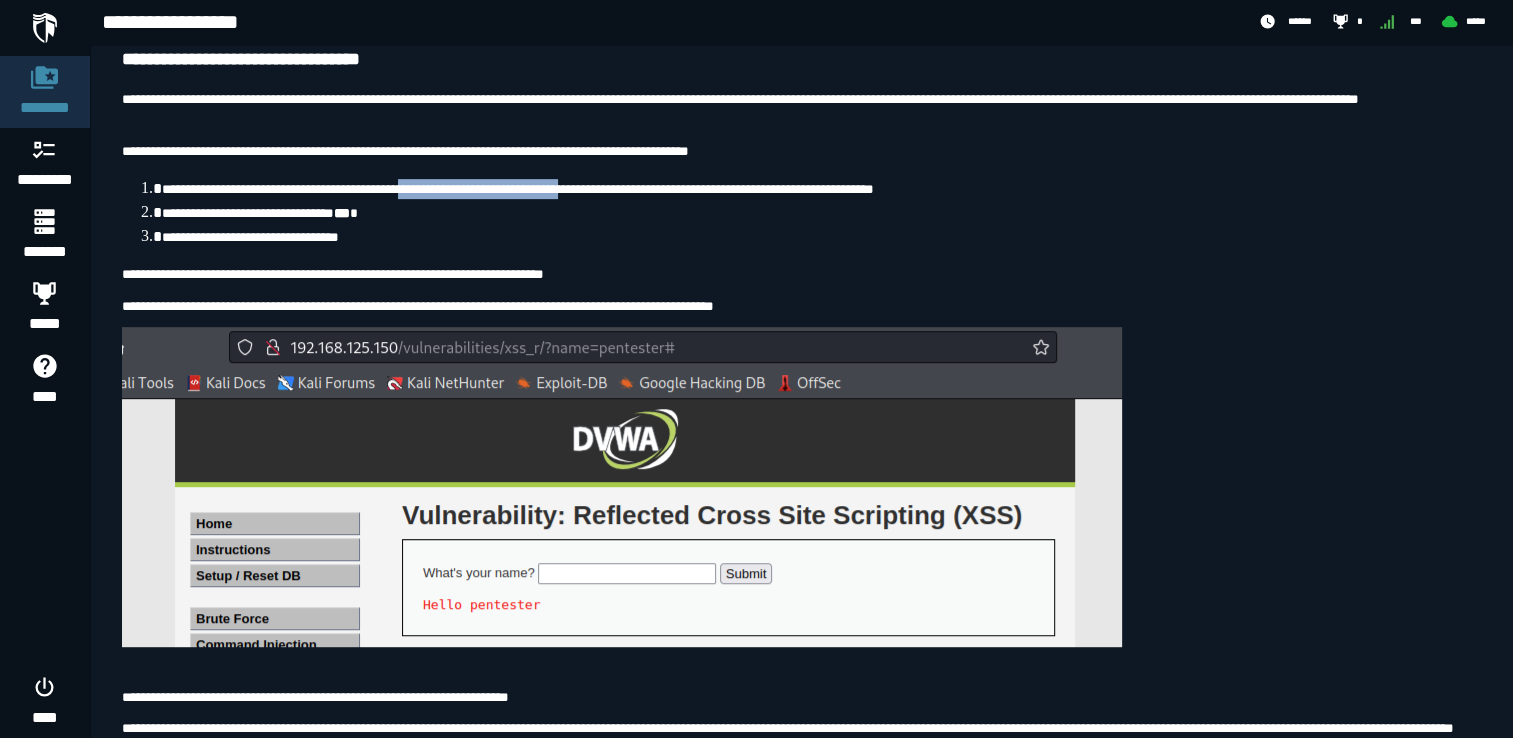 drag, startPoint x: 422, startPoint y: 190, endPoint x: 612, endPoint y: 198, distance: 190.16835 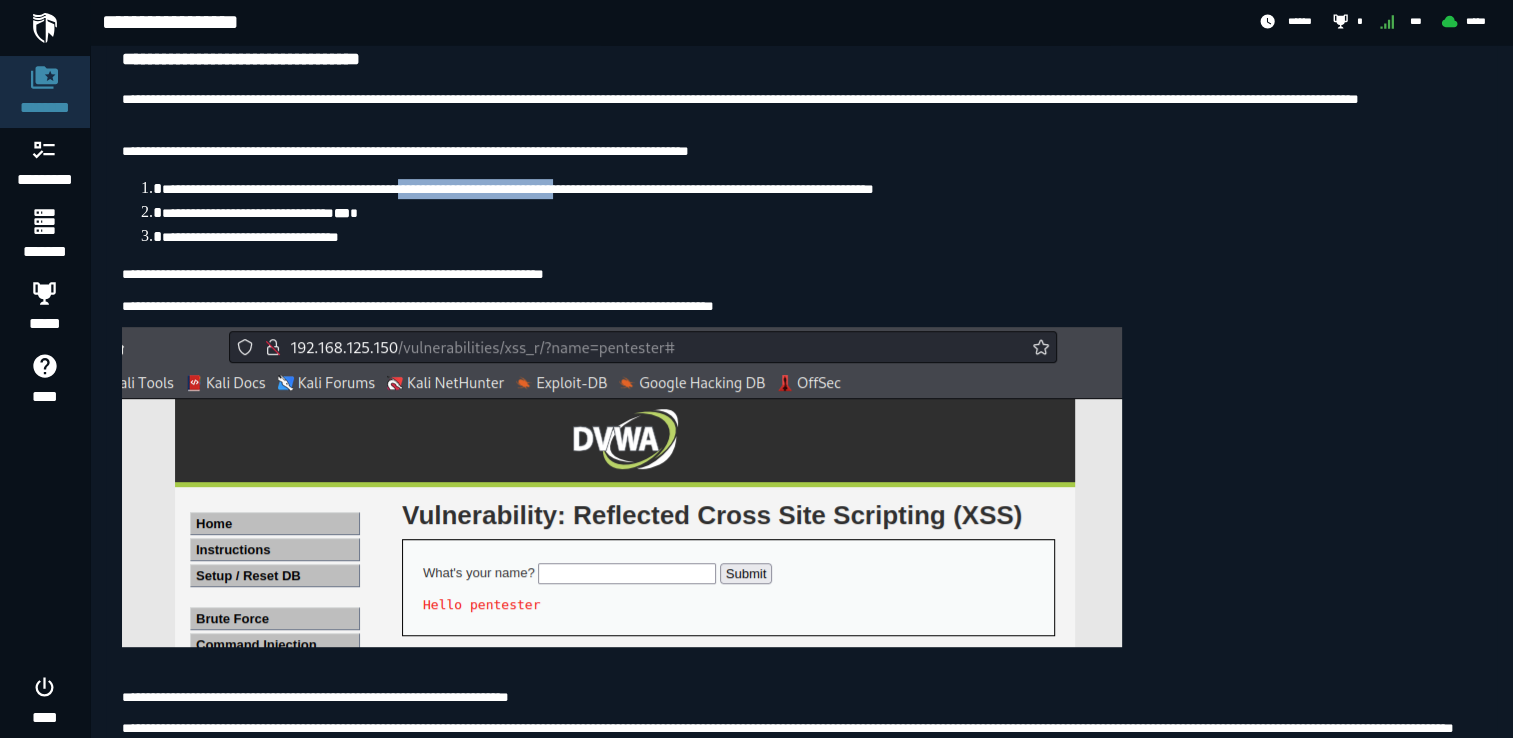 copy on "**********" 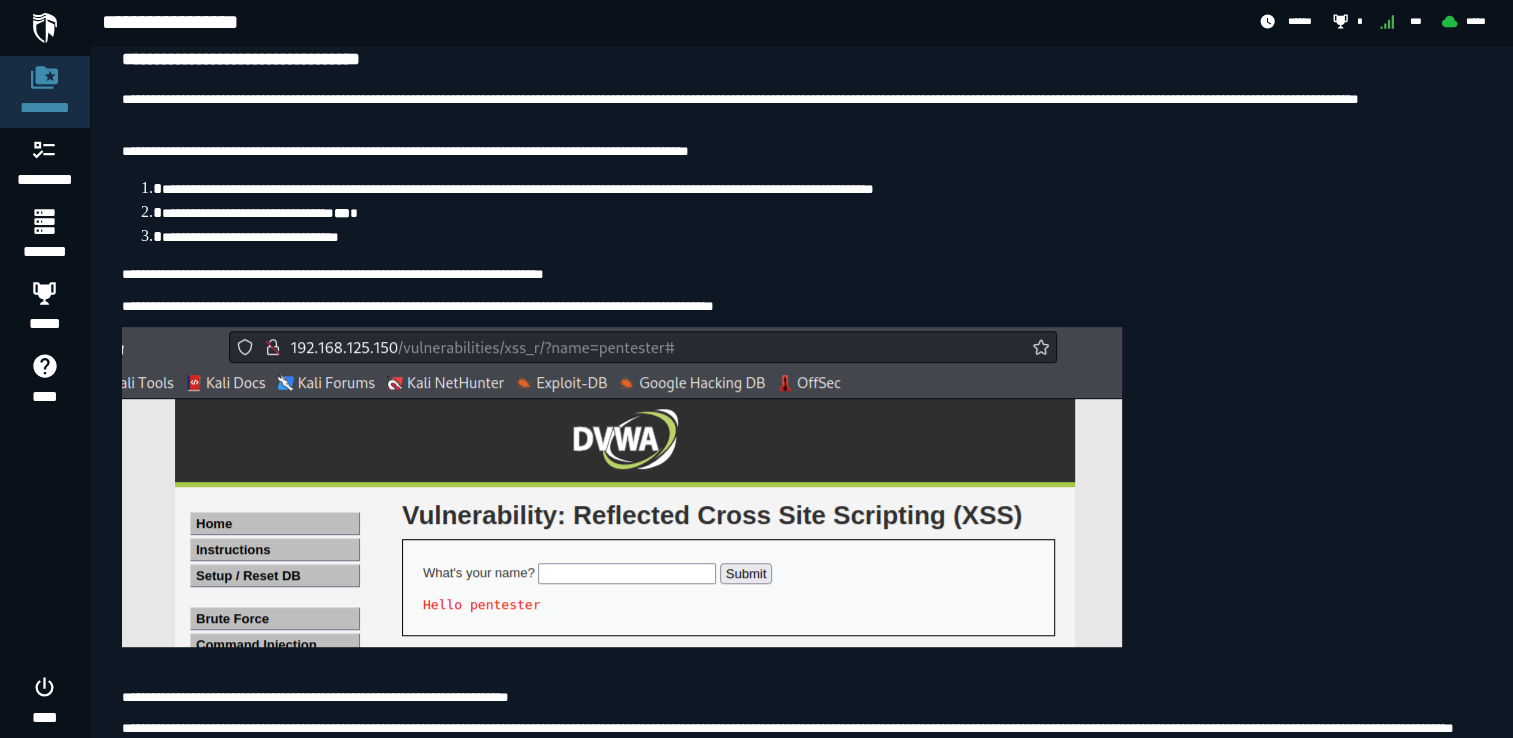 click on "**********" at bounding box center [821, 213] 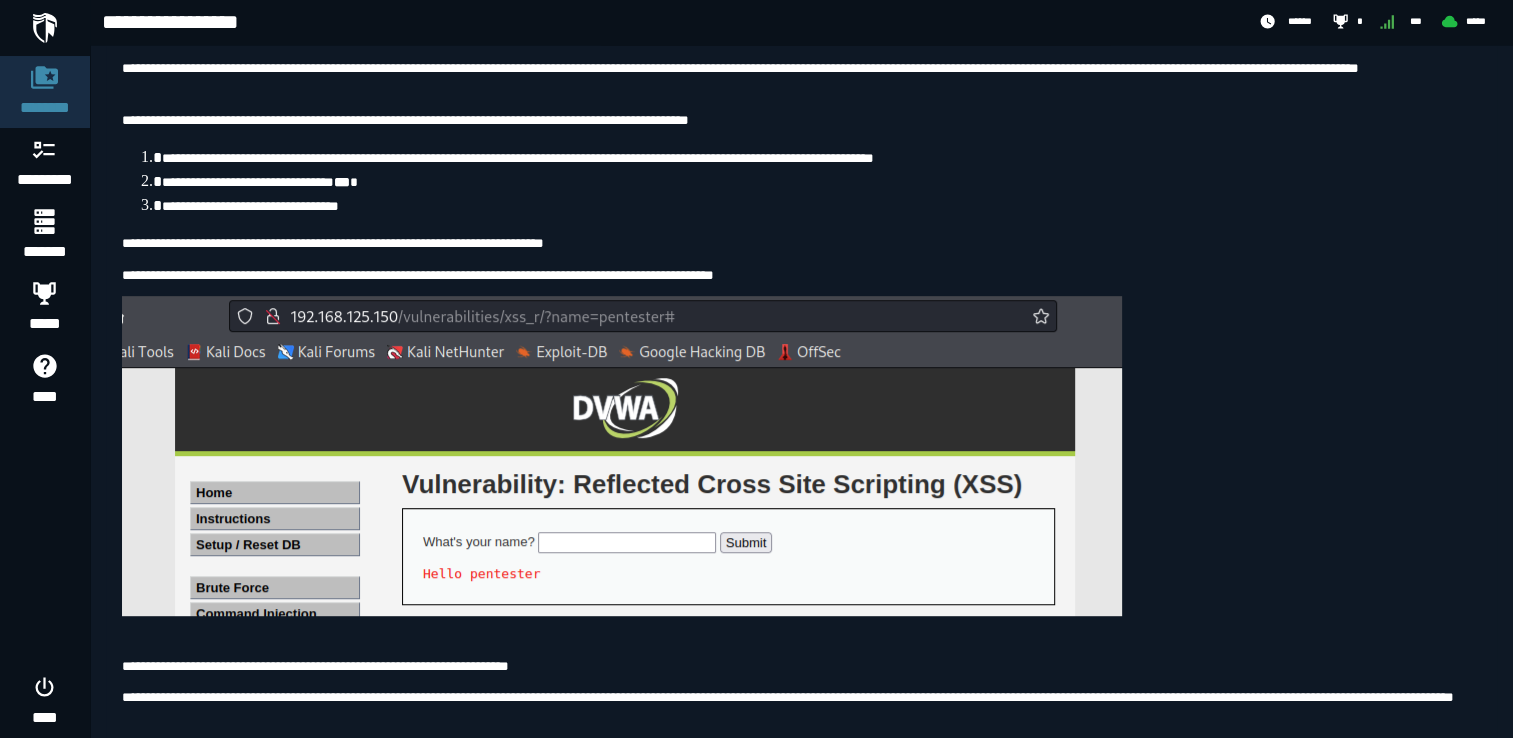 scroll, scrollTop: 915, scrollLeft: 0, axis: vertical 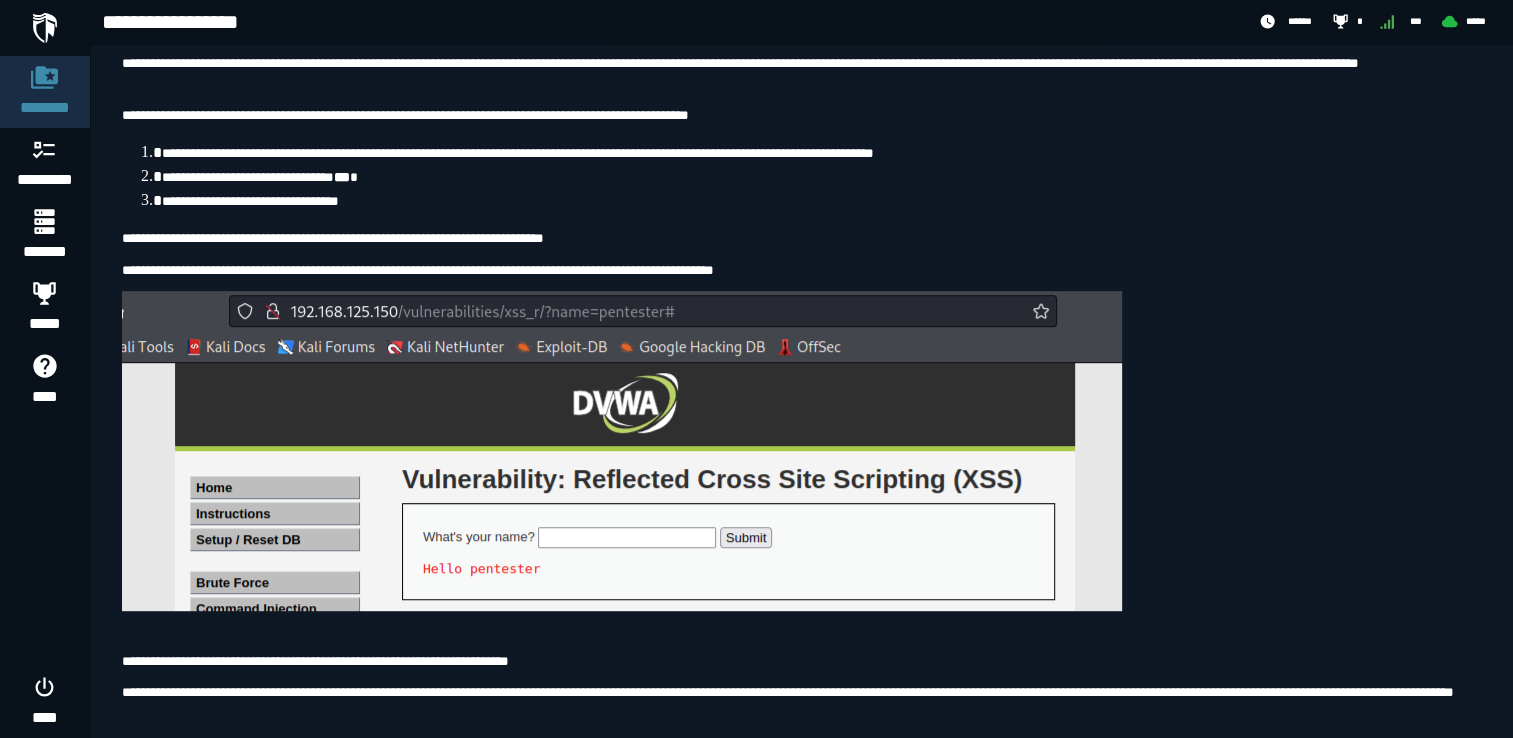 click on "**********" at bounding box center (801, 270) 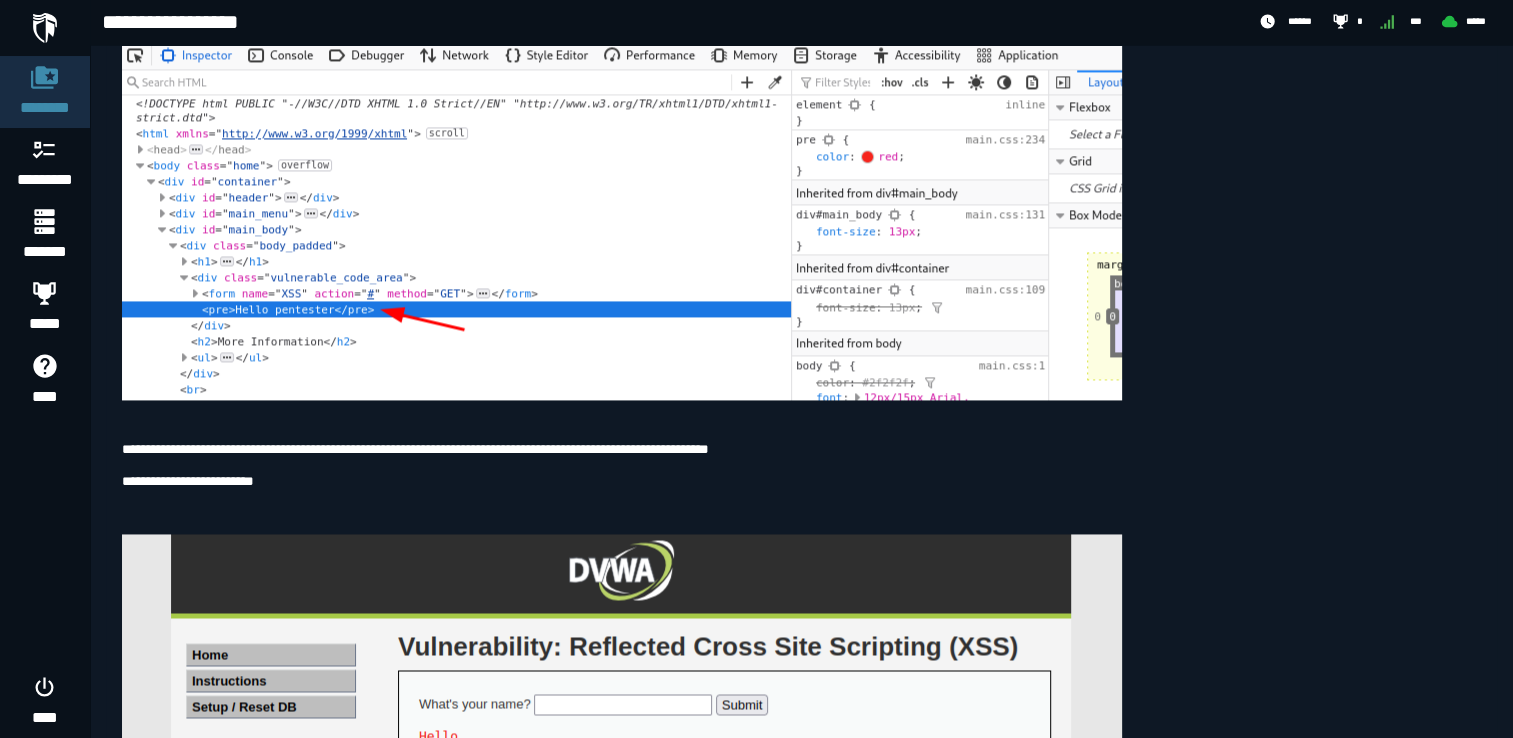 scroll, scrollTop: 2880, scrollLeft: 0, axis: vertical 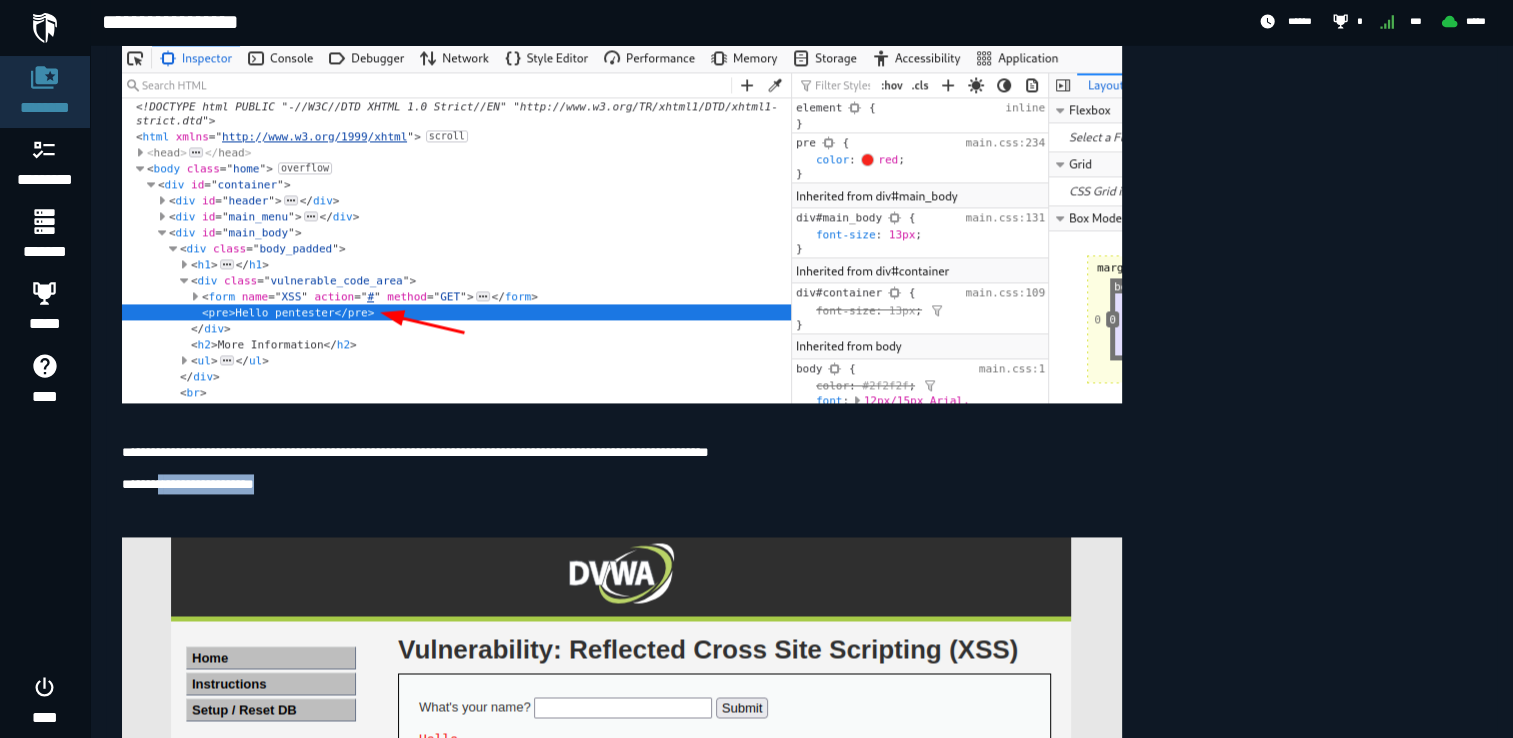 drag, startPoint x: 159, startPoint y: 621, endPoint x: 269, endPoint y: 630, distance: 110.36757 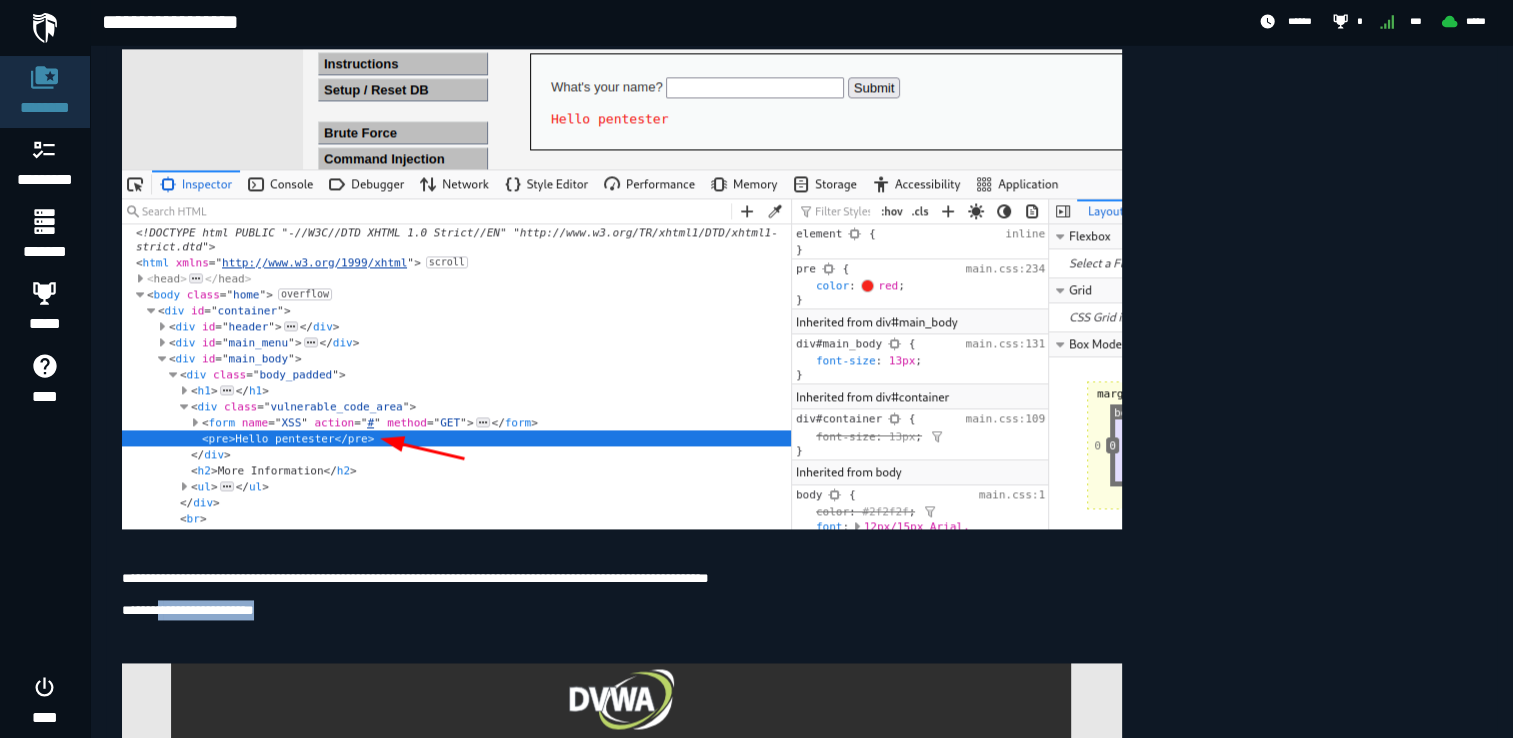 scroll, scrollTop: 2750, scrollLeft: 0, axis: vertical 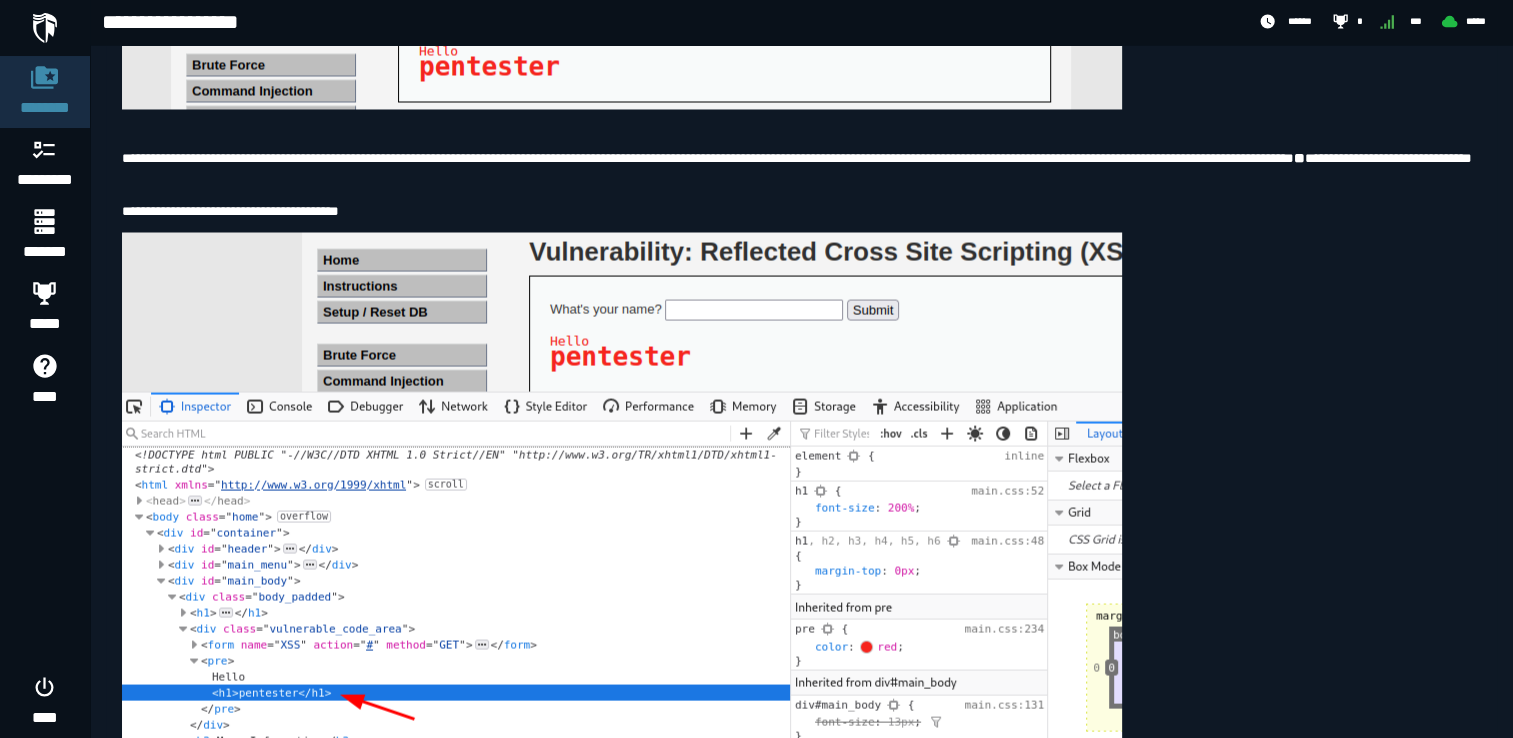 click on "**********" at bounding box center (801, 2354) 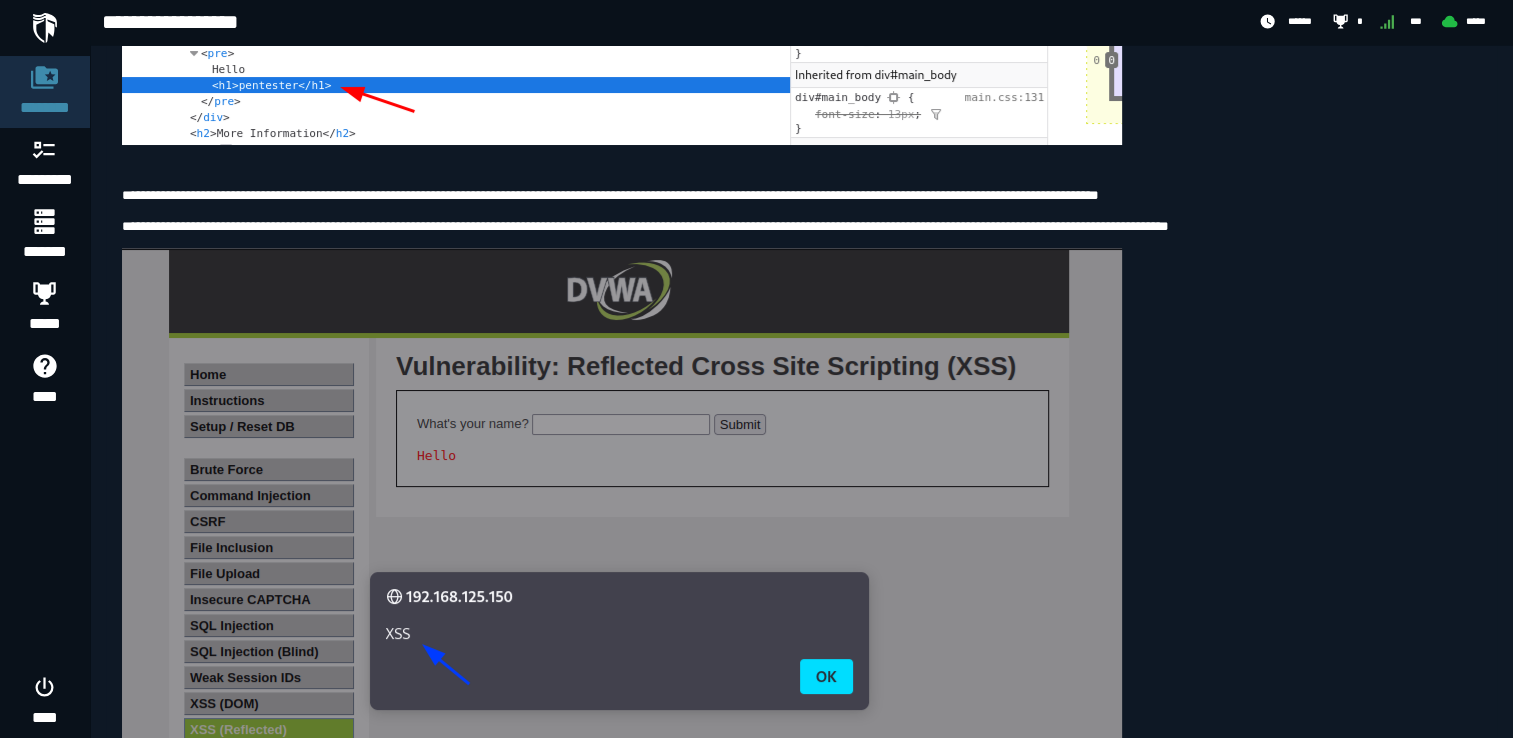 scroll, scrollTop: 4168, scrollLeft: 0, axis: vertical 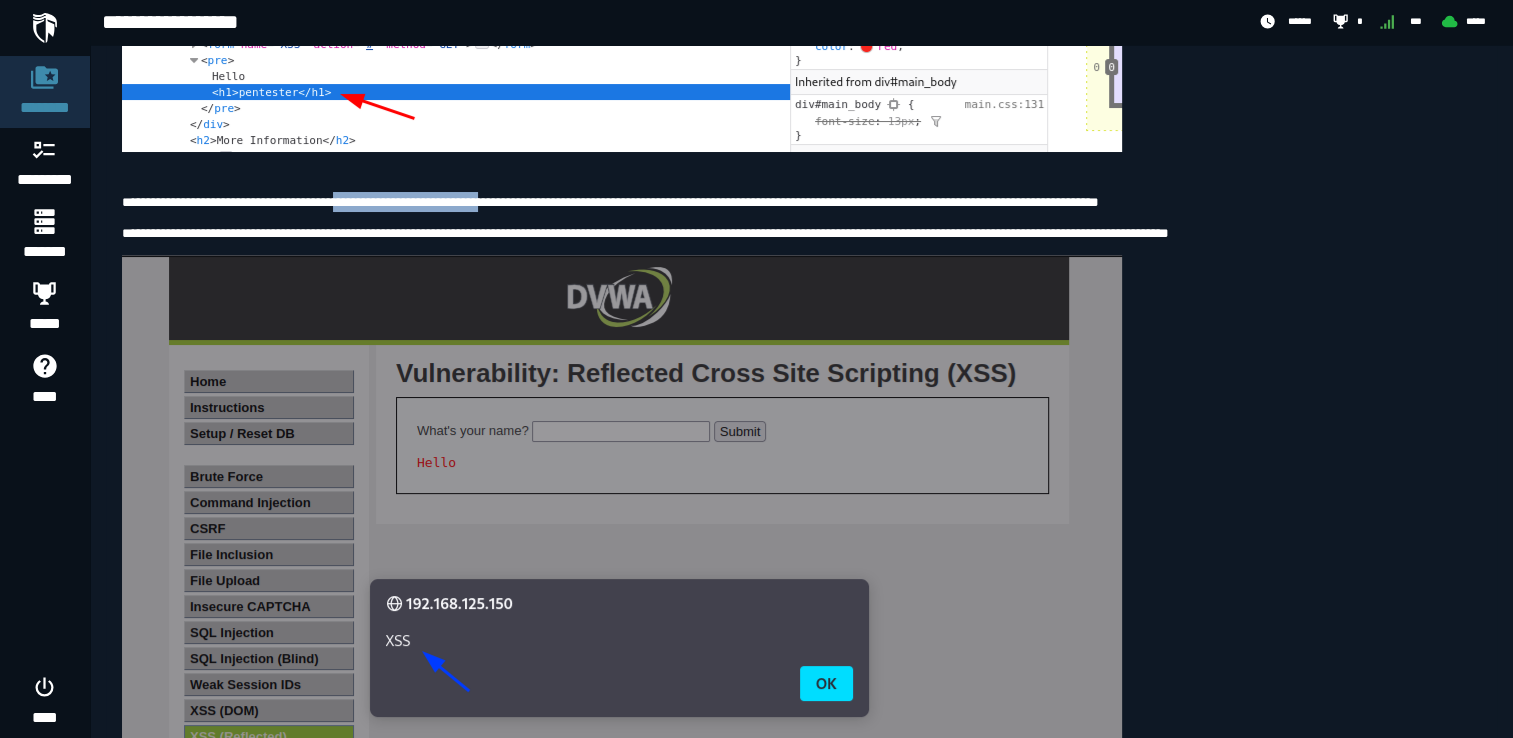 drag, startPoint x: 367, startPoint y: 335, endPoint x: 583, endPoint y: 334, distance: 216.00232 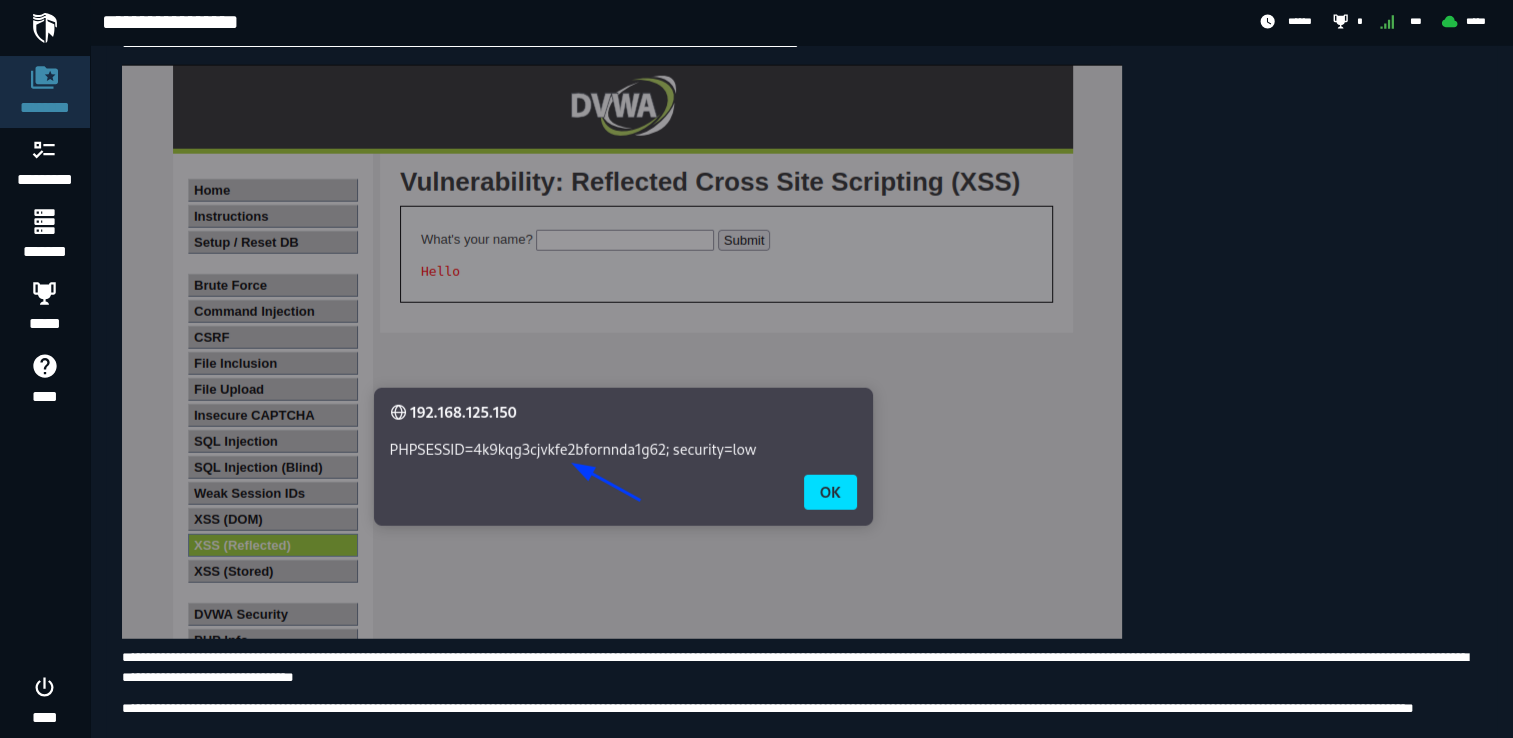 scroll, scrollTop: 4996, scrollLeft: 0, axis: vertical 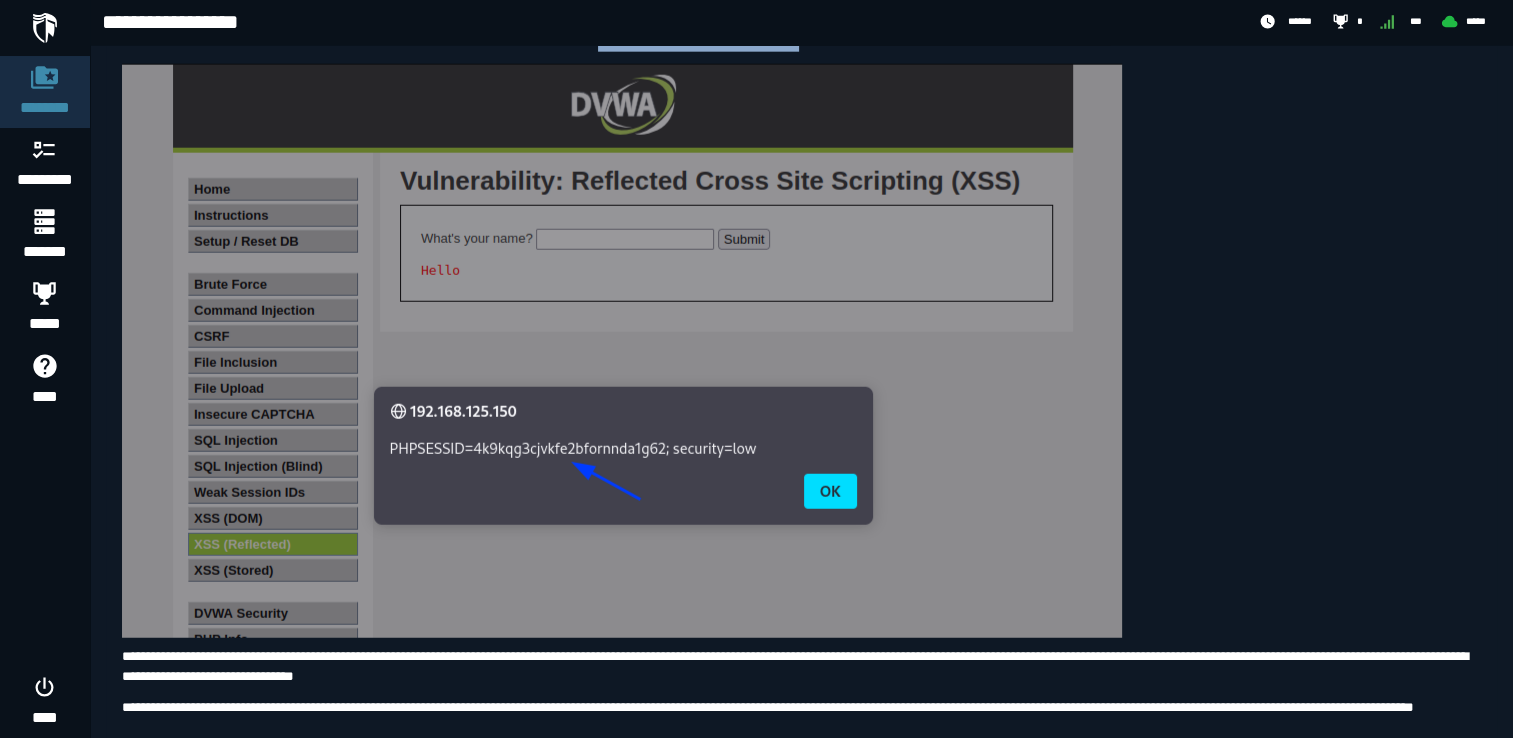 drag, startPoint x: 688, startPoint y: 175, endPoint x: 1001, endPoint y: 175, distance: 313 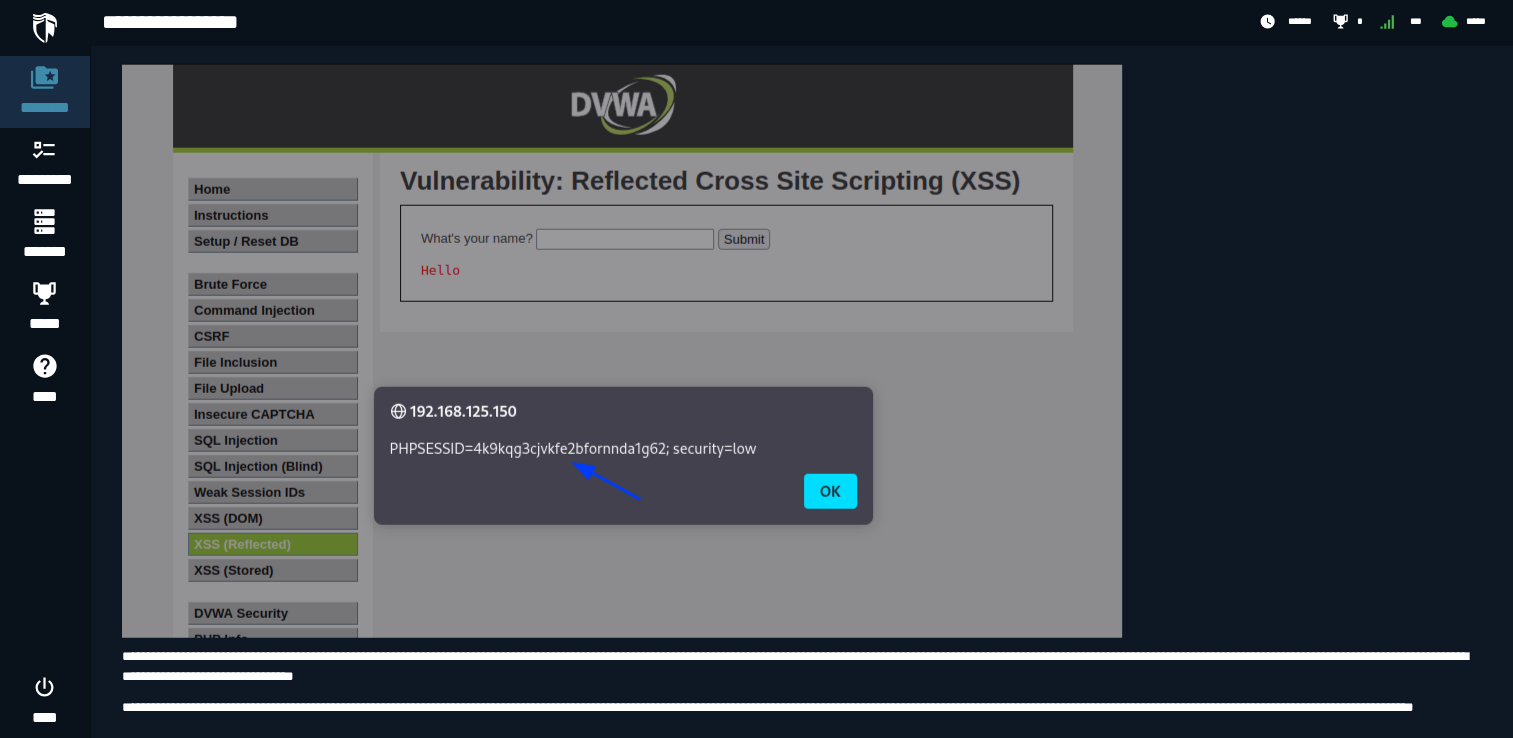 click on "**********" at bounding box center [801, 926] 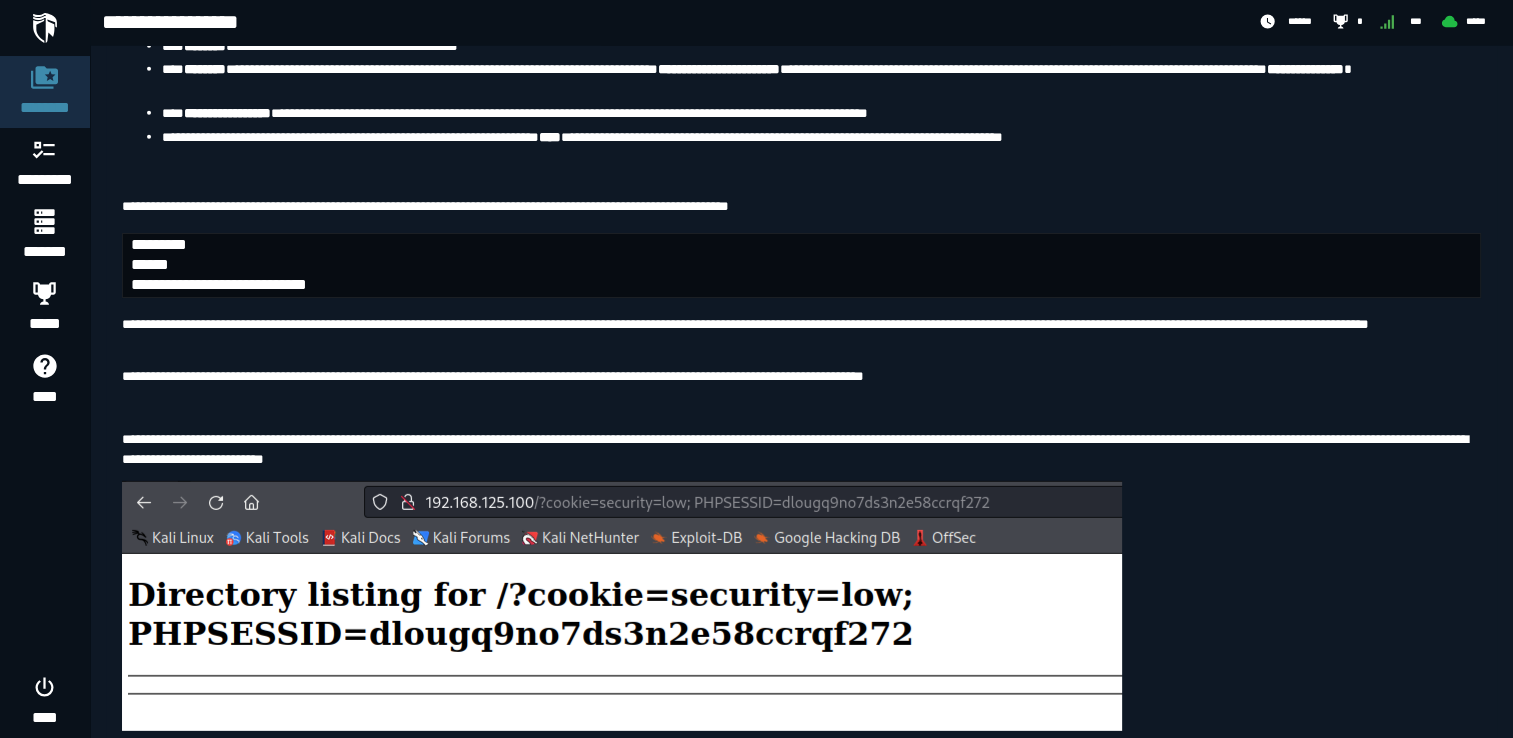 scroll, scrollTop: 5792, scrollLeft: 0, axis: vertical 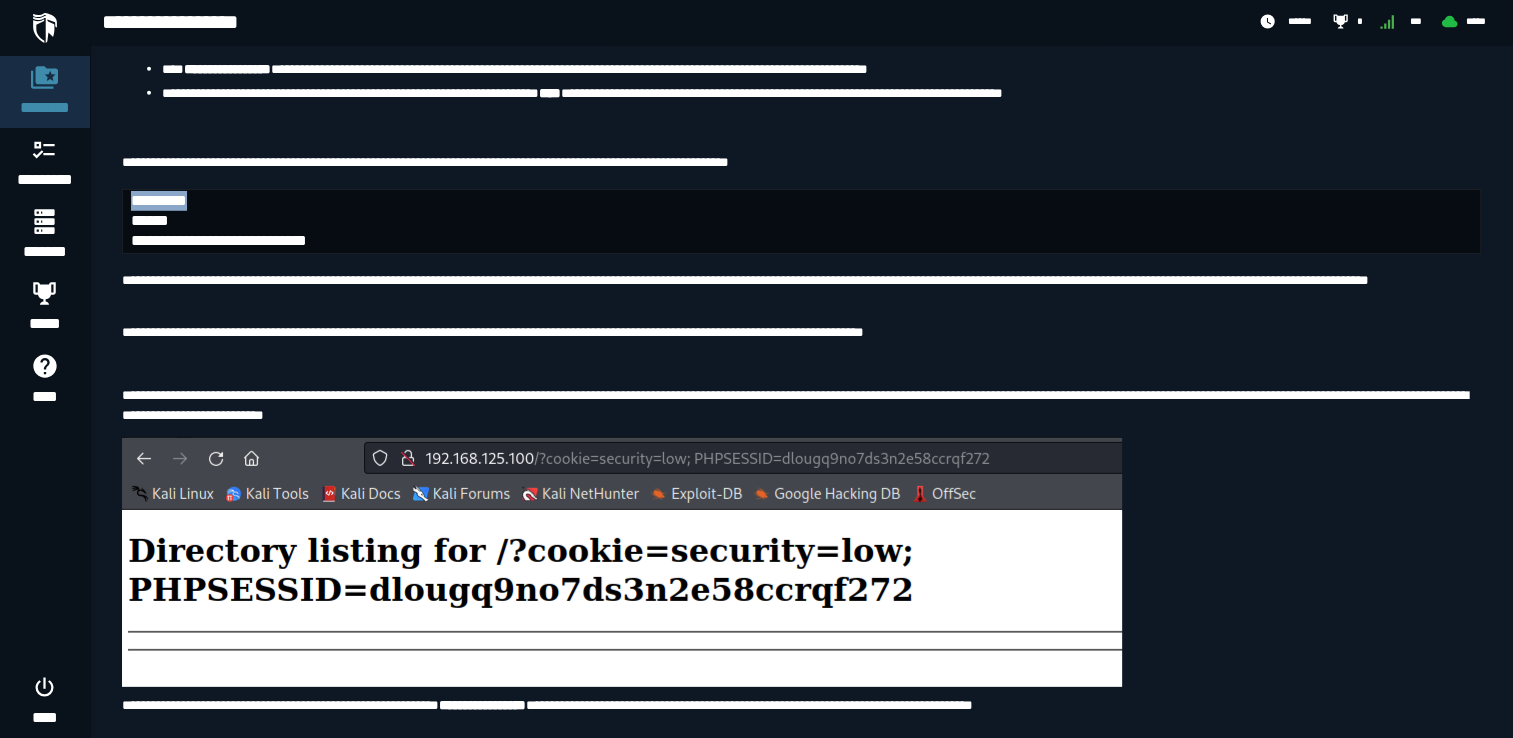 drag, startPoint x: 216, startPoint y: 366, endPoint x: 128, endPoint y: 362, distance: 88.09086 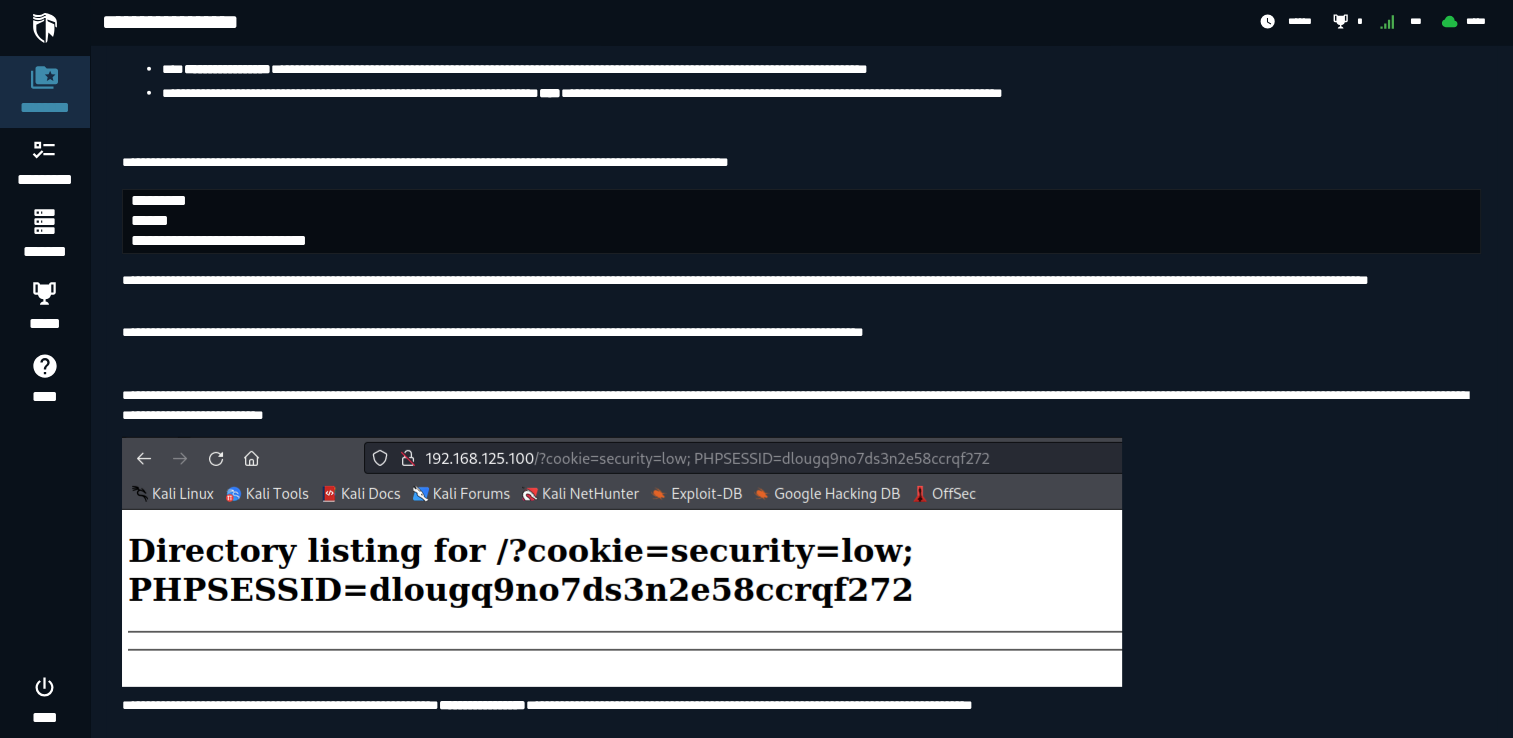 click on "**********" at bounding box center (801, 221) 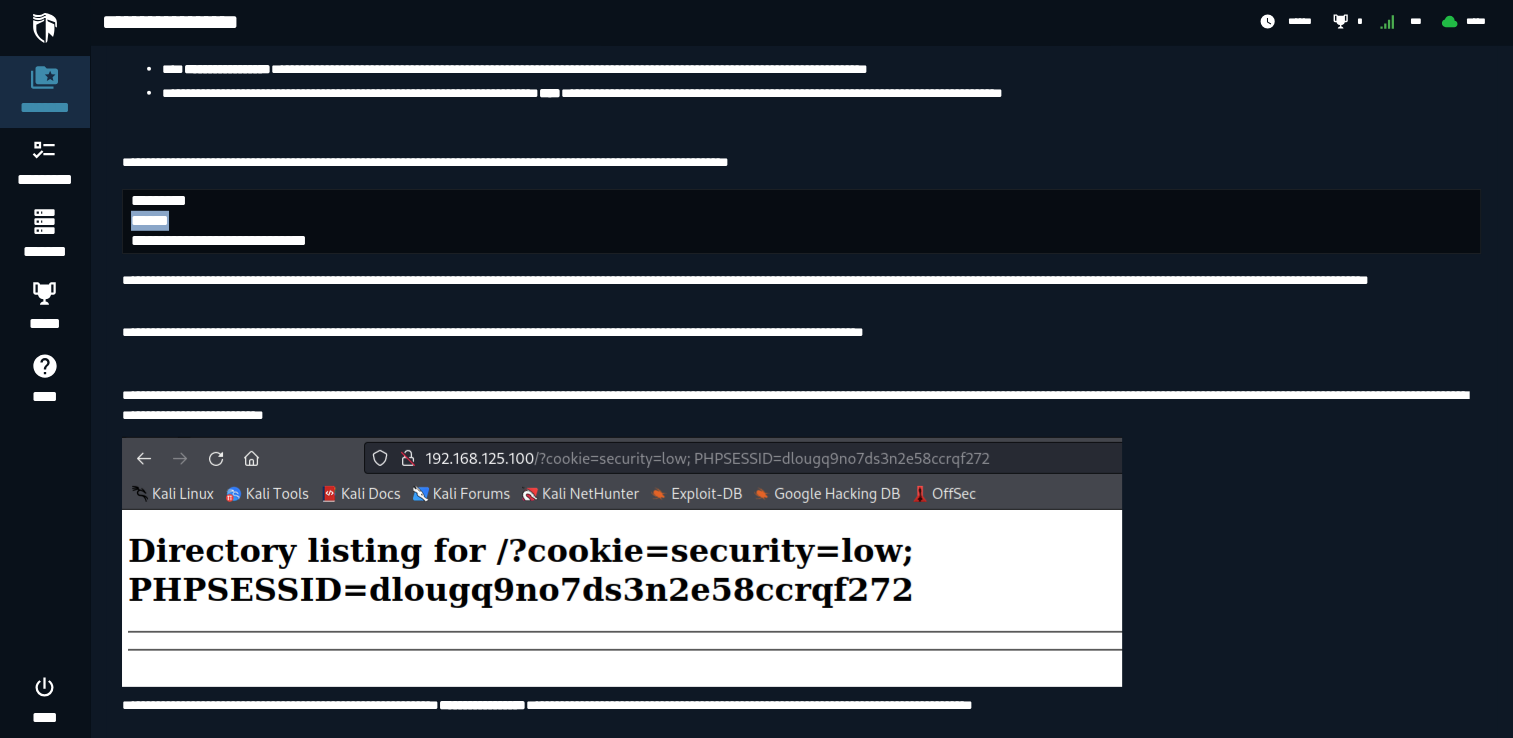 drag, startPoint x: 200, startPoint y: 385, endPoint x: 128, endPoint y: 378, distance: 72.33948 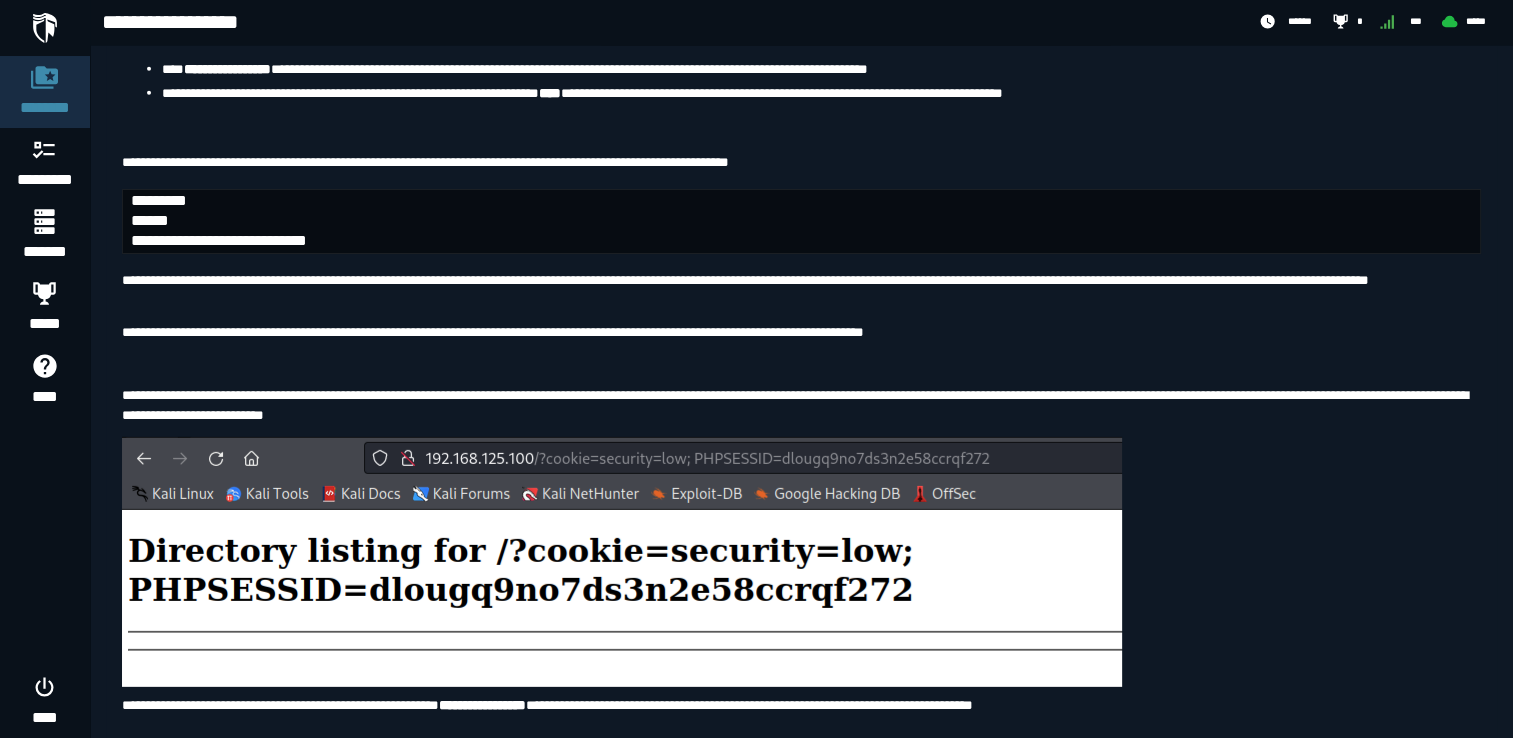 click on "**********" at bounding box center (801, 221) 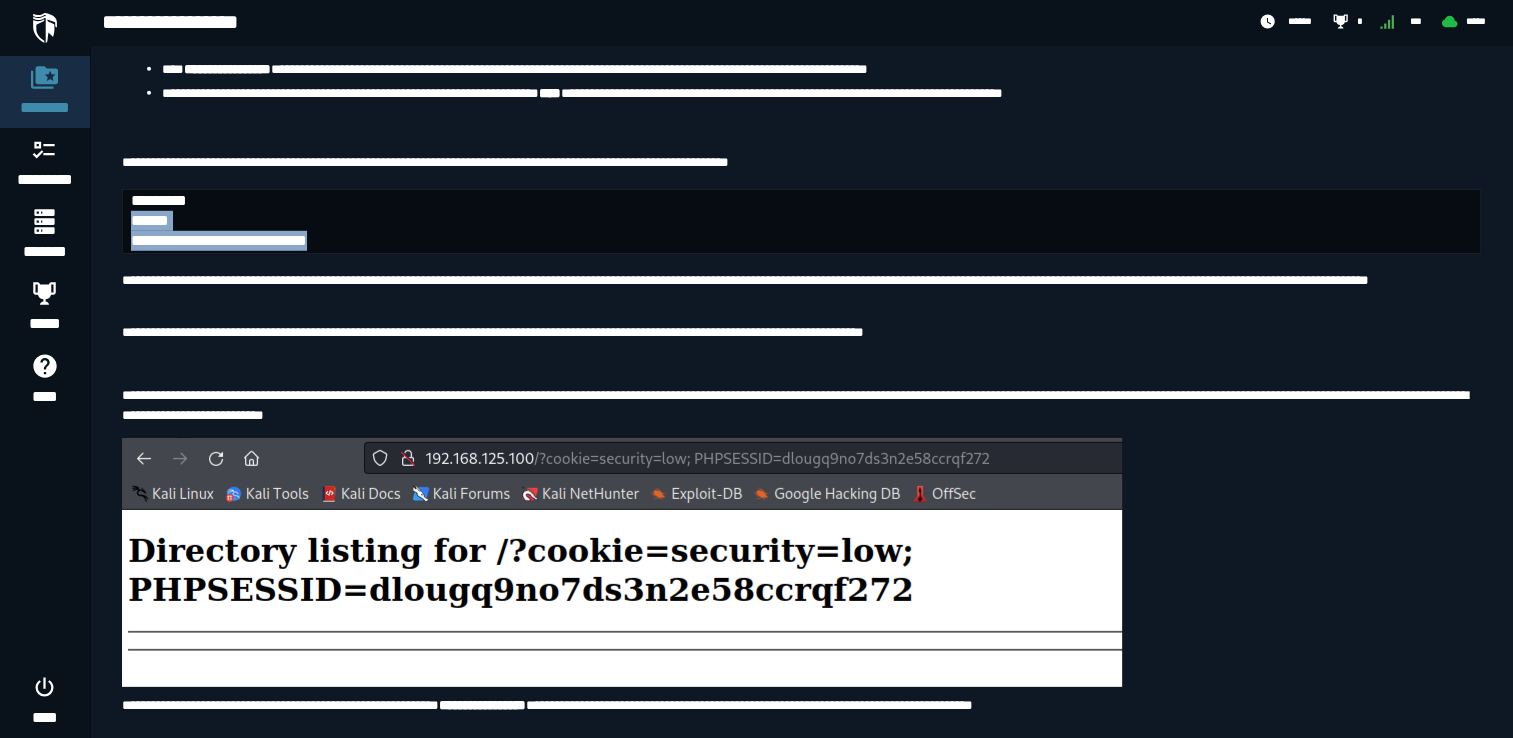 drag, startPoint x: 124, startPoint y: 377, endPoint x: 414, endPoint y: 398, distance: 290.75934 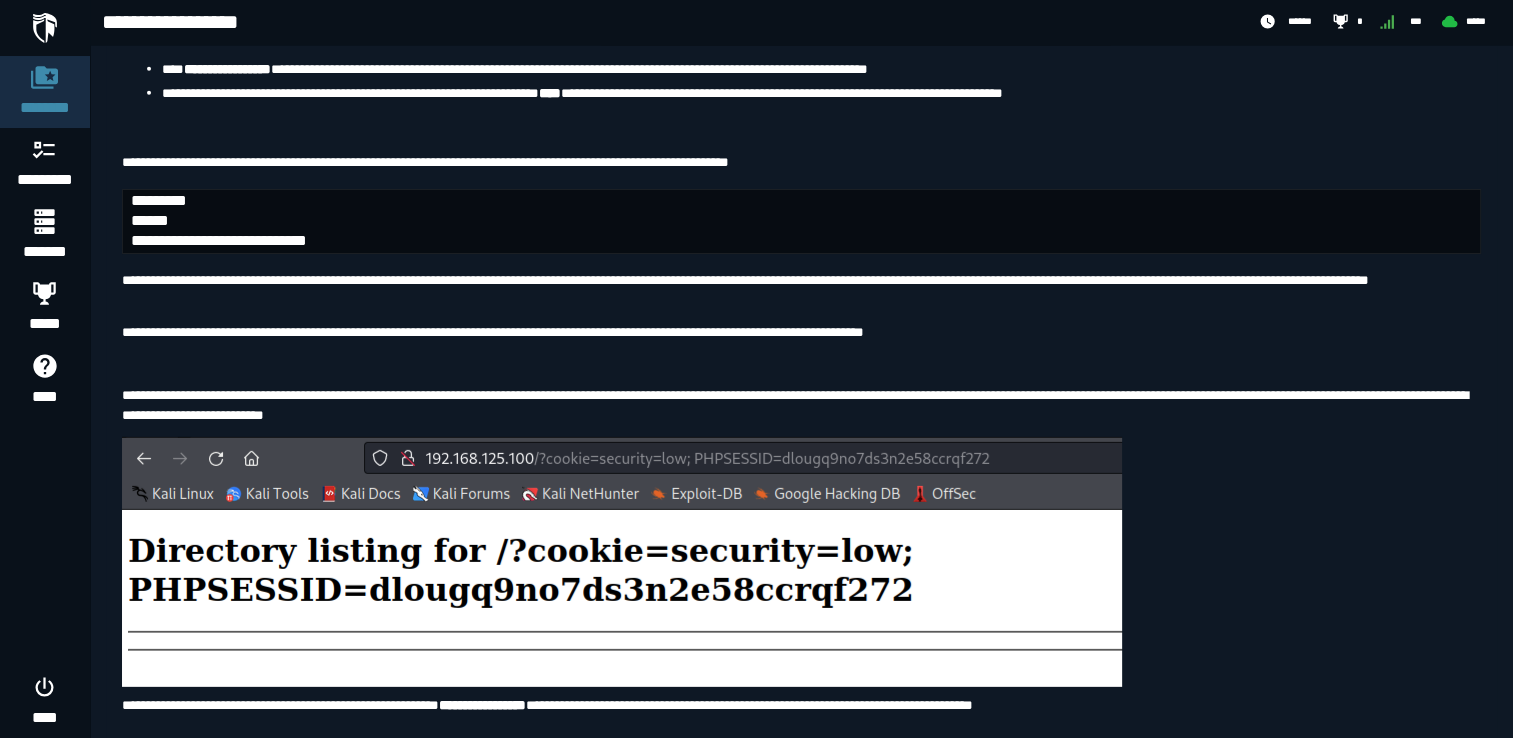 drag, startPoint x: 124, startPoint y: 394, endPoint x: 458, endPoint y: 383, distance: 334.1811 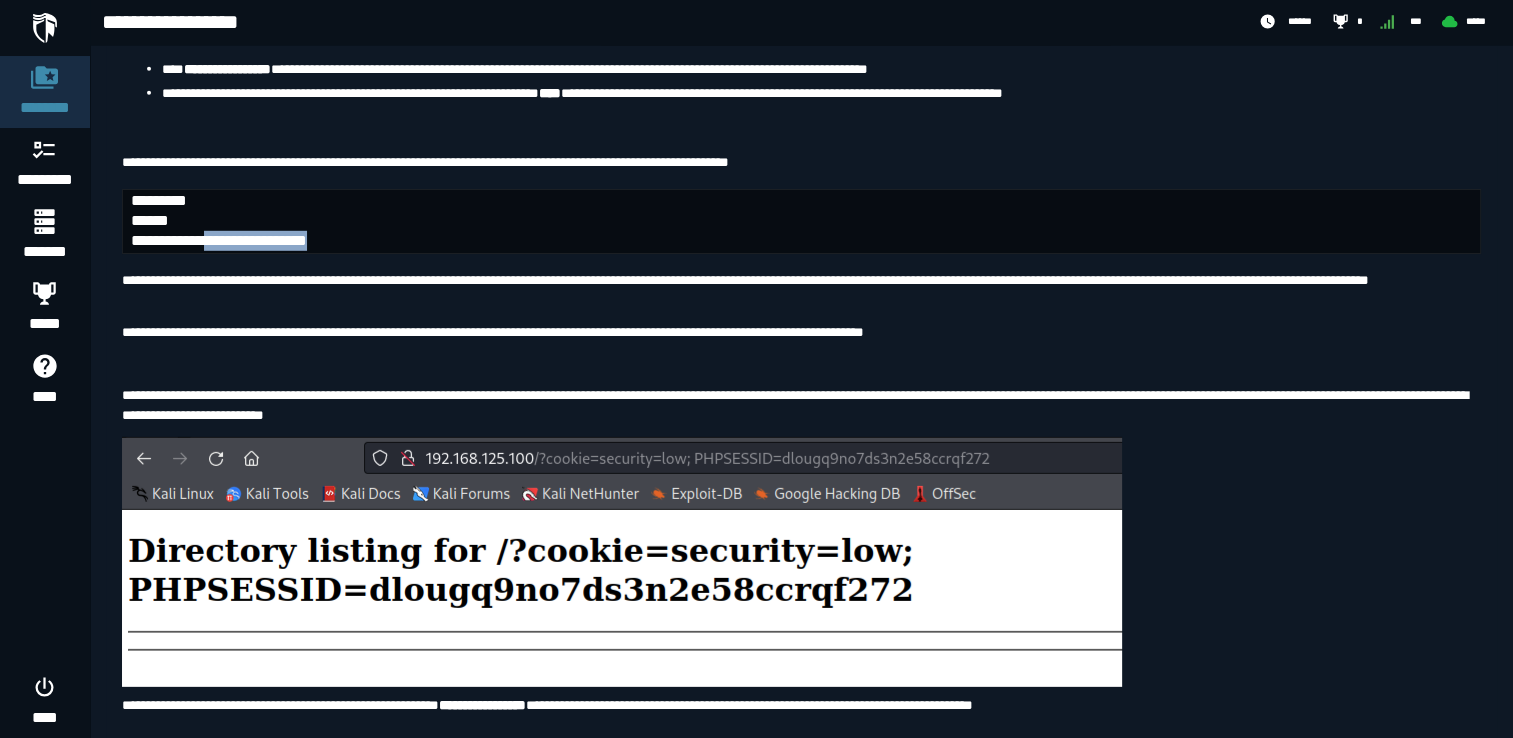 drag, startPoint x: 243, startPoint y: 408, endPoint x: 404, endPoint y: 406, distance: 161.01242 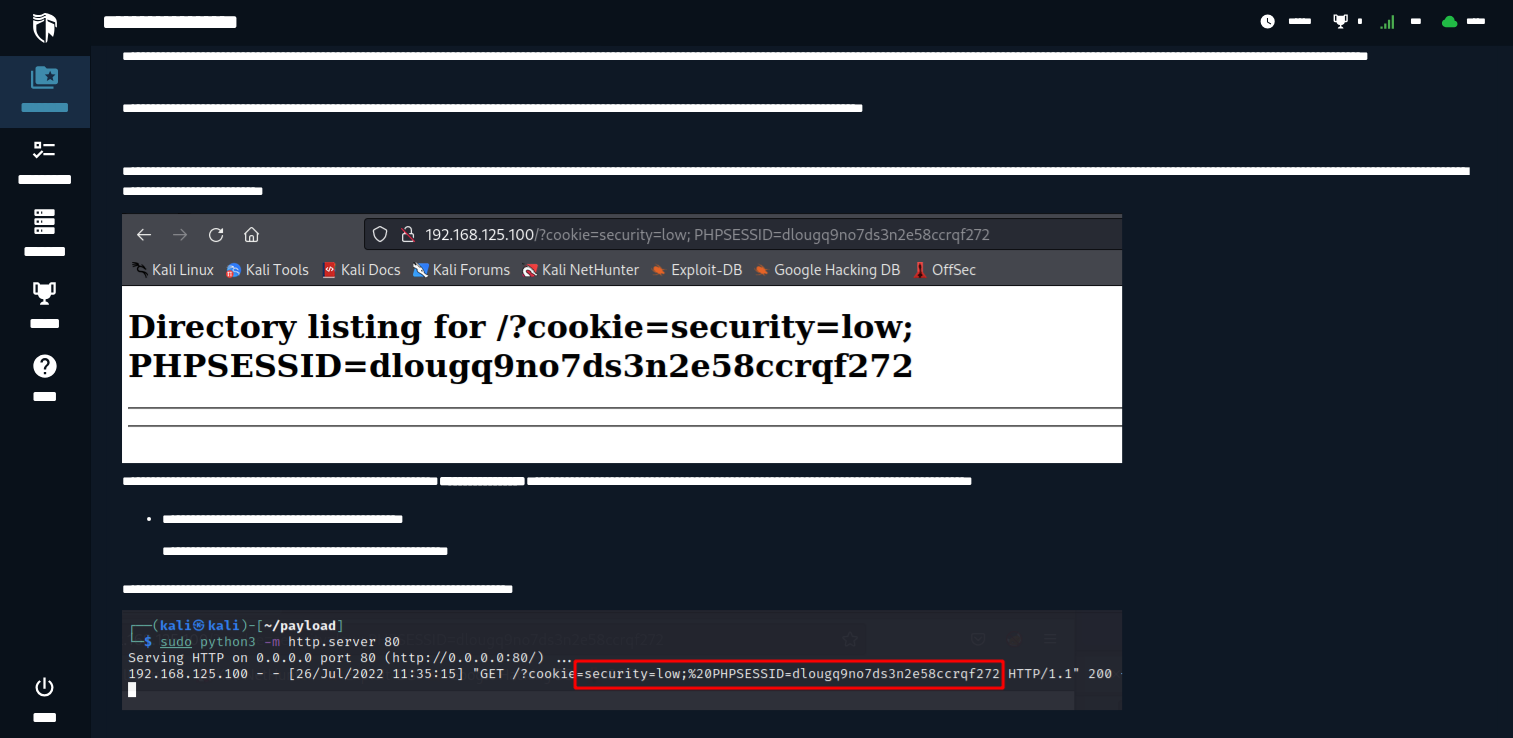 scroll, scrollTop: 6022, scrollLeft: 0, axis: vertical 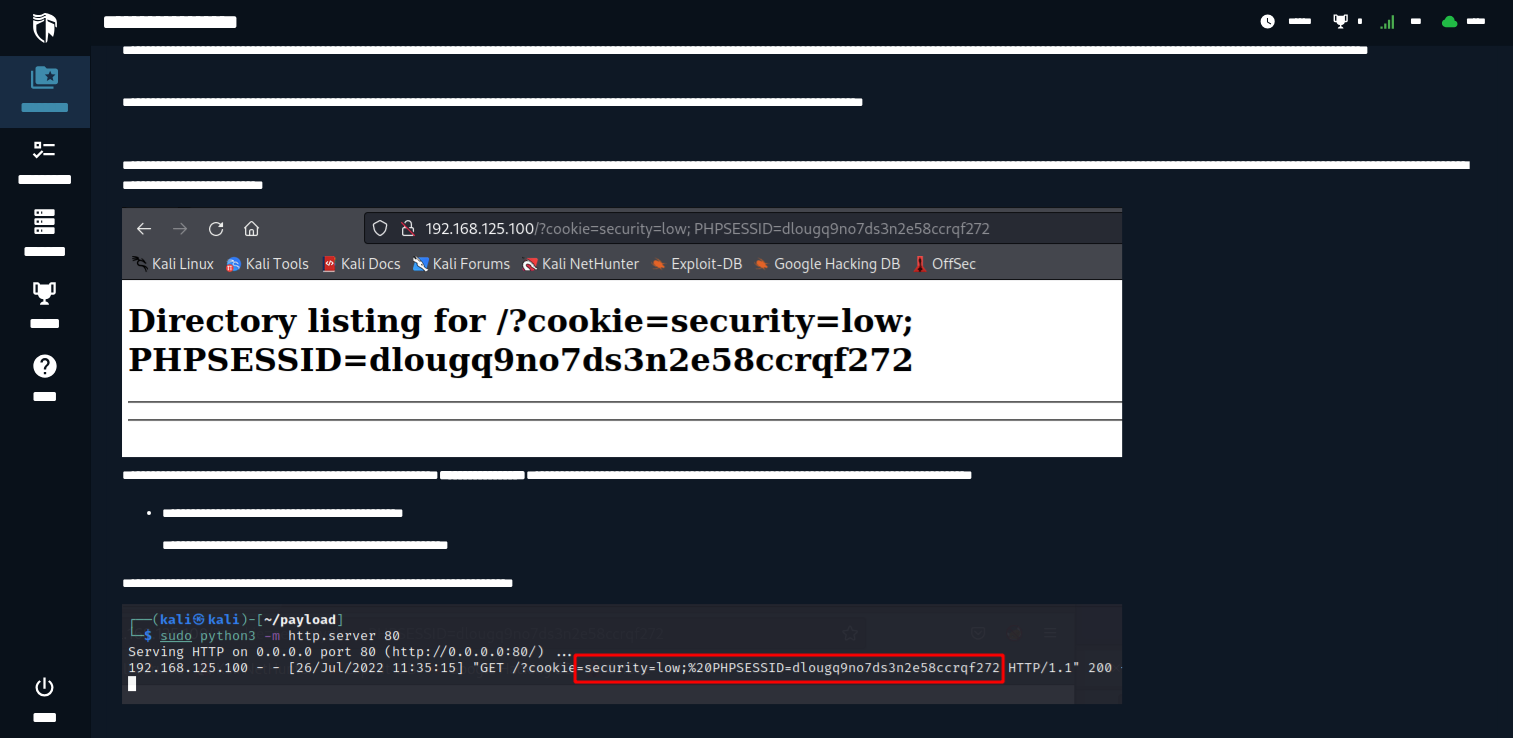 click on "**********" at bounding box center (801, -100) 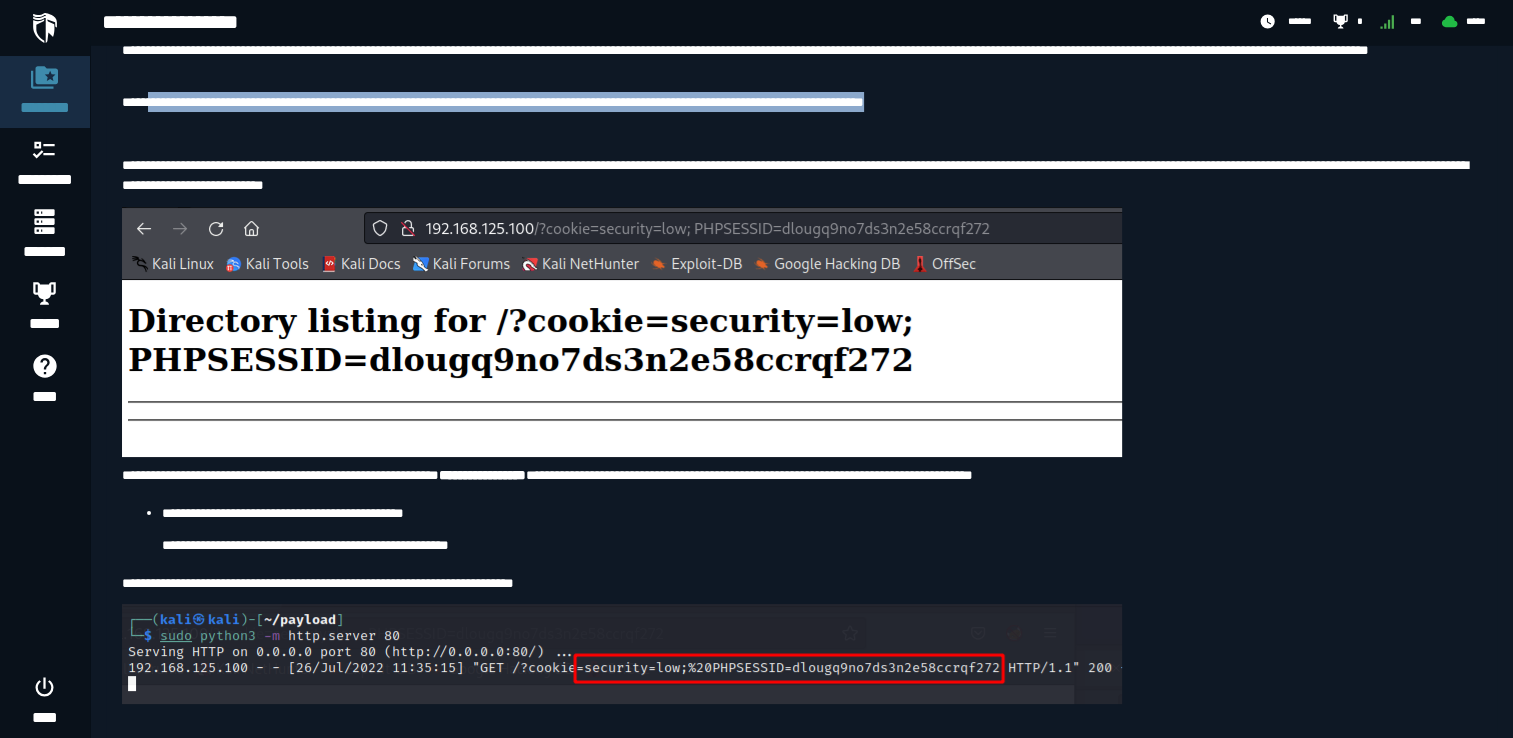 drag, startPoint x: 153, startPoint y: 281, endPoint x: 1240, endPoint y: 273, distance: 1087.0294 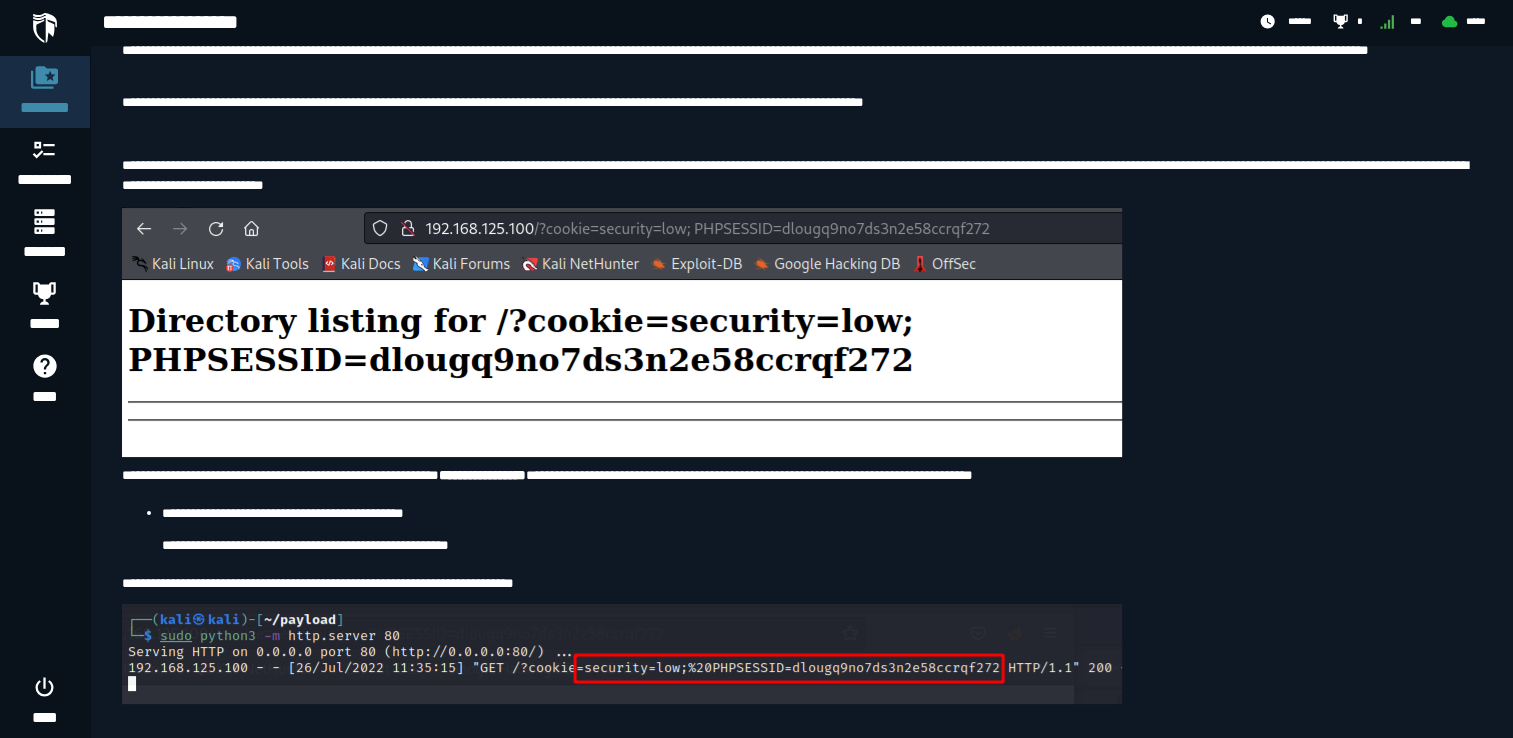 click at bounding box center (801, 133) 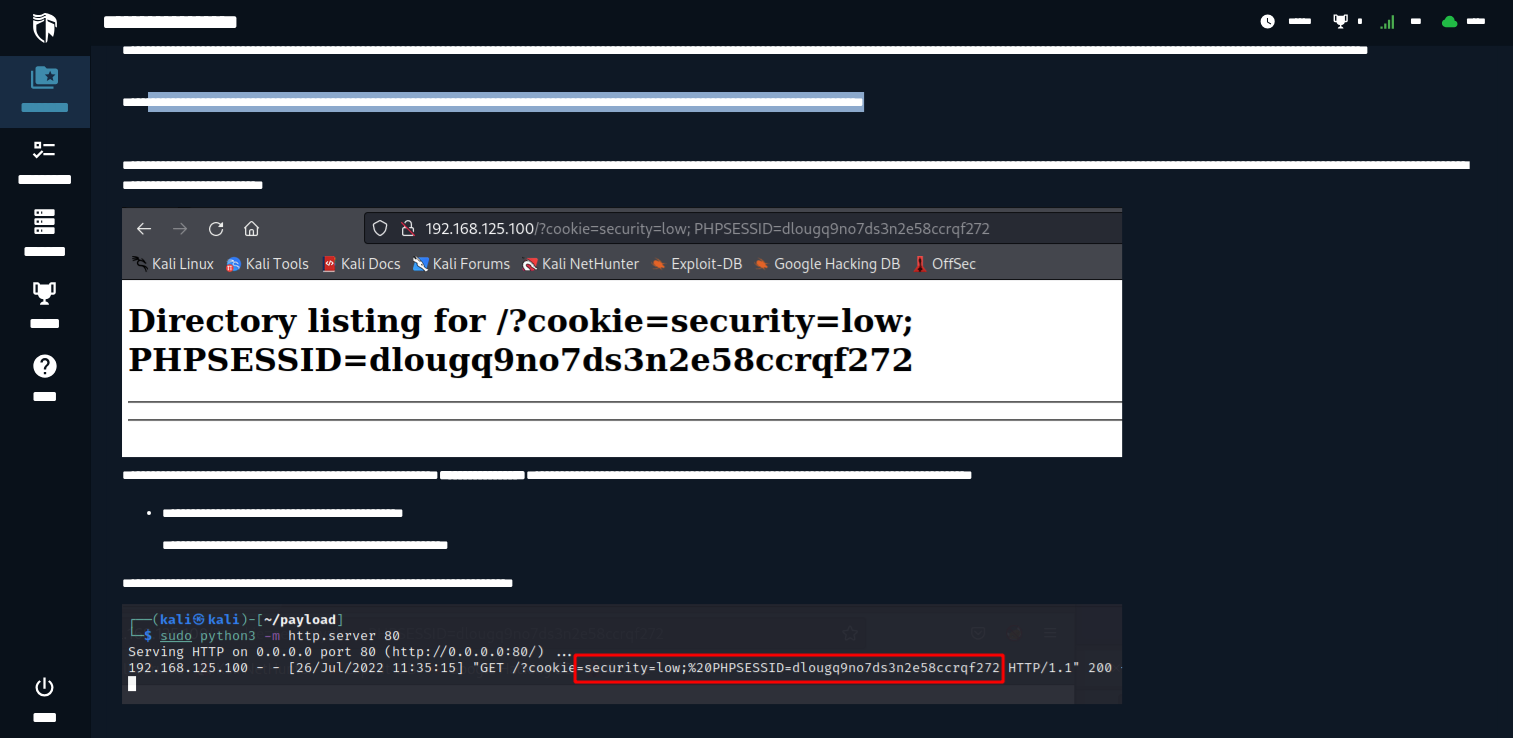 drag, startPoint x: 152, startPoint y: 280, endPoint x: 1268, endPoint y: 287, distance: 1116.022 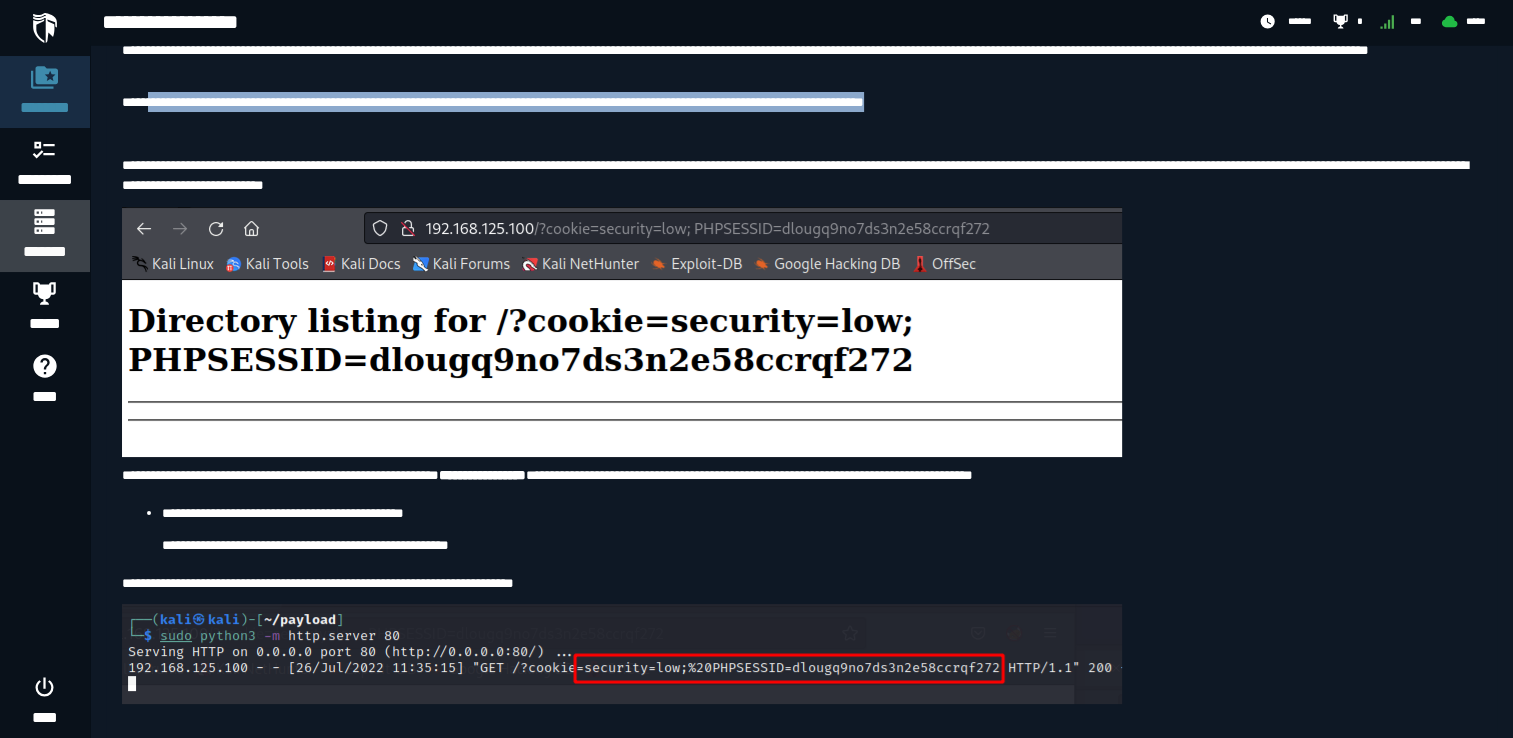 click on "*******" at bounding box center (44, 236) 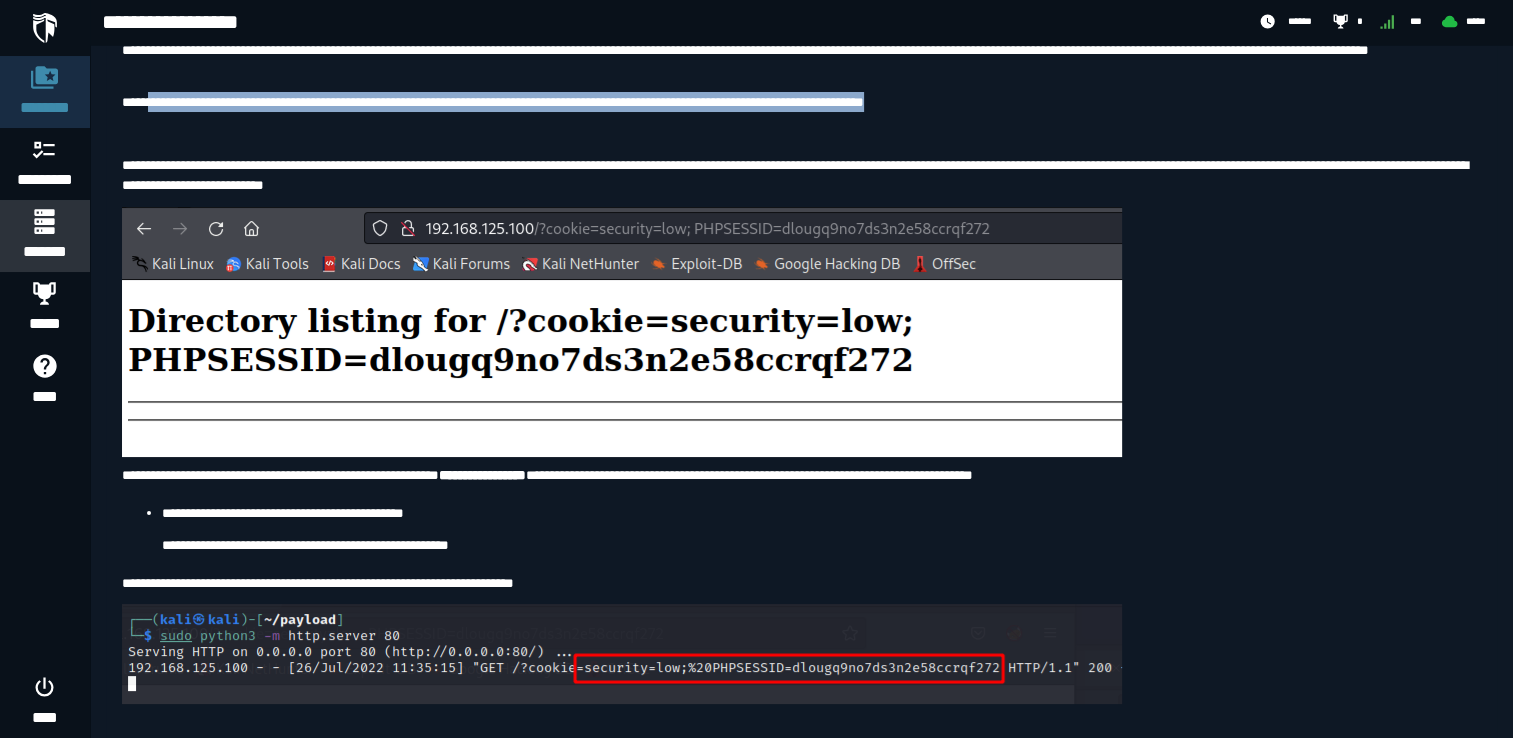 scroll, scrollTop: 0, scrollLeft: 0, axis: both 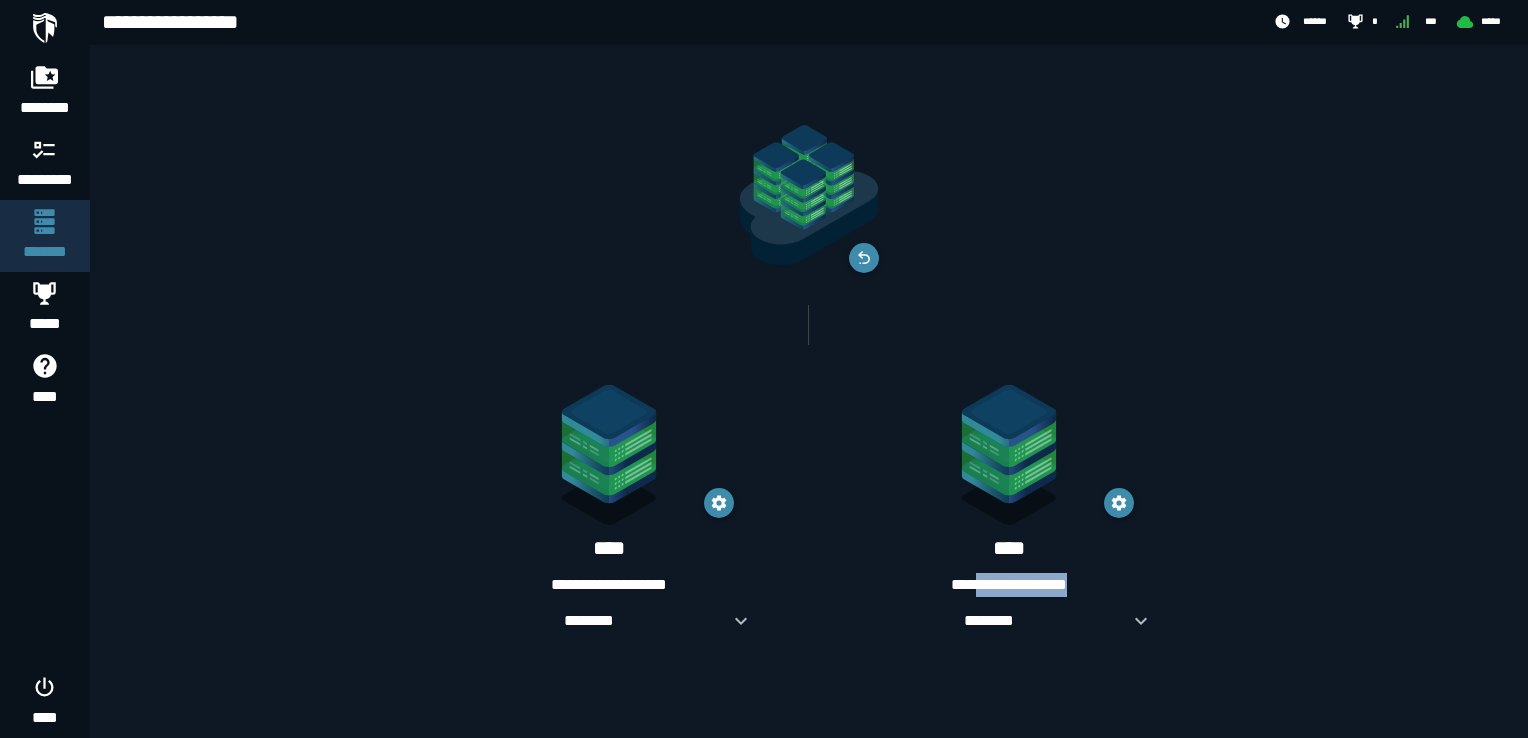 drag, startPoint x: 1076, startPoint y: 587, endPoint x: 961, endPoint y: 582, distance: 115.10864 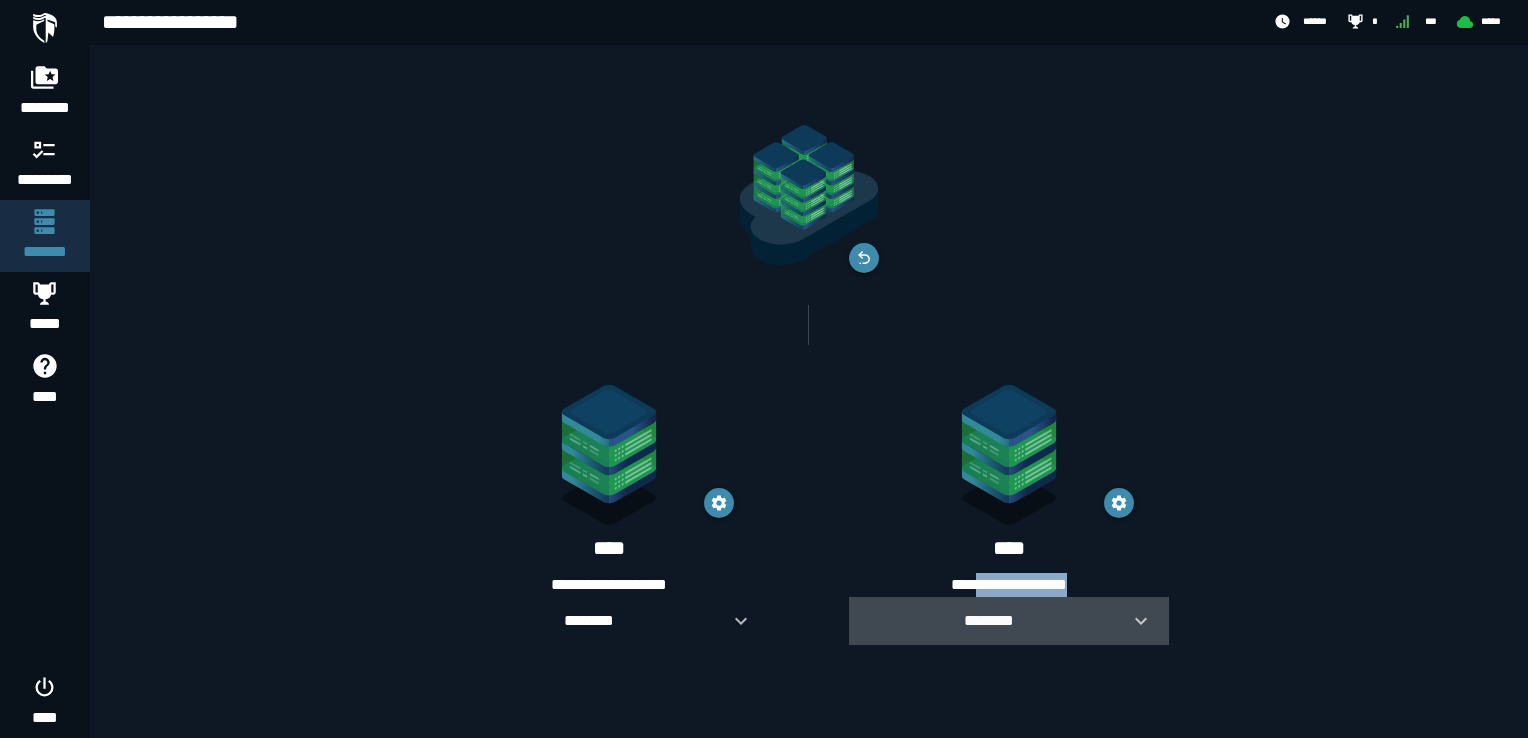 click 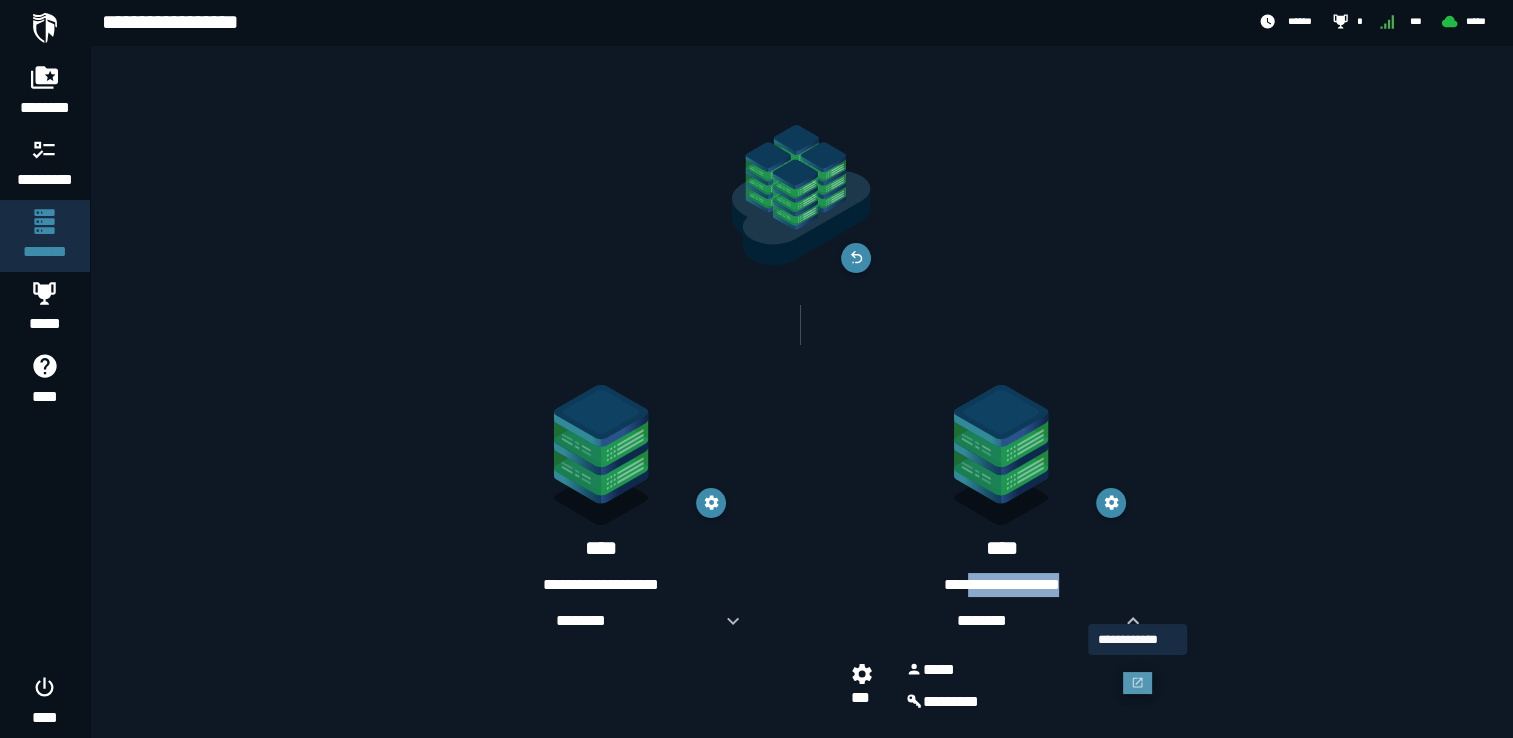 click at bounding box center (1138, 683) 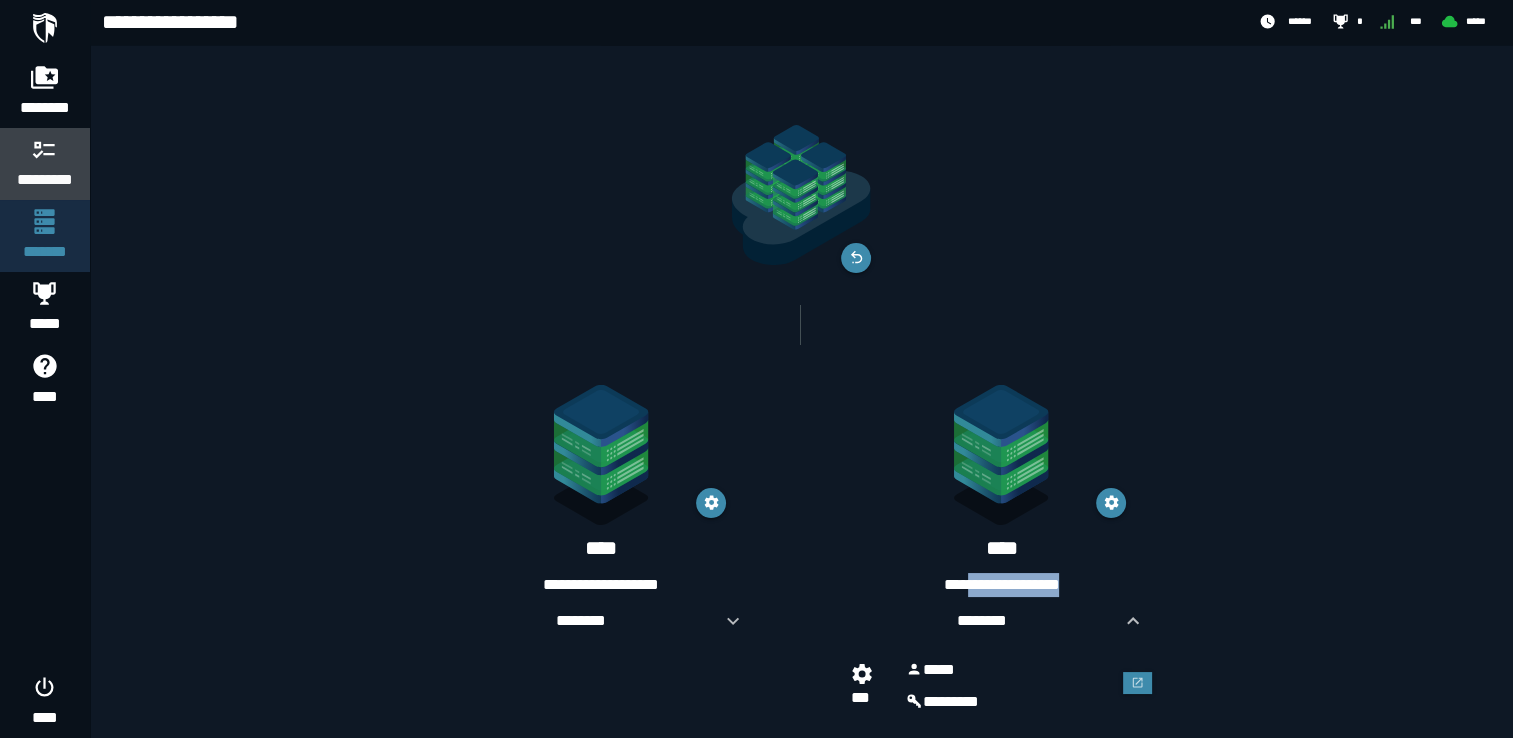 click 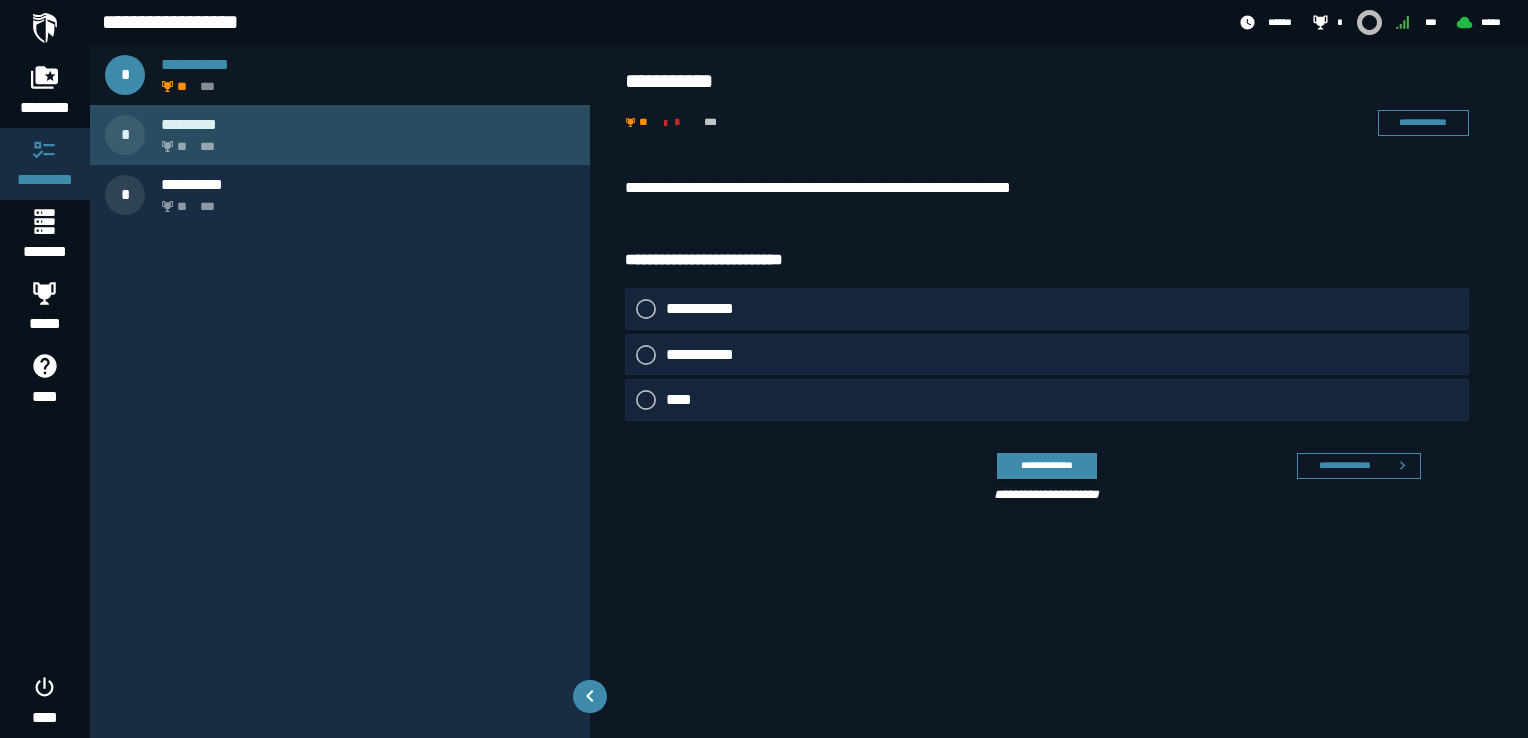 click on "** ***" at bounding box center [364, 141] 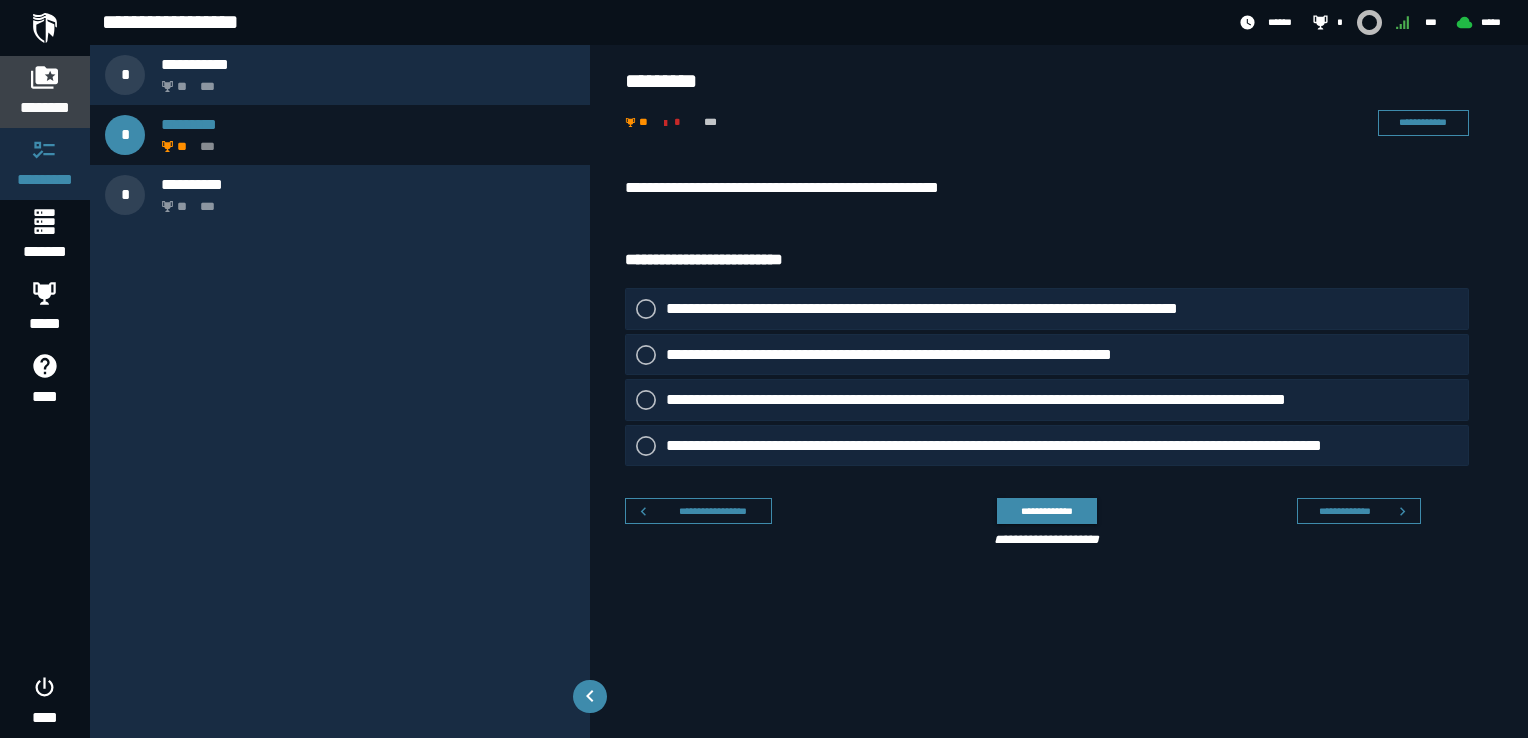click at bounding box center (45, 77) 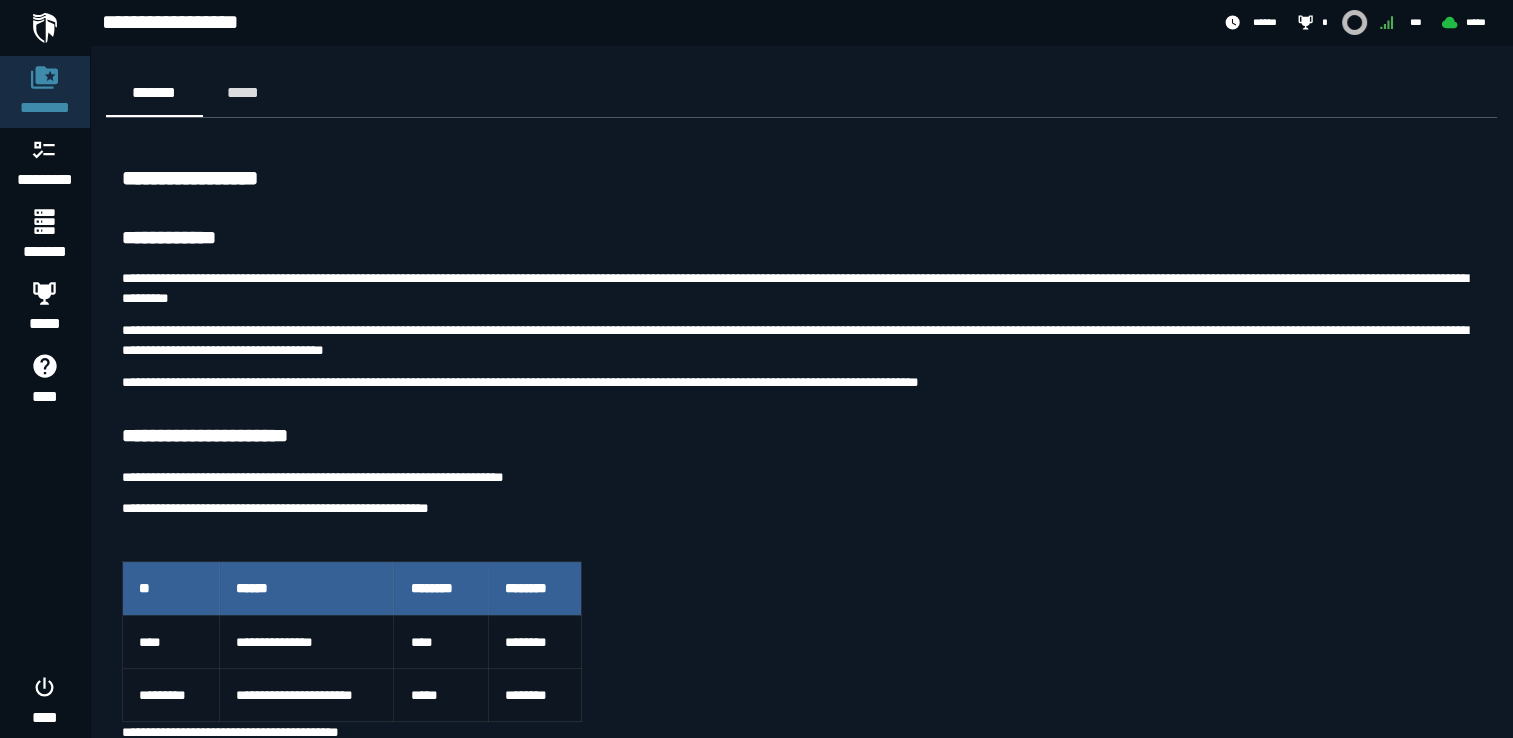 click on "**********" at bounding box center [801, 340] 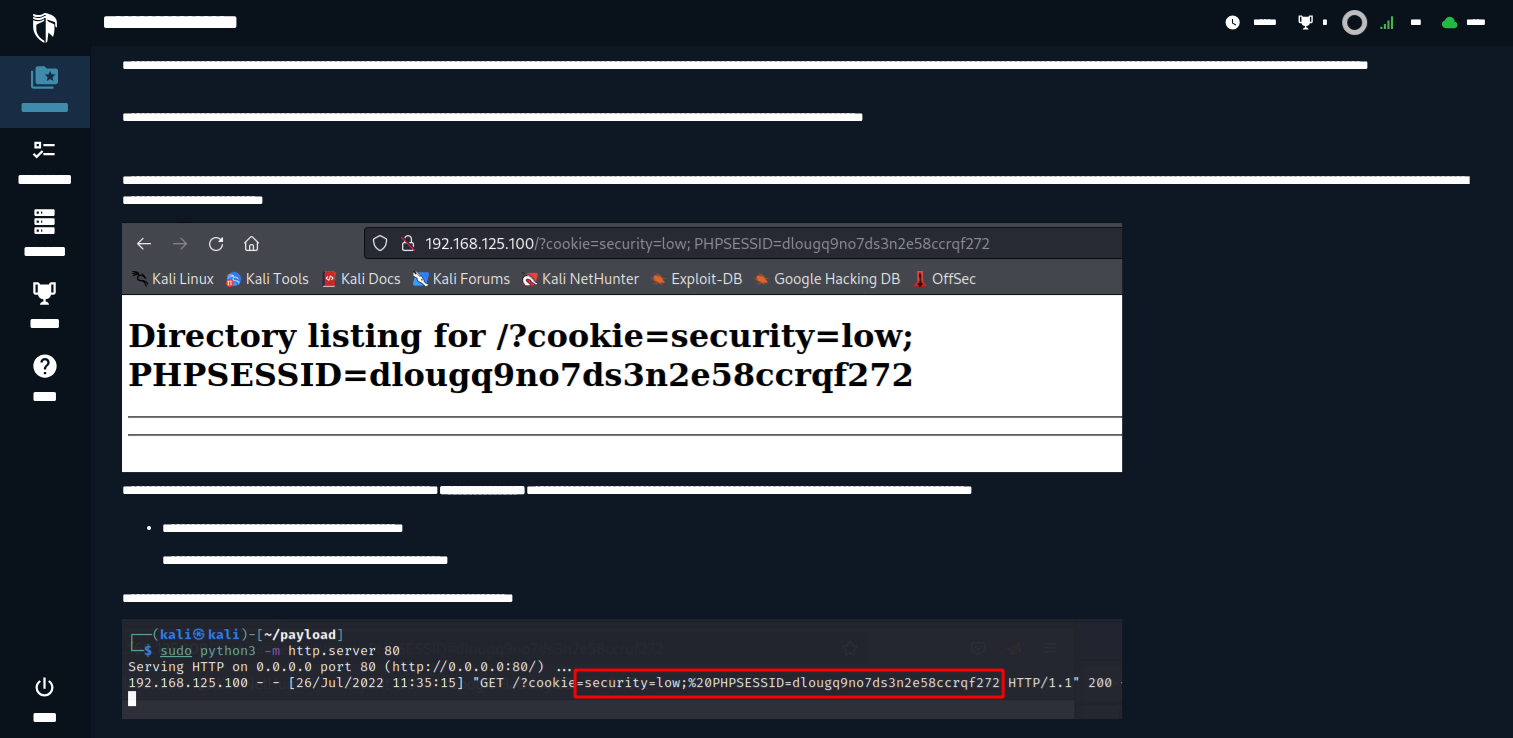 scroll, scrollTop: 5994, scrollLeft: 0, axis: vertical 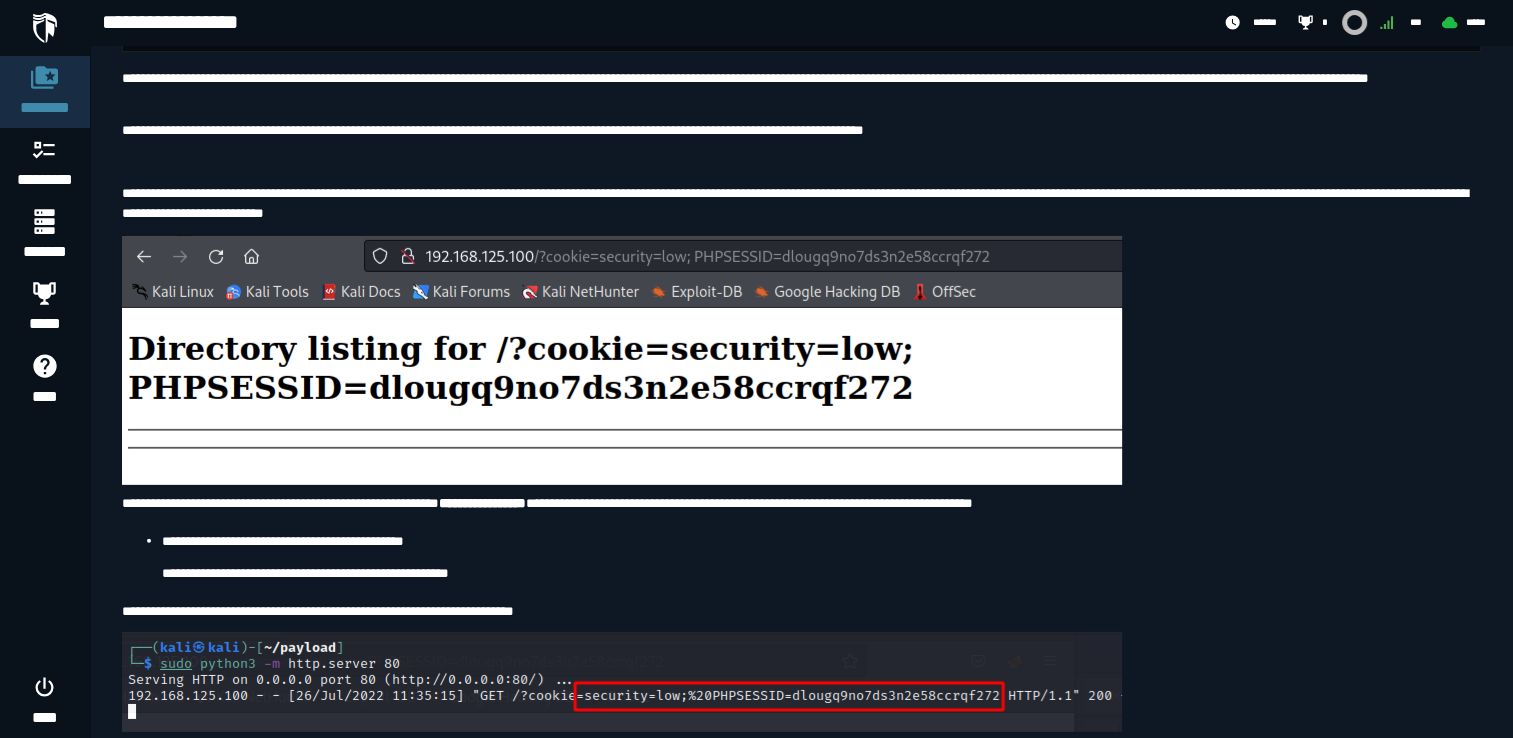 drag, startPoint x: 231, startPoint y: 162, endPoint x: 116, endPoint y: 165, distance: 115.03912 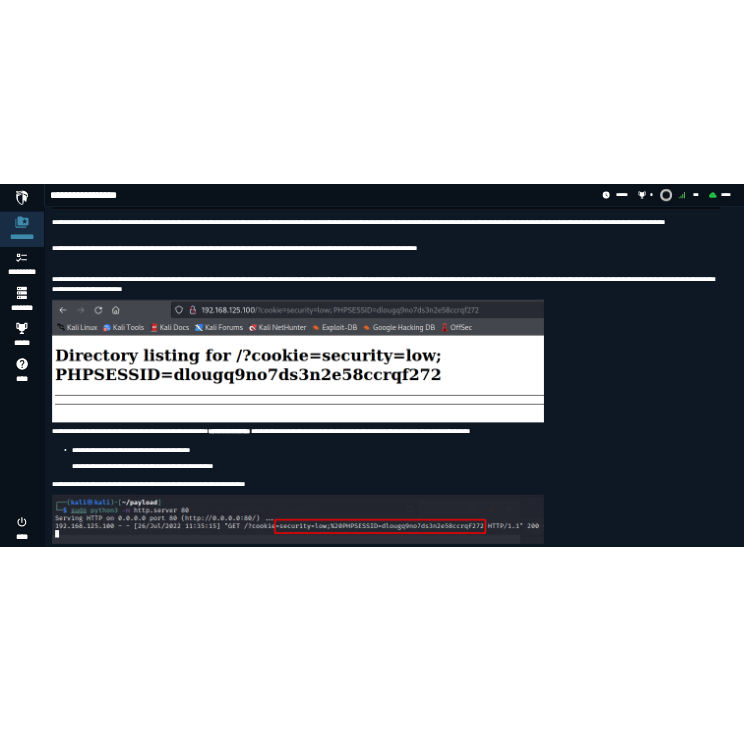 scroll, scrollTop: 5728, scrollLeft: 0, axis: vertical 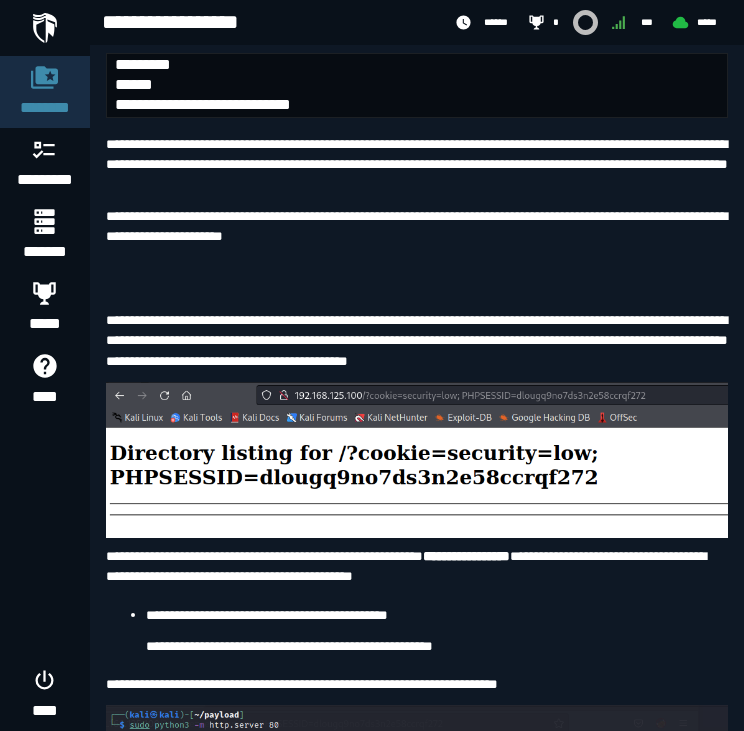 drag, startPoint x: 470, startPoint y: 206, endPoint x: -700, endPoint y: 125, distance: 1172.8005 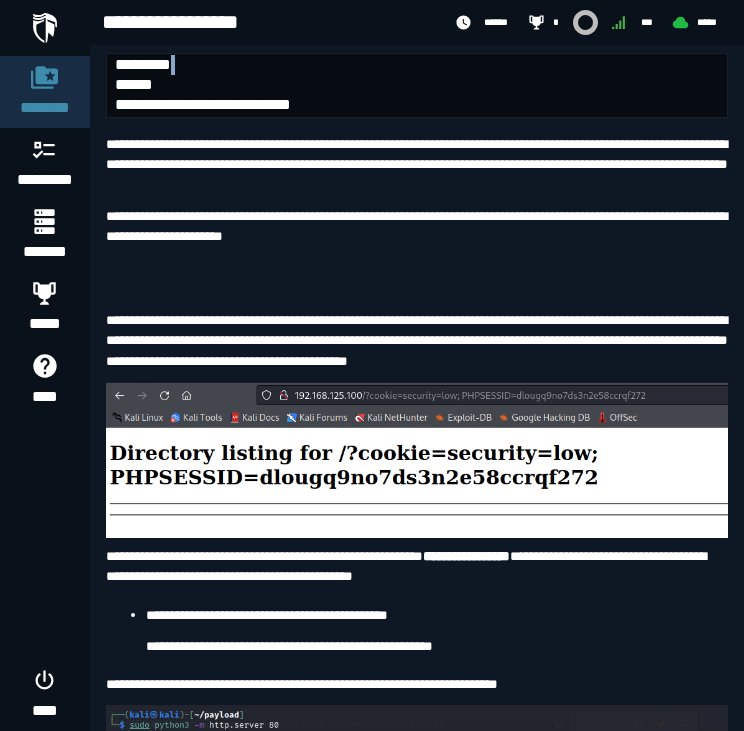 click on "**********" at bounding box center [417, 9] 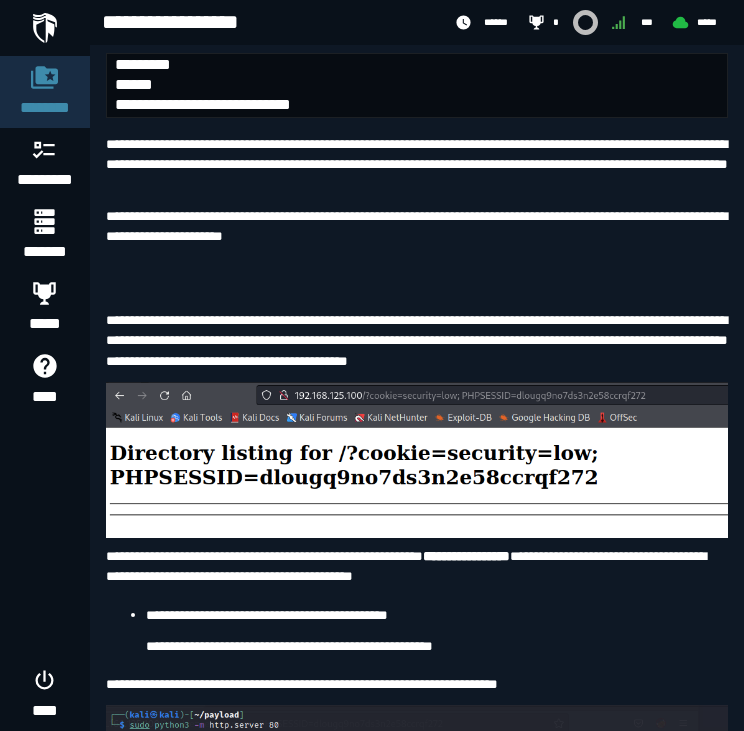 drag, startPoint x: 134, startPoint y: 413, endPoint x: 154, endPoint y: 430, distance: 26.24881 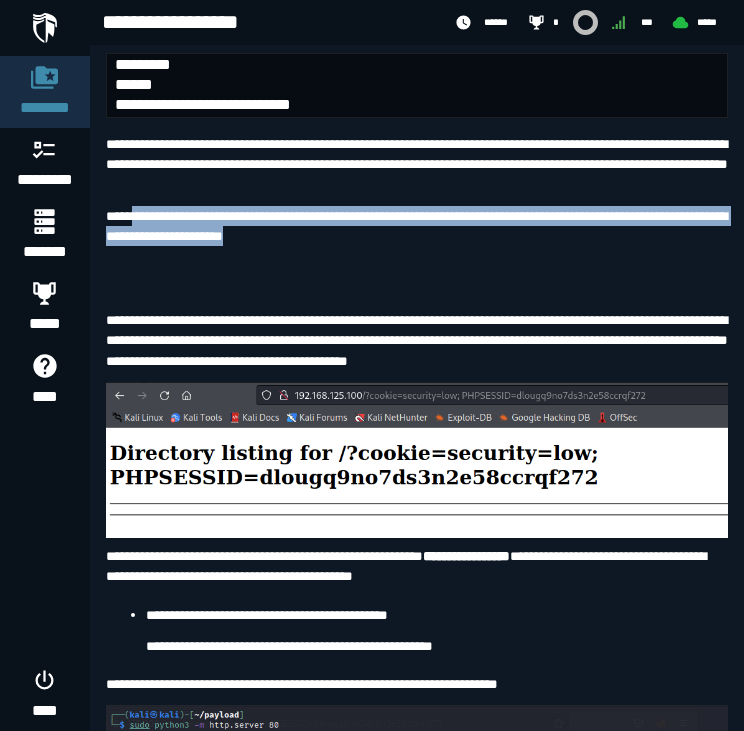 drag, startPoint x: 154, startPoint y: 430, endPoint x: 136, endPoint y: 409, distance: 27.658634 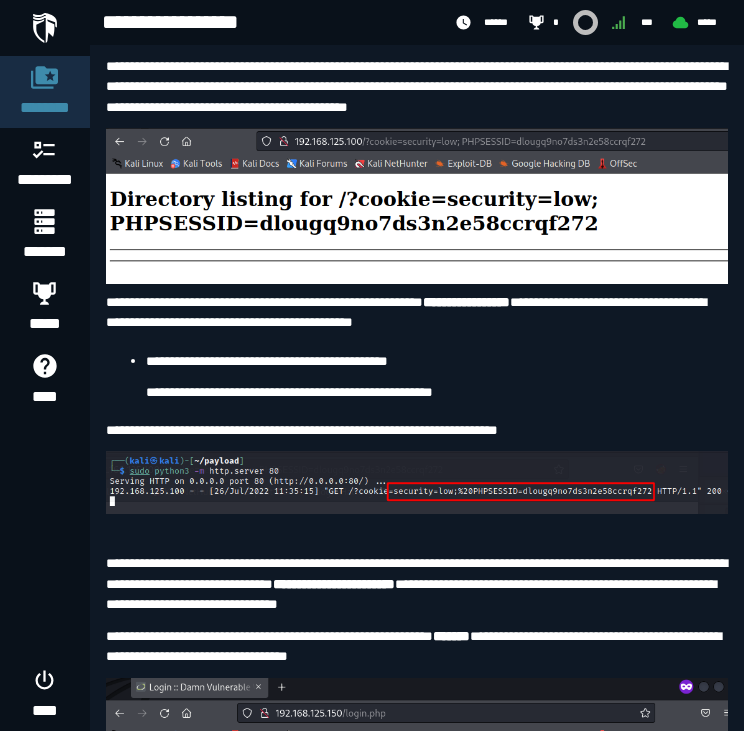 scroll, scrollTop: 5964, scrollLeft: 0, axis: vertical 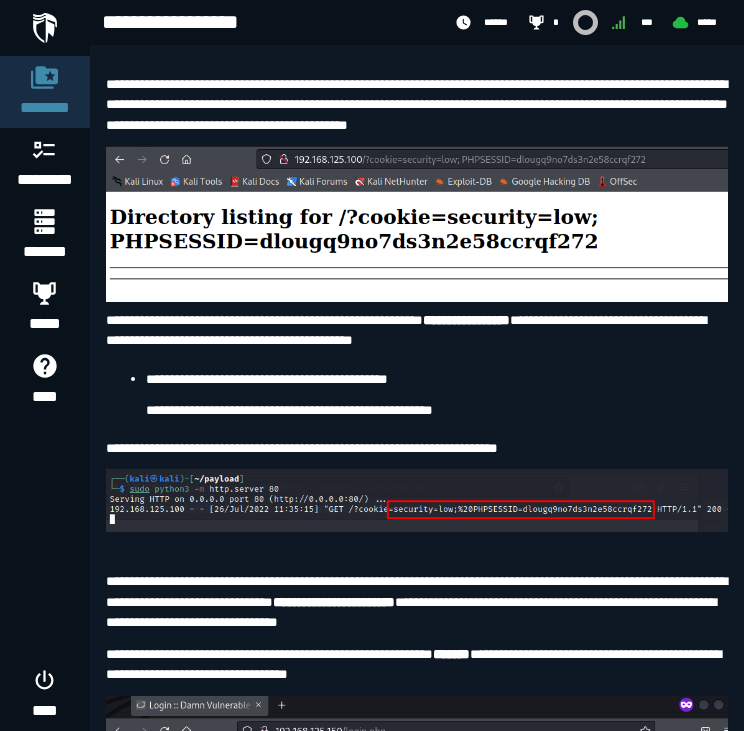 click on "**********" at bounding box center [416, -10] 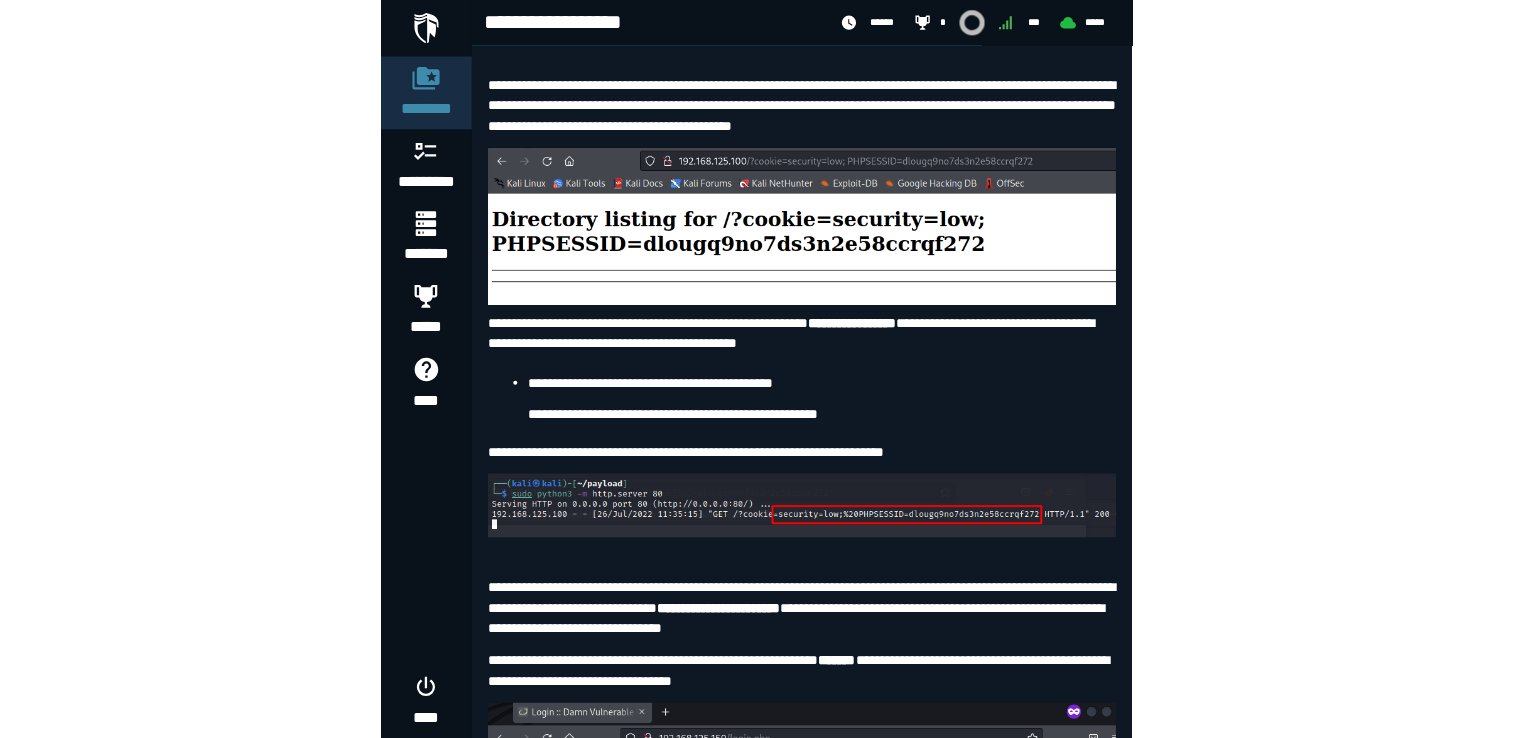 scroll, scrollTop: 6052, scrollLeft: 0, axis: vertical 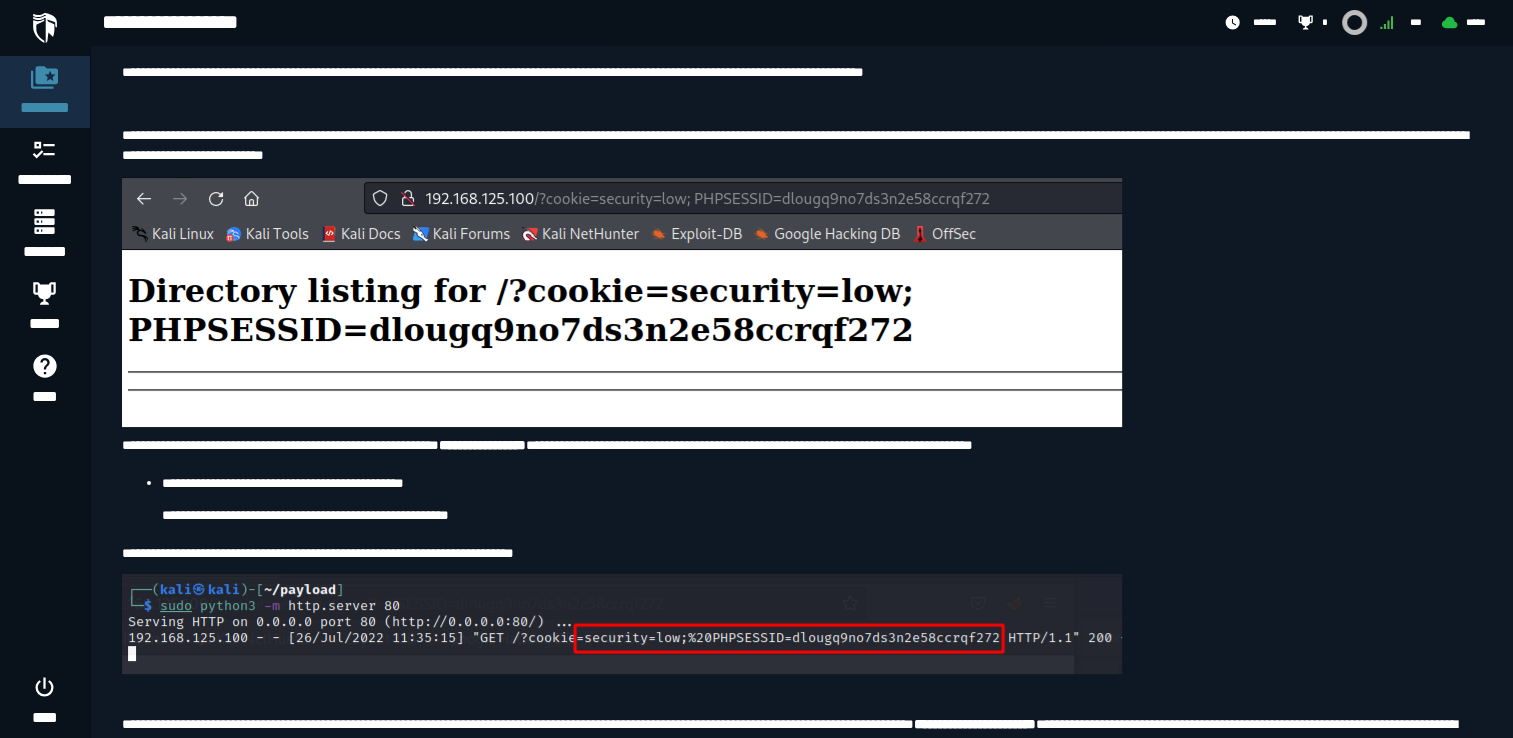 click on "**********" at bounding box center [801, -39] 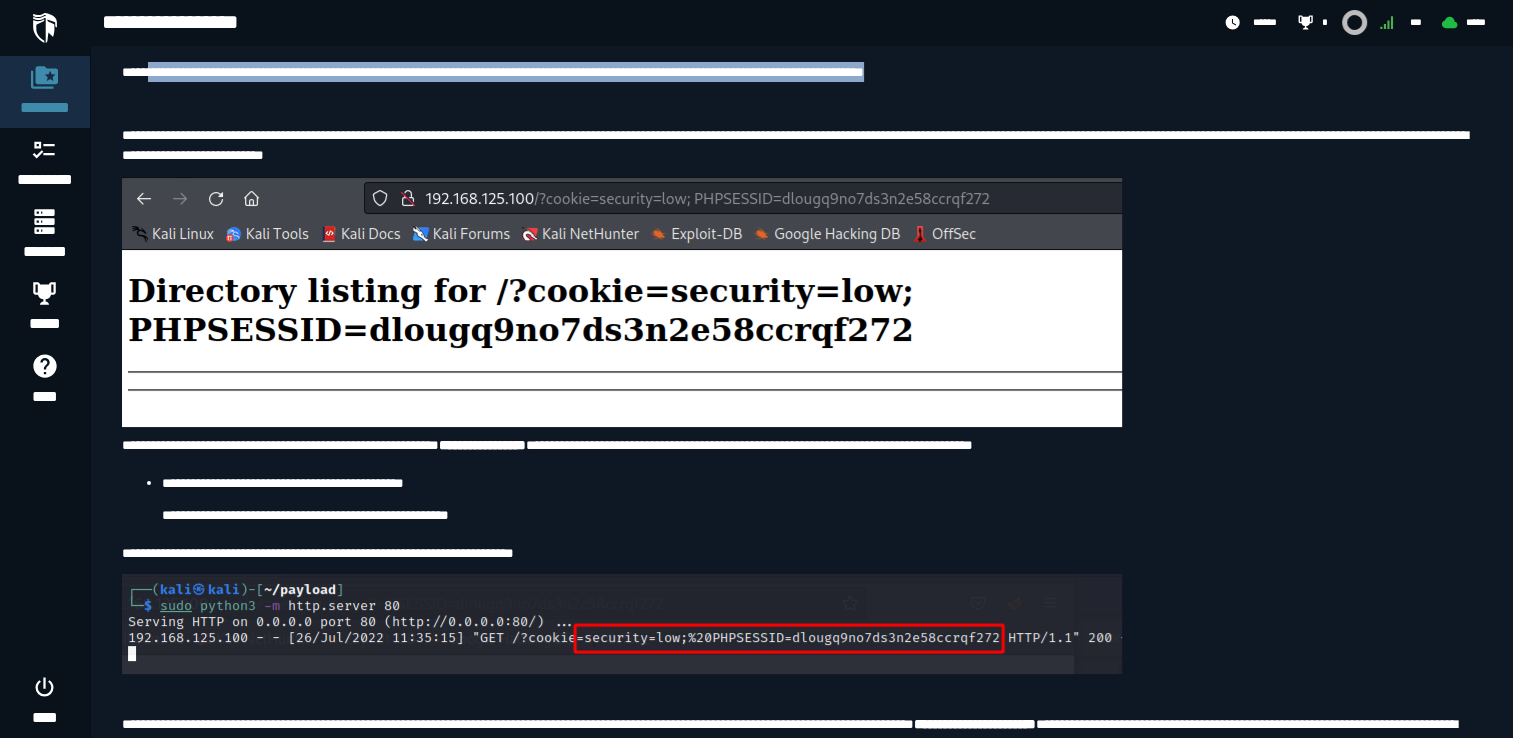 drag, startPoint x: 1219, startPoint y: 246, endPoint x: 154, endPoint y: 250, distance: 1065.0076 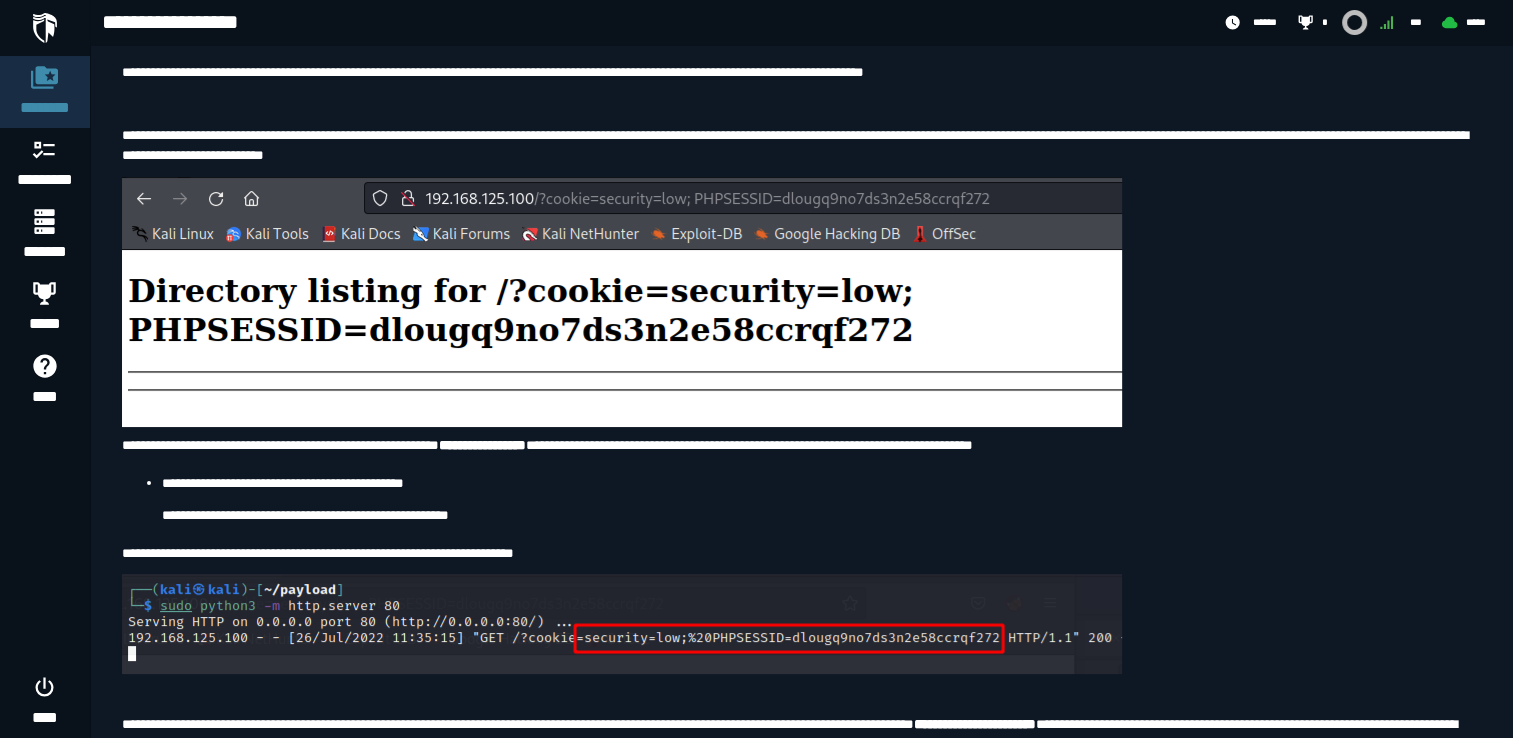 click at bounding box center (801, 103) 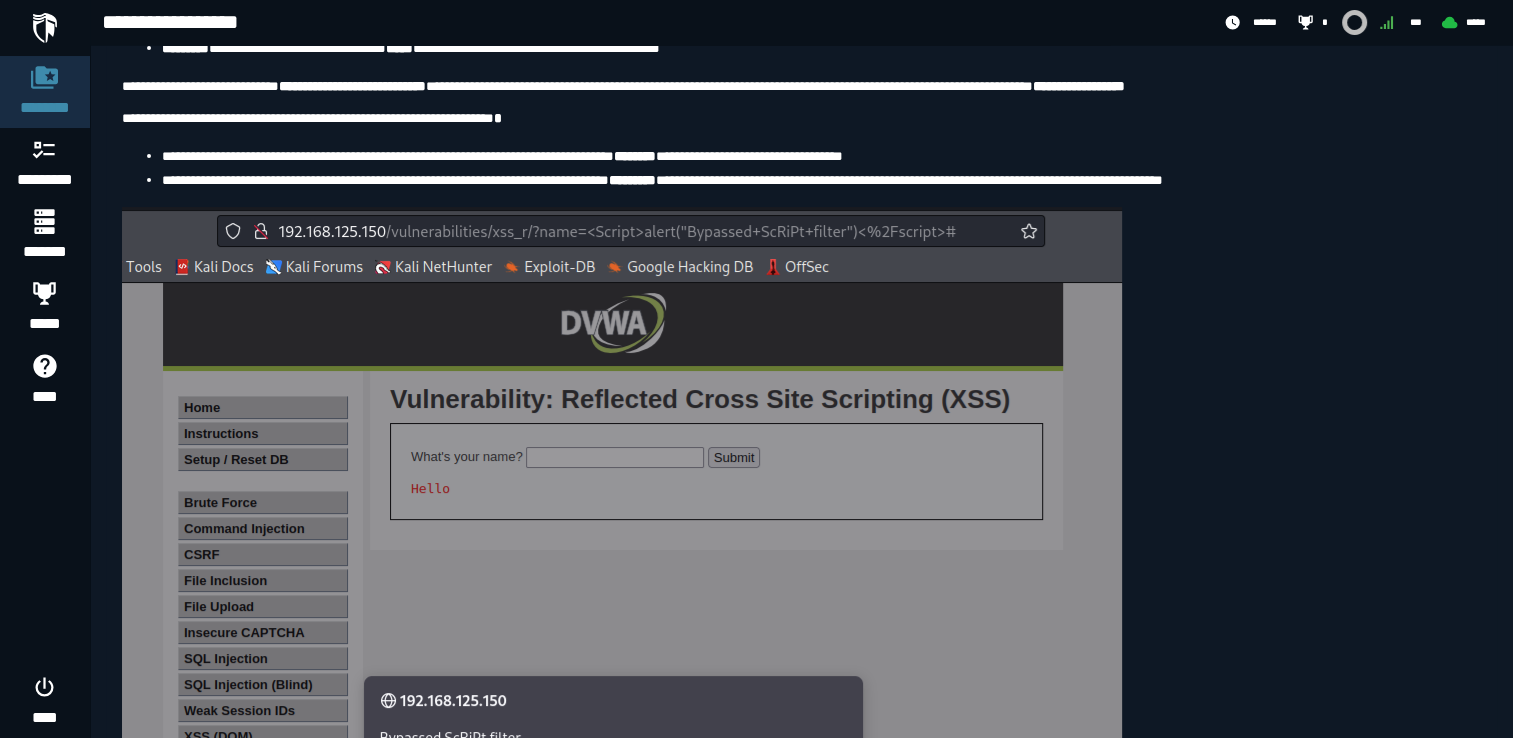 scroll, scrollTop: 8441, scrollLeft: 0, axis: vertical 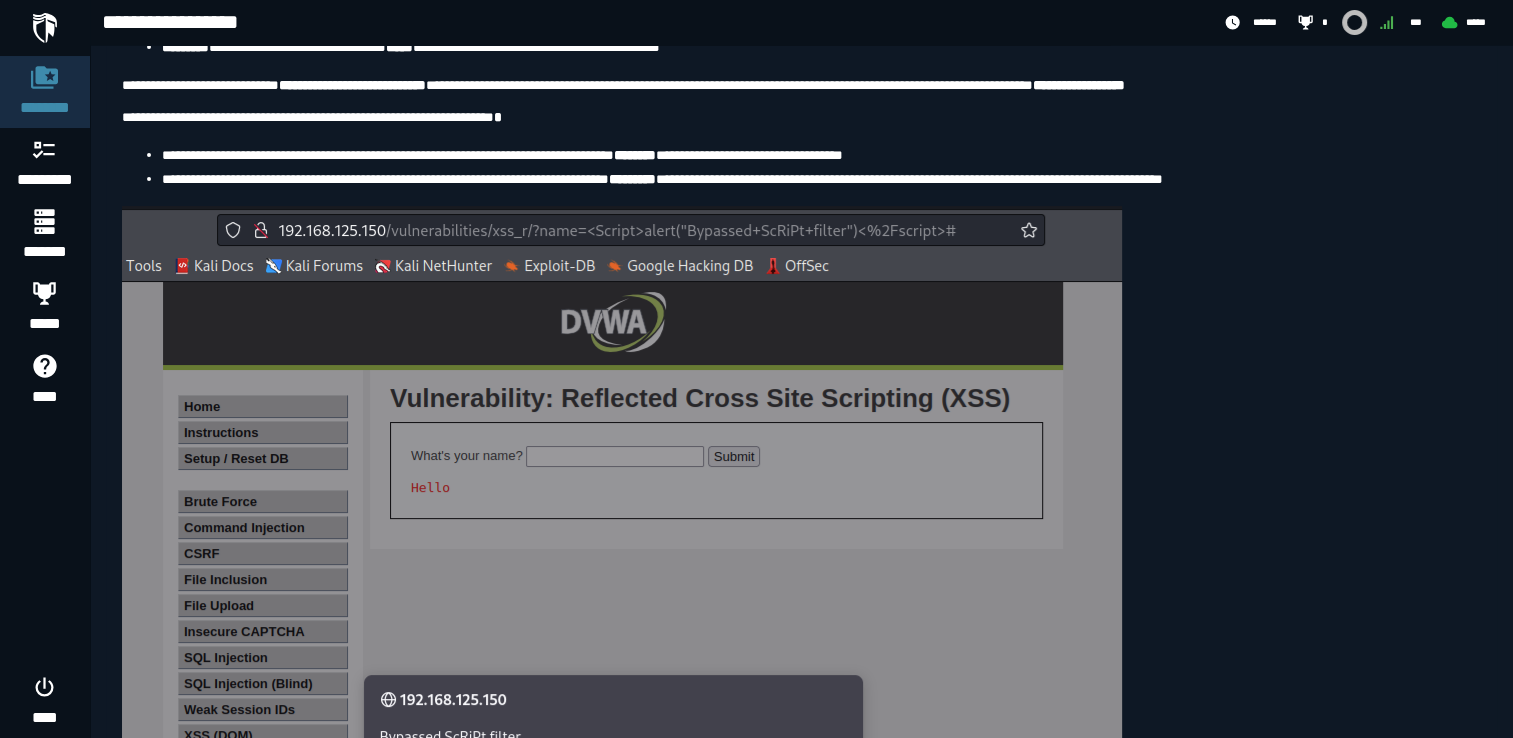 drag, startPoint x: 161, startPoint y: 386, endPoint x: 364, endPoint y: 382, distance: 203.0394 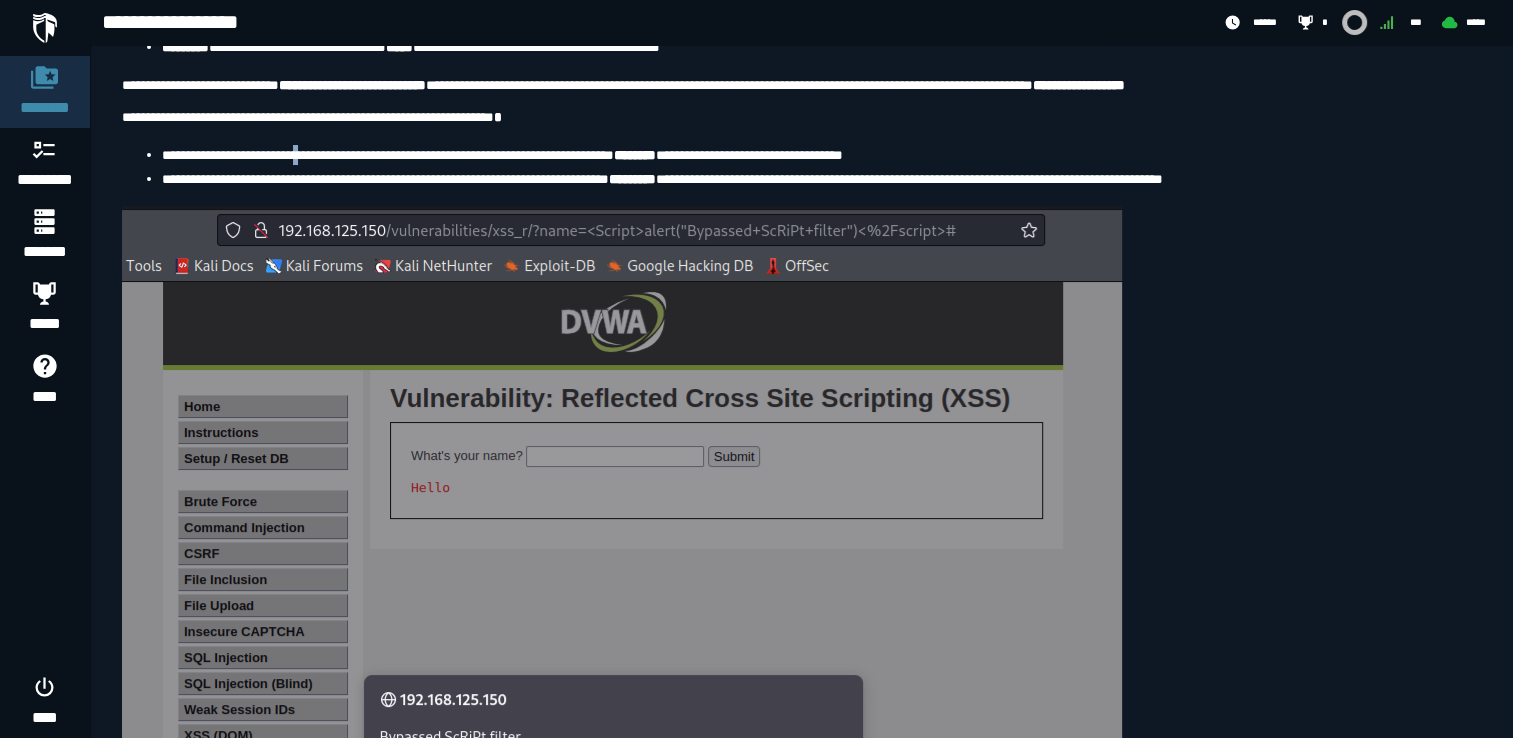 click on "**********" at bounding box center [235, 155] 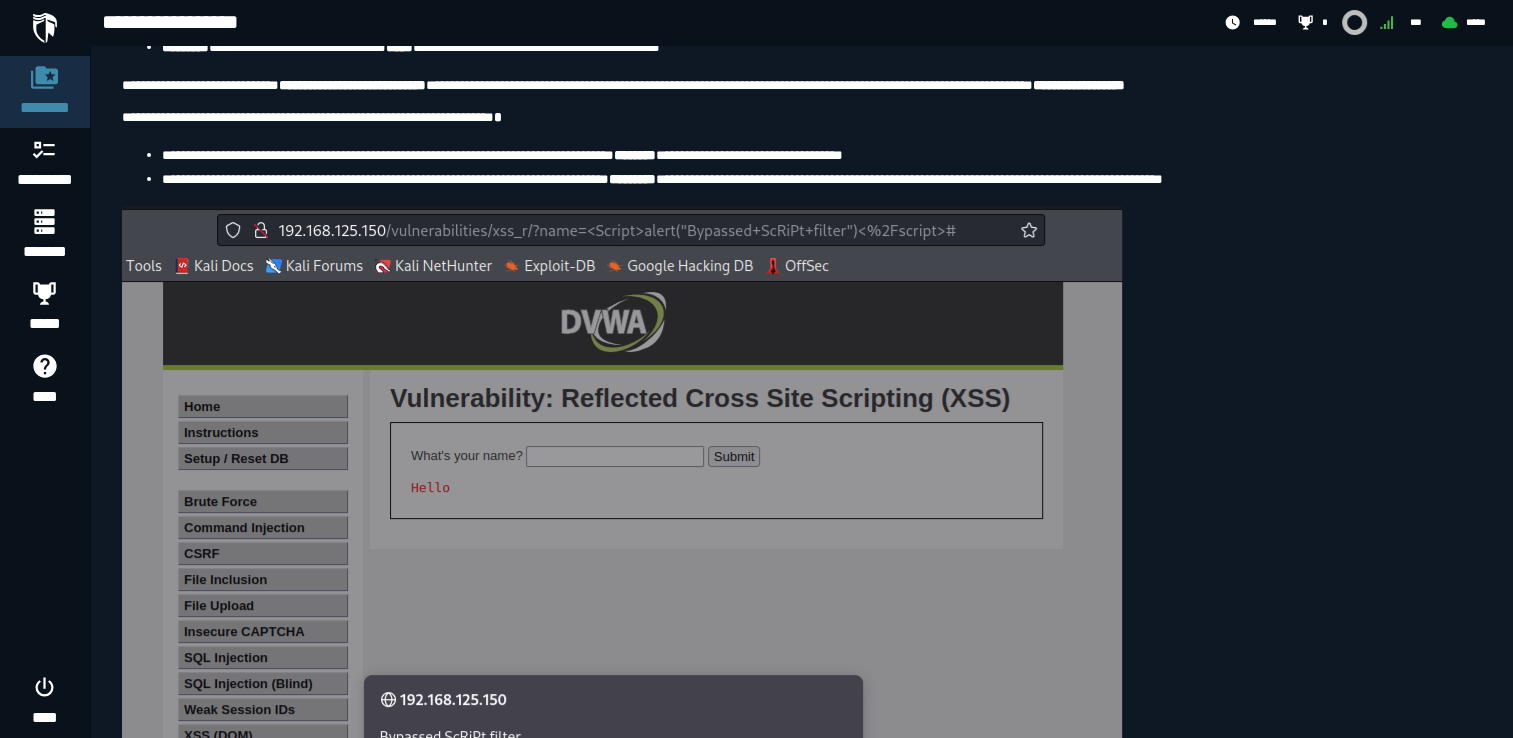 click on "**********" at bounding box center (801, 166) 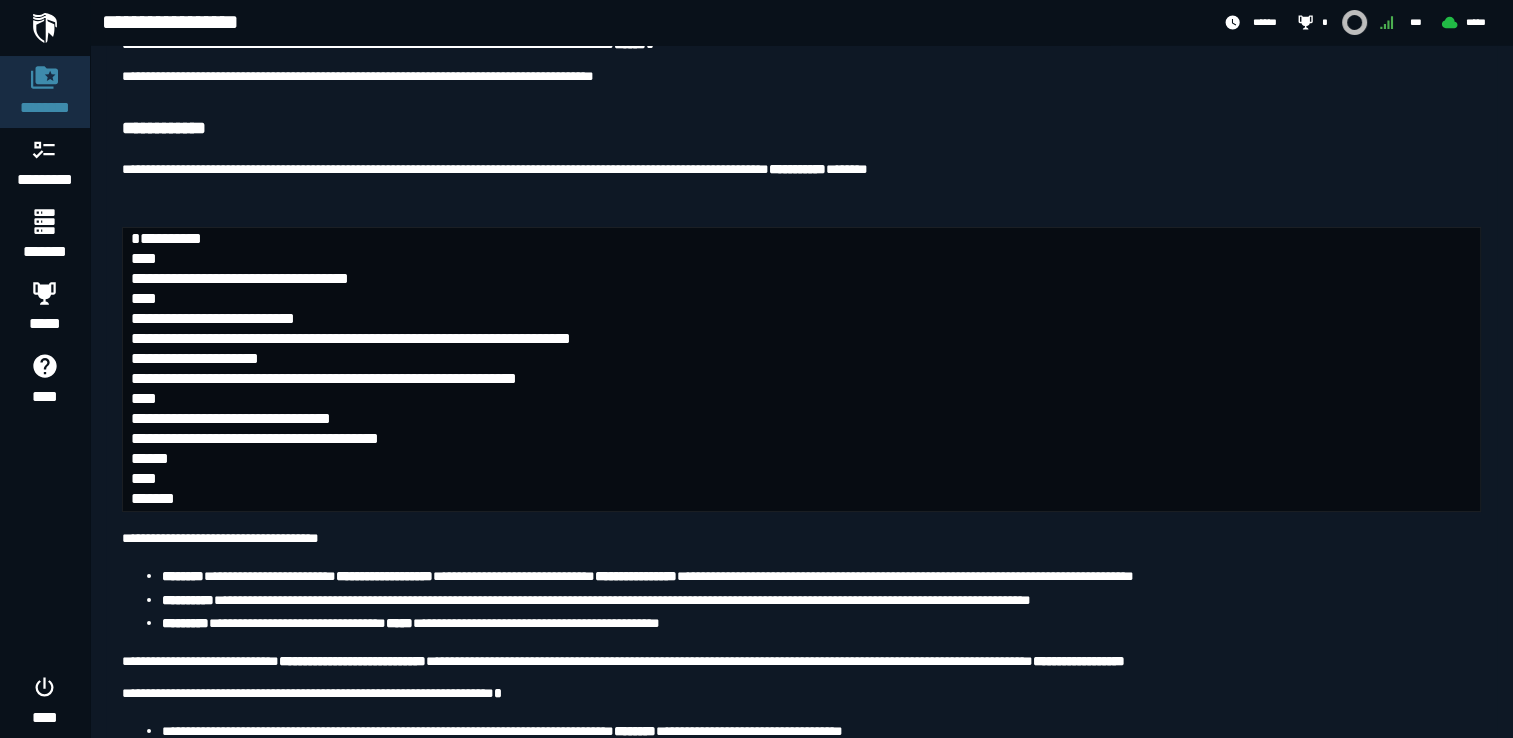 scroll, scrollTop: 7878, scrollLeft: 0, axis: vertical 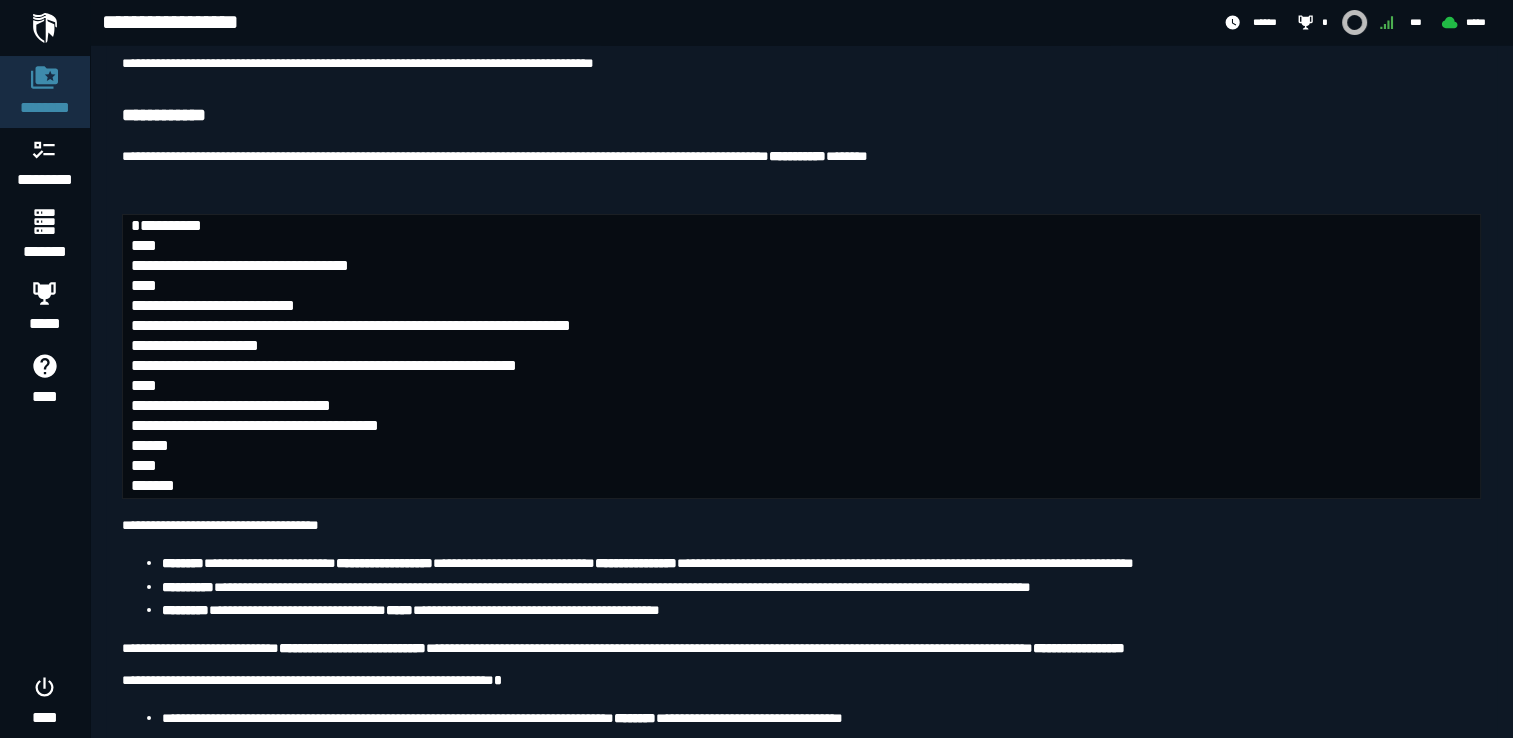click on "**********" at bounding box center [801, 356] 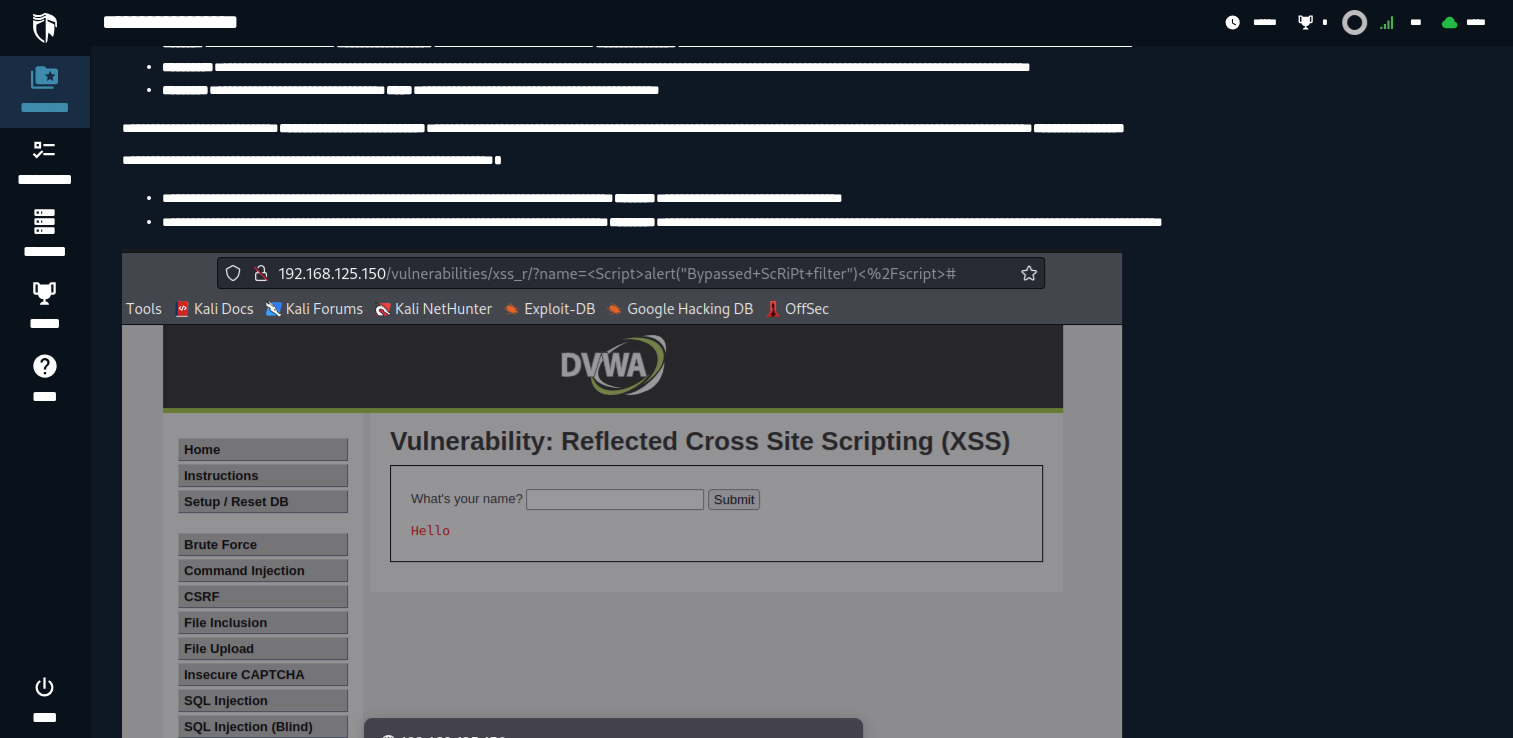 scroll, scrollTop: 8397, scrollLeft: 0, axis: vertical 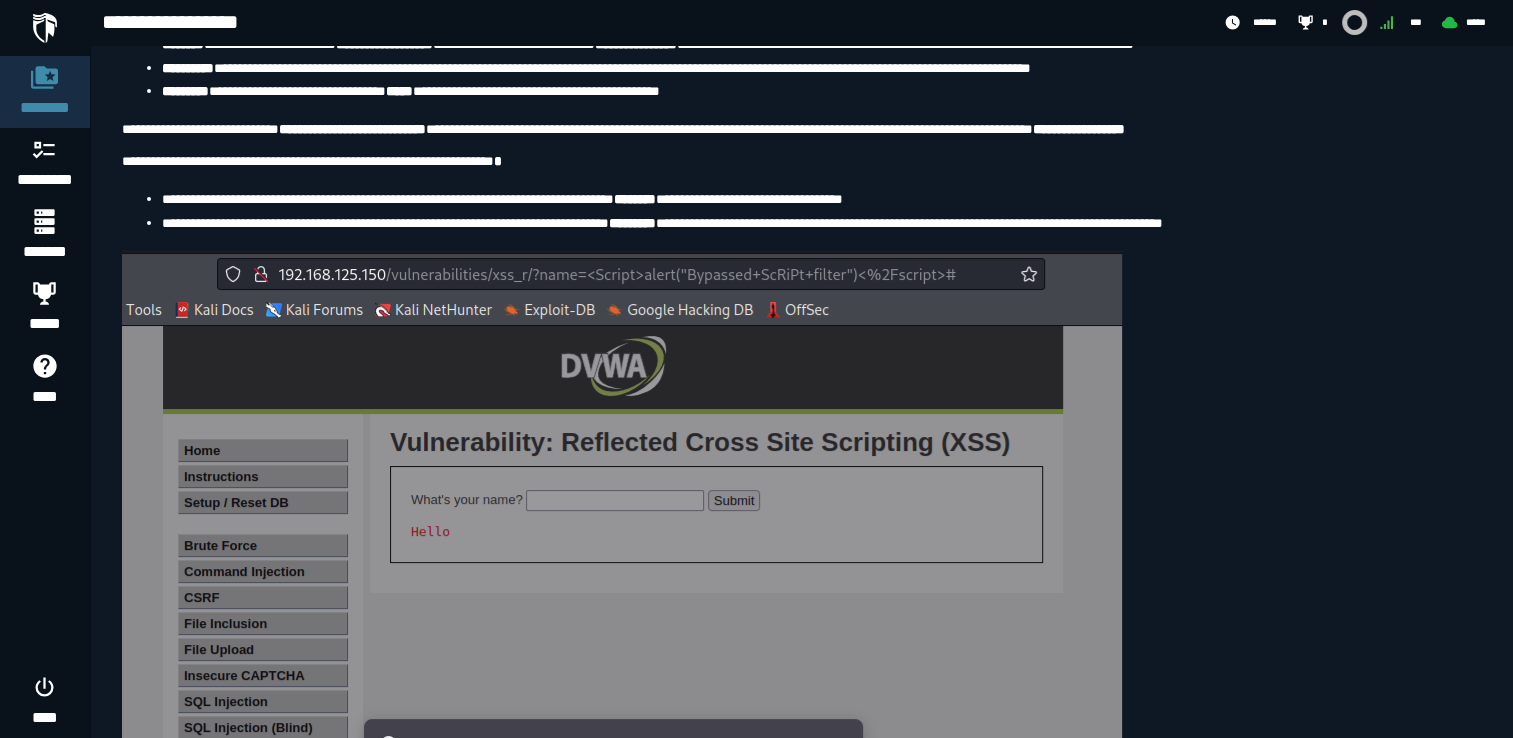 click on "**********" at bounding box center [801, -2475] 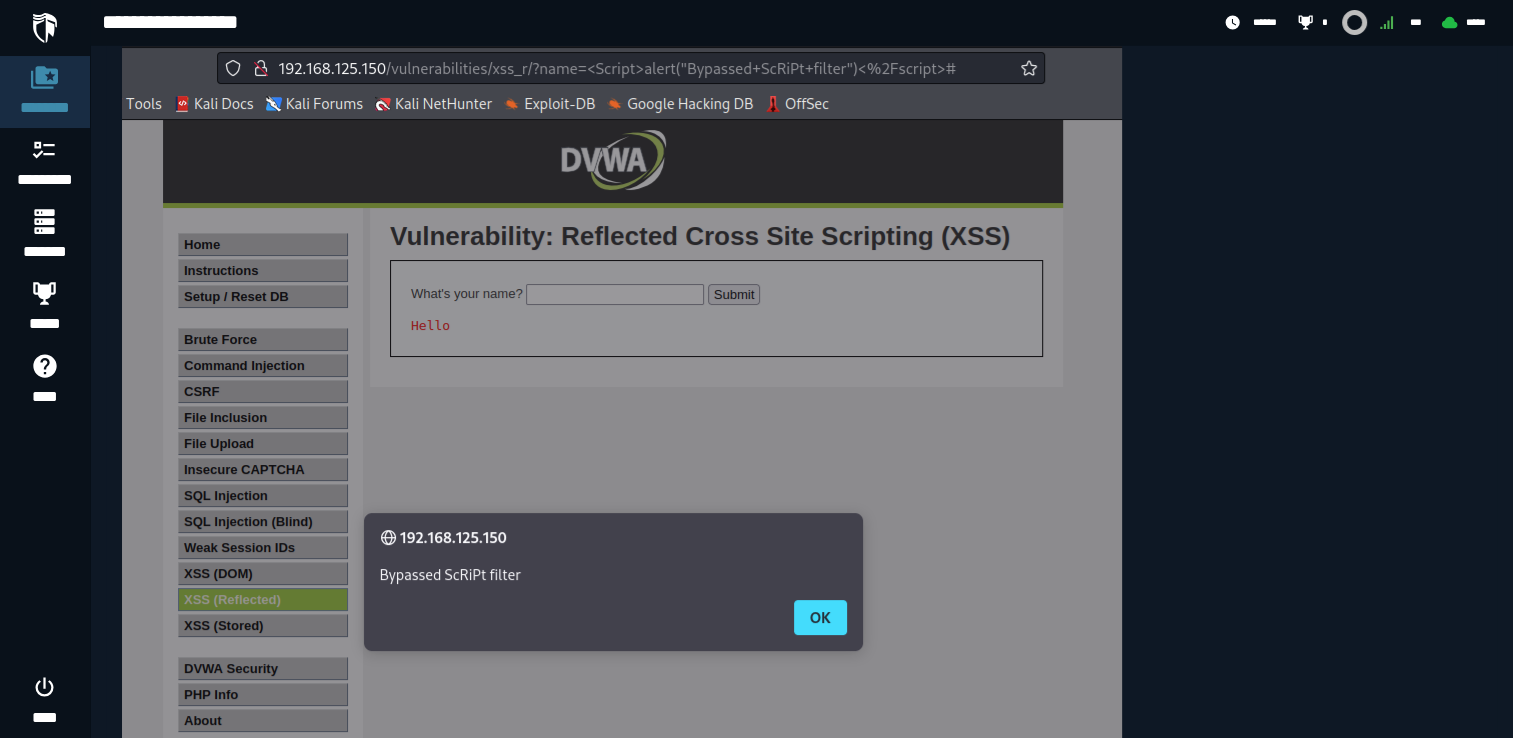 scroll, scrollTop: 8601, scrollLeft: 0, axis: vertical 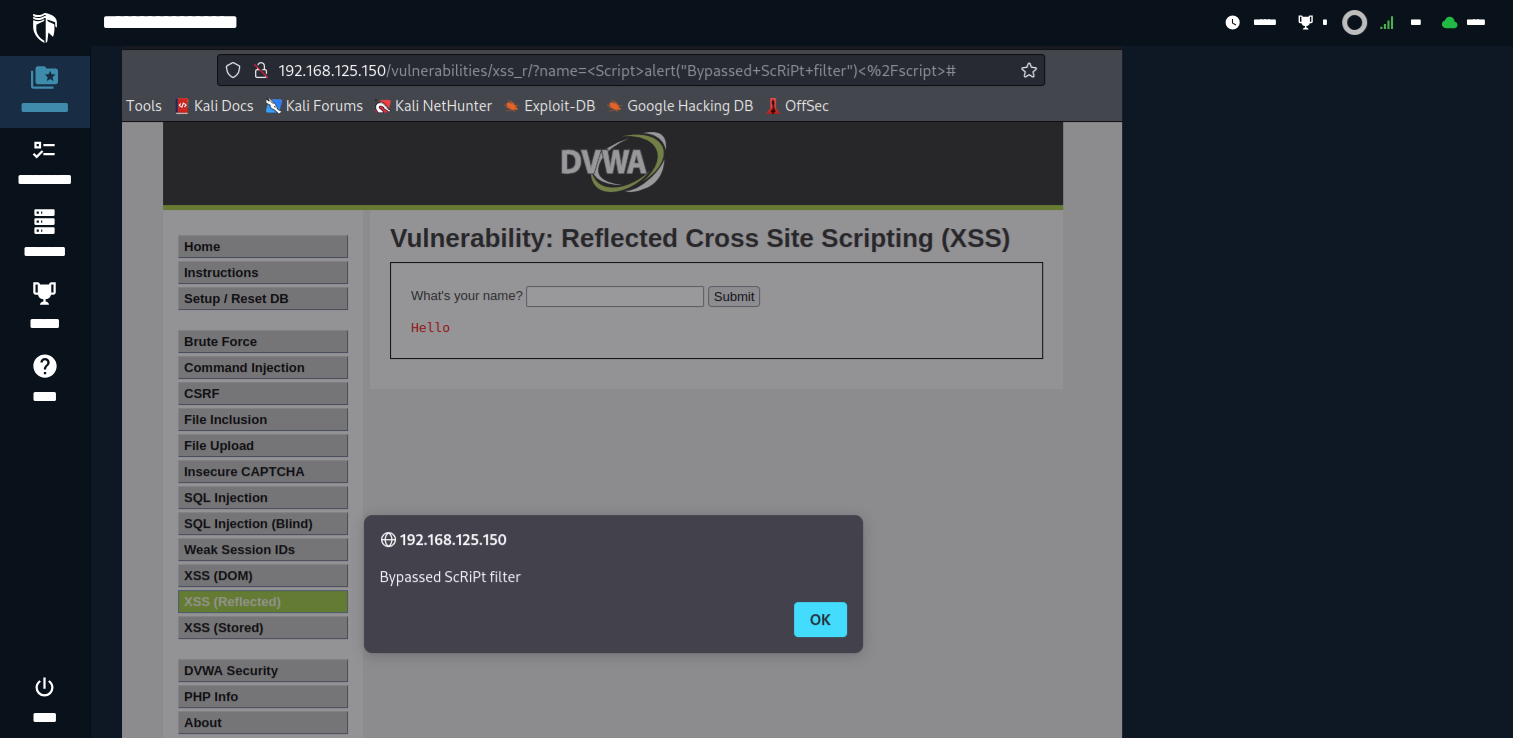 drag, startPoint x: 159, startPoint y: 229, endPoint x: 376, endPoint y: 222, distance: 217.11287 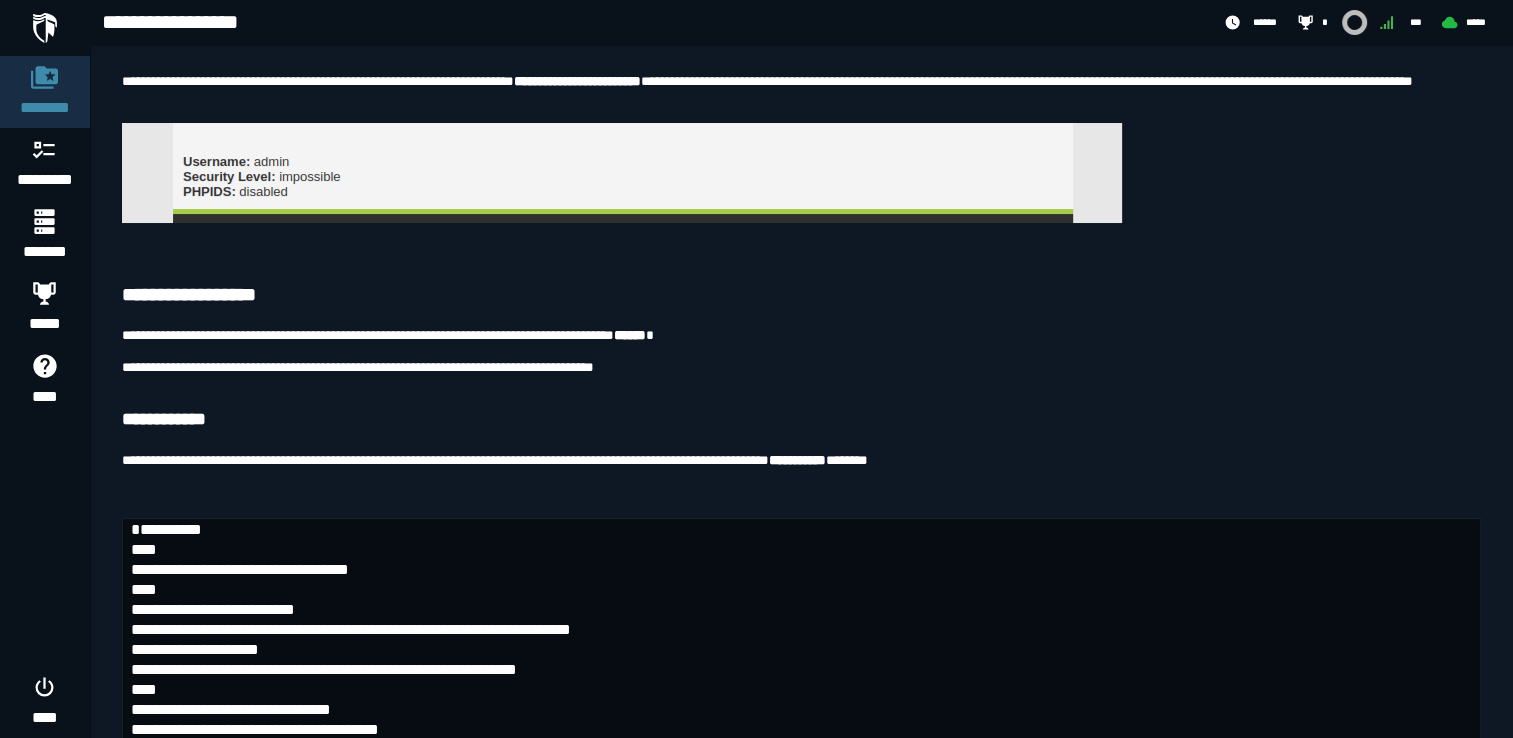 scroll, scrollTop: 7529, scrollLeft: 0, axis: vertical 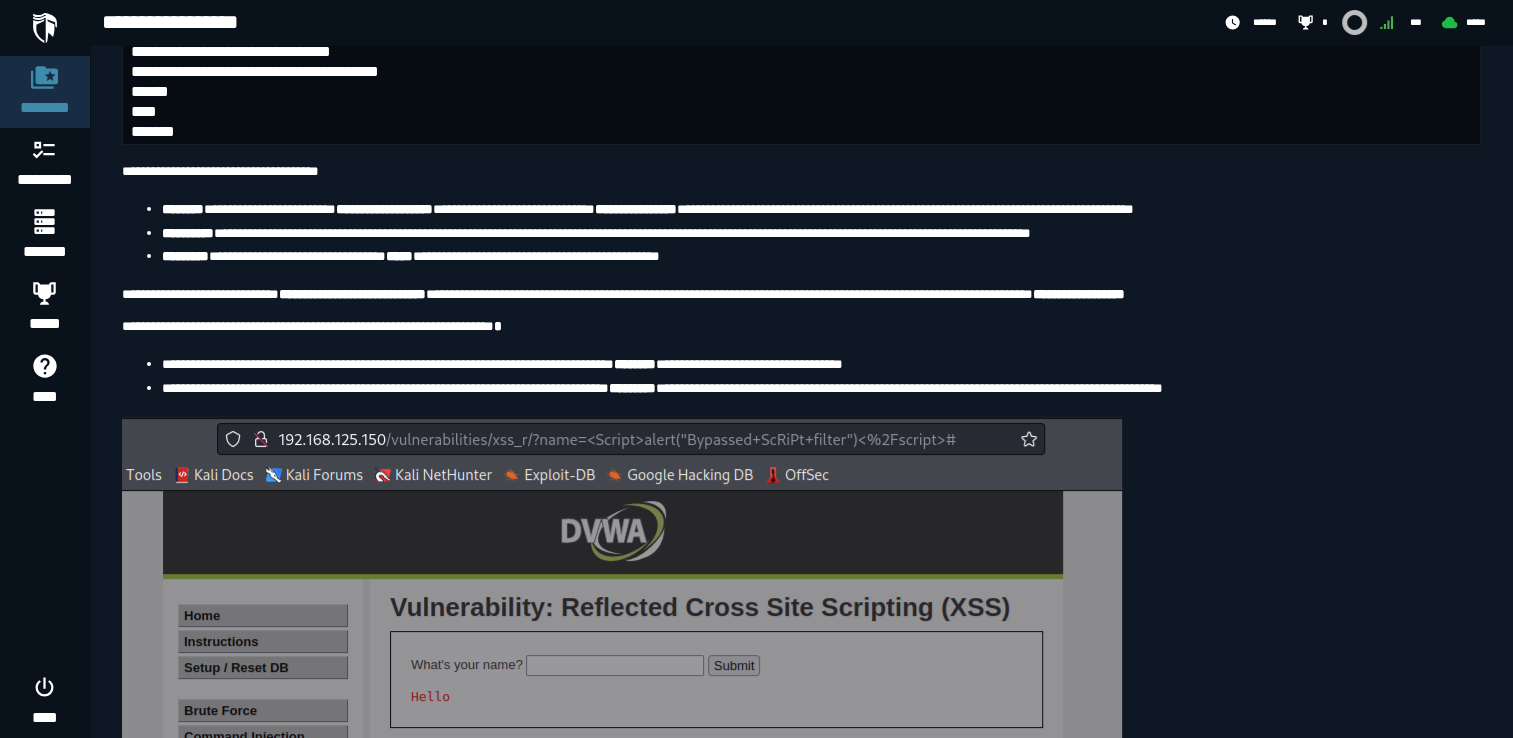 click on "**********" at bounding box center (801, 2) 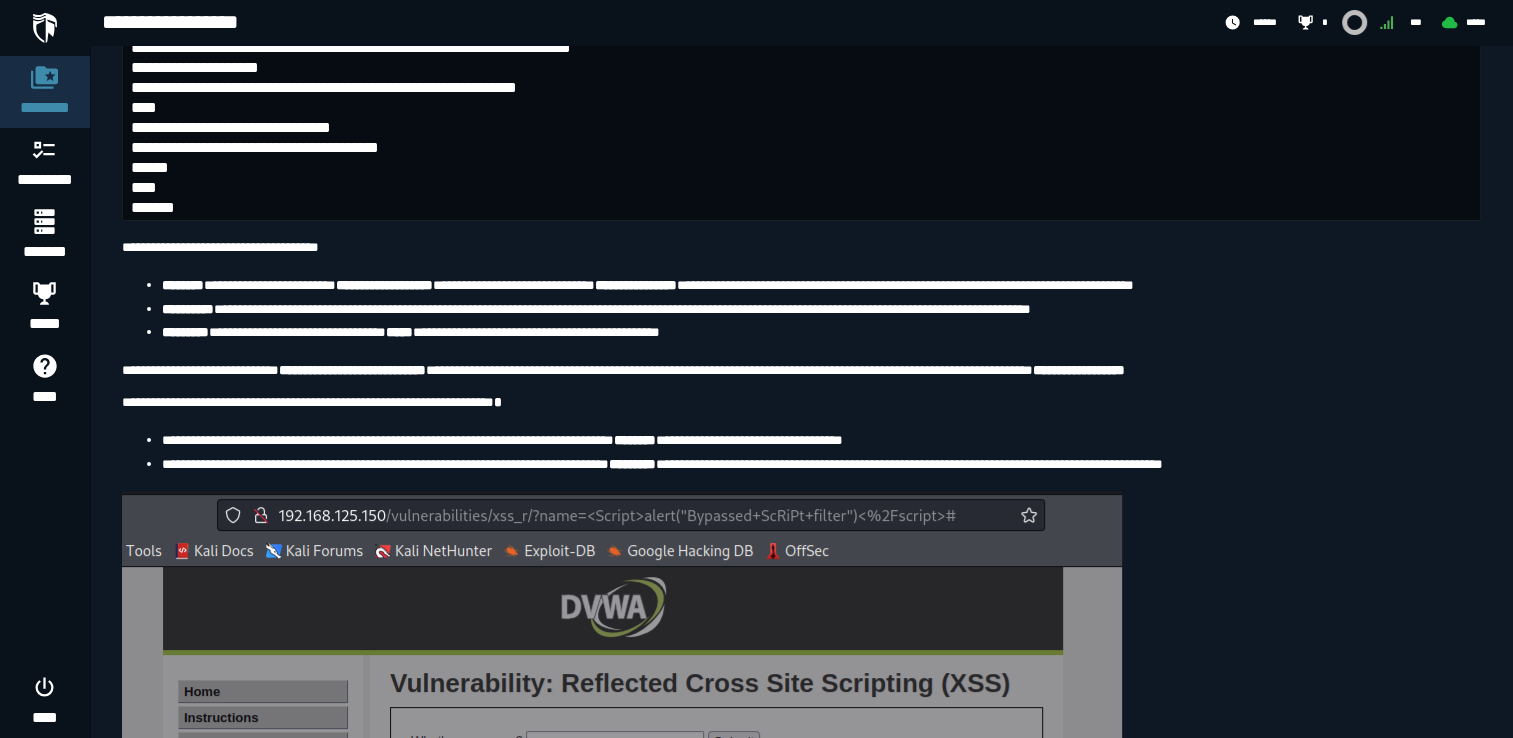 scroll, scrollTop: 8156, scrollLeft: 0, axis: vertical 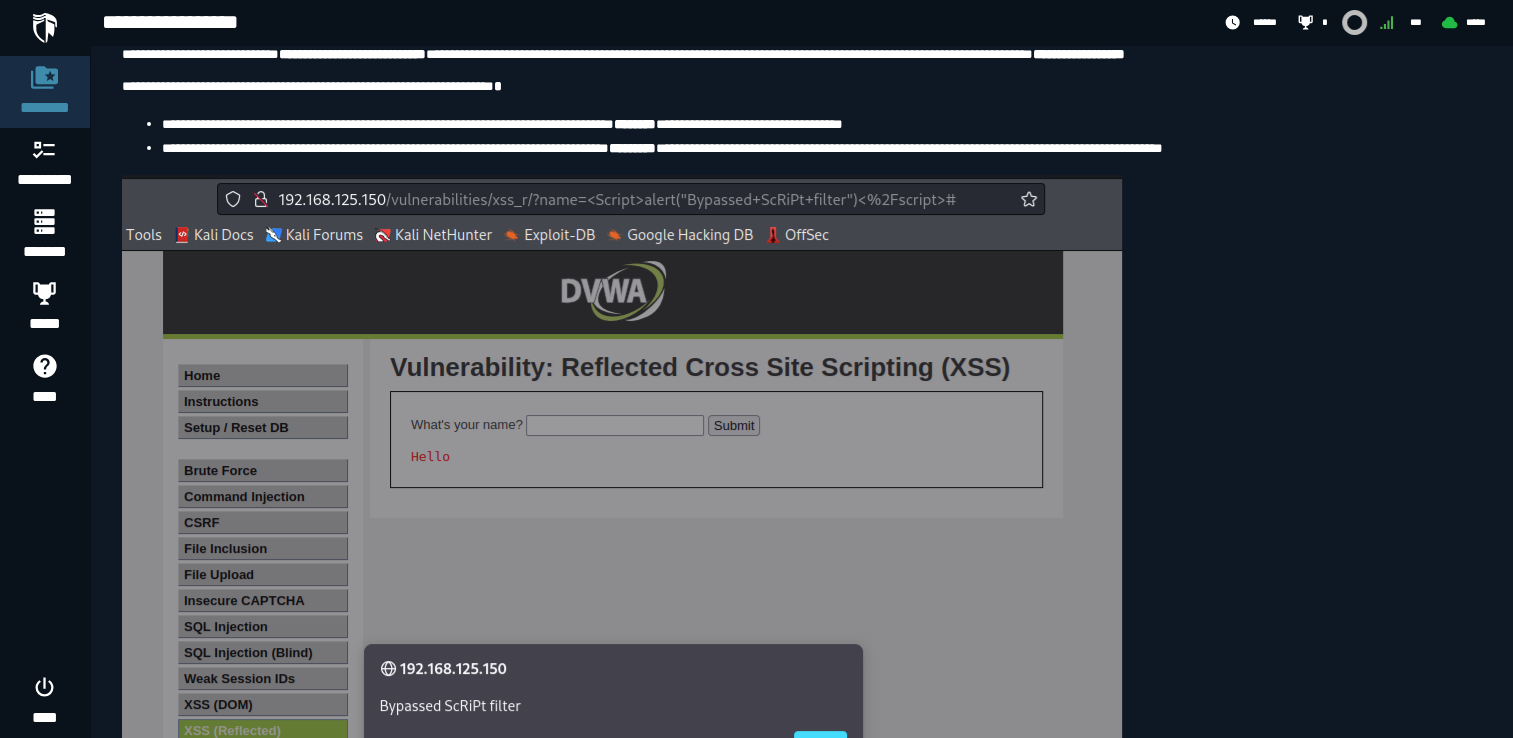click on "**********" at bounding box center (636, -31) 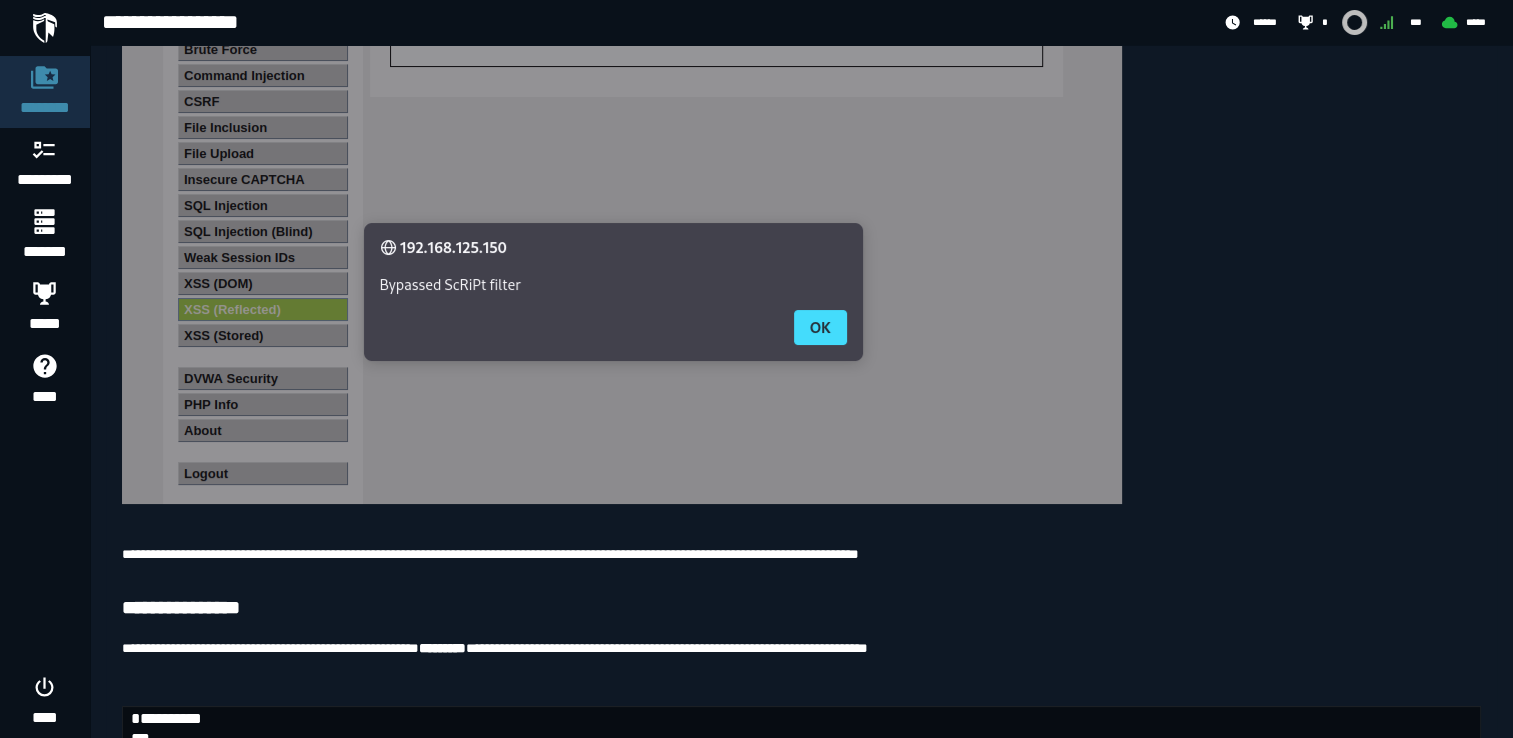 scroll, scrollTop: 8896, scrollLeft: 0, axis: vertical 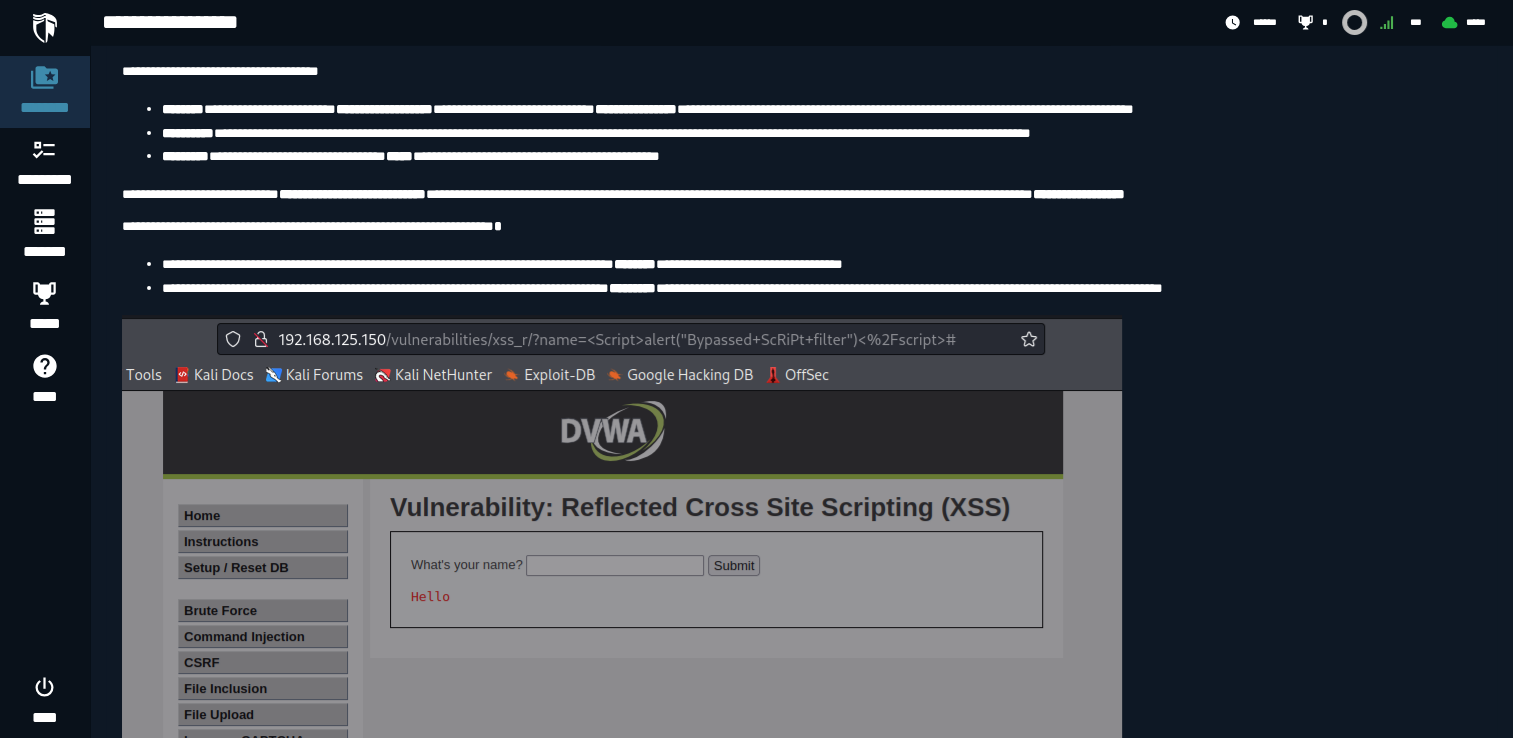 click at bounding box center (622, 690) 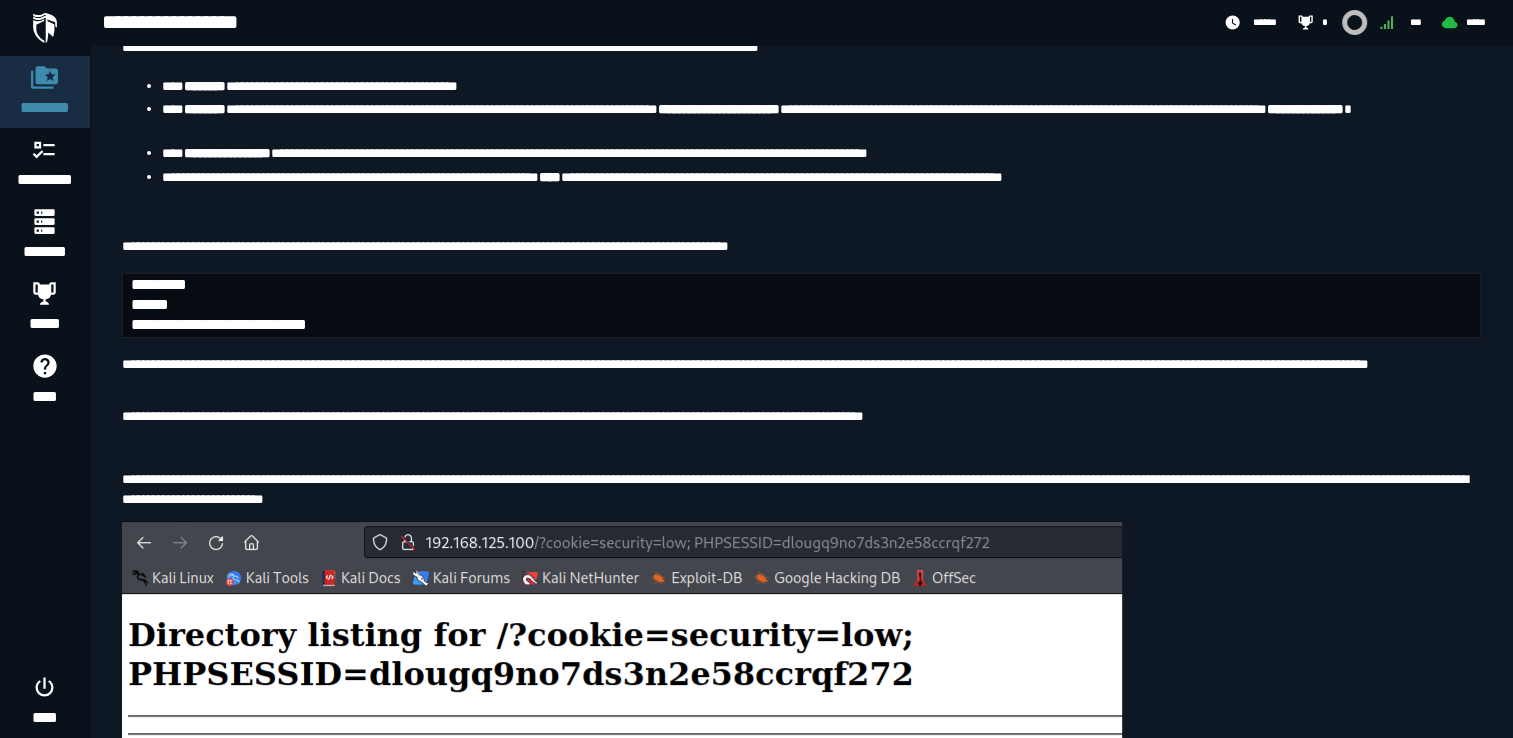 scroll, scrollTop: 5709, scrollLeft: 0, axis: vertical 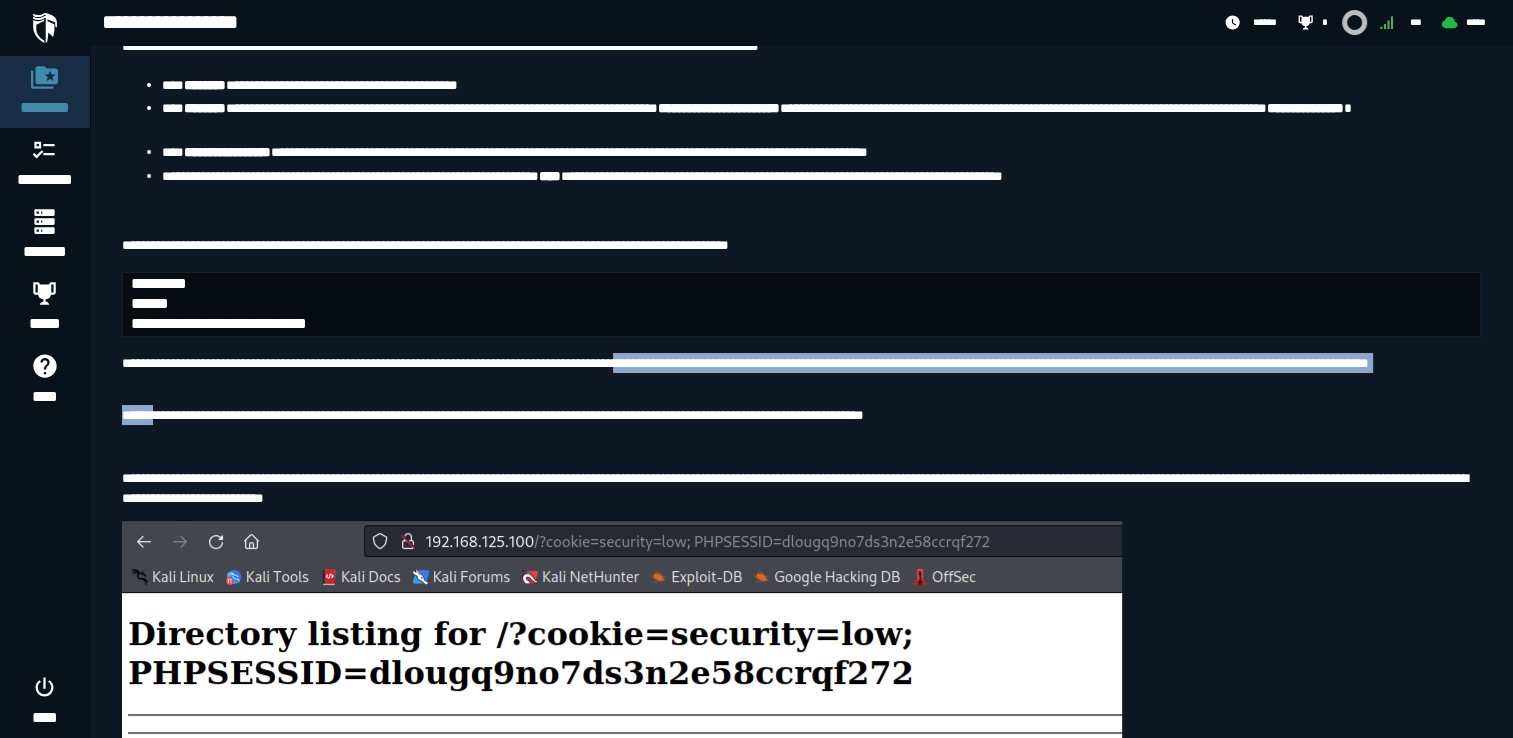 drag, startPoint x: 157, startPoint y: 593, endPoint x: 679, endPoint y: 542, distance: 524.4855 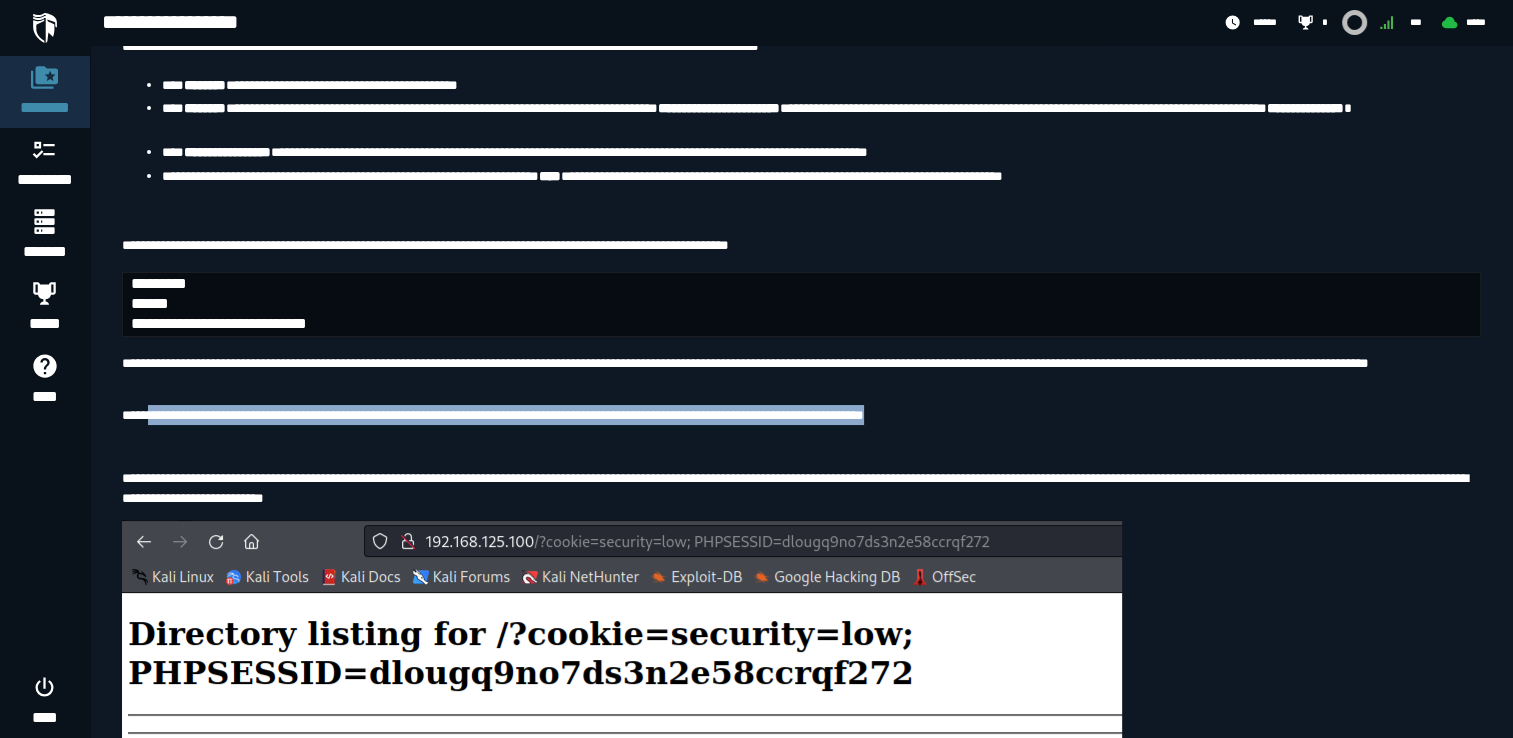 drag, startPoint x: 1240, startPoint y: 602, endPoint x: 155, endPoint y: 597, distance: 1085.0115 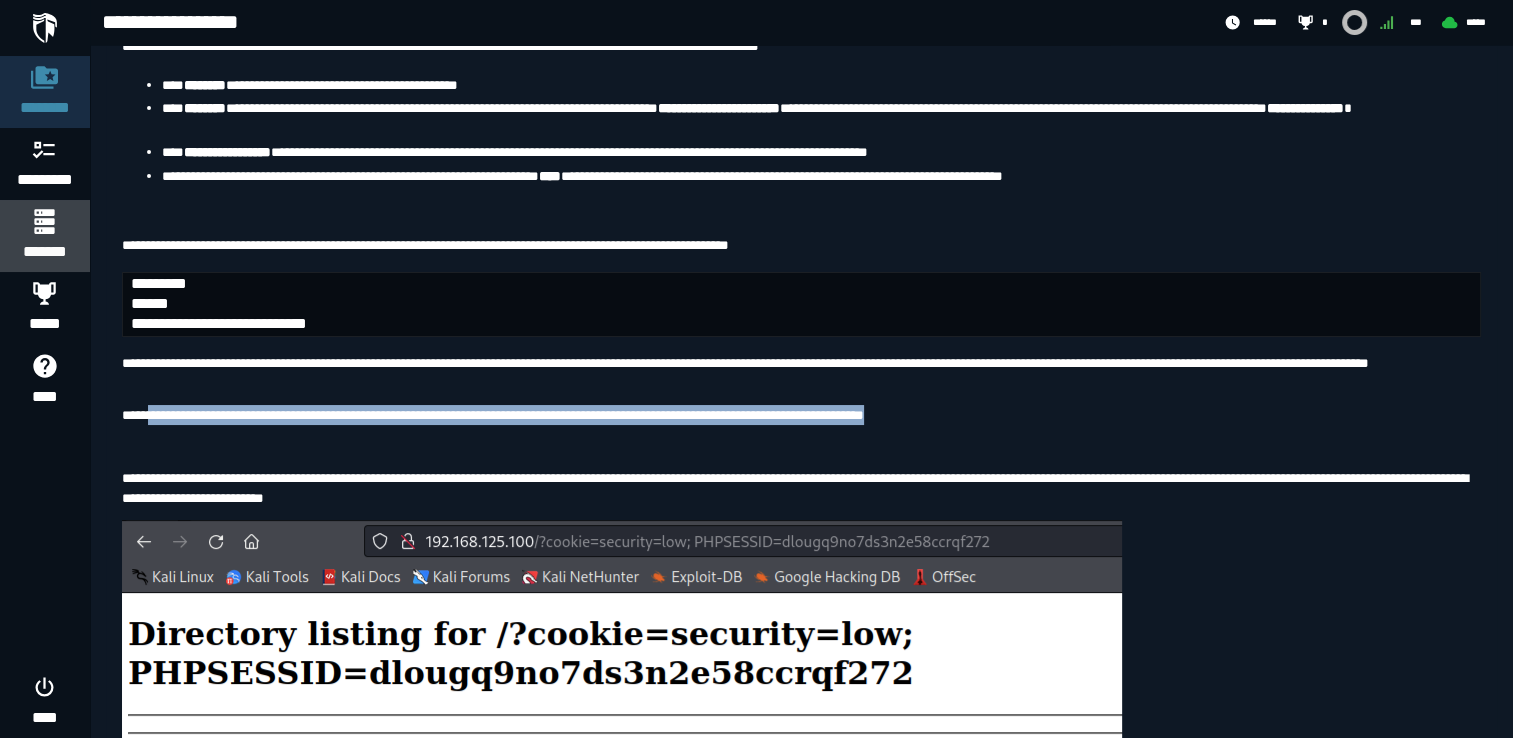 click on "*******" at bounding box center [44, 252] 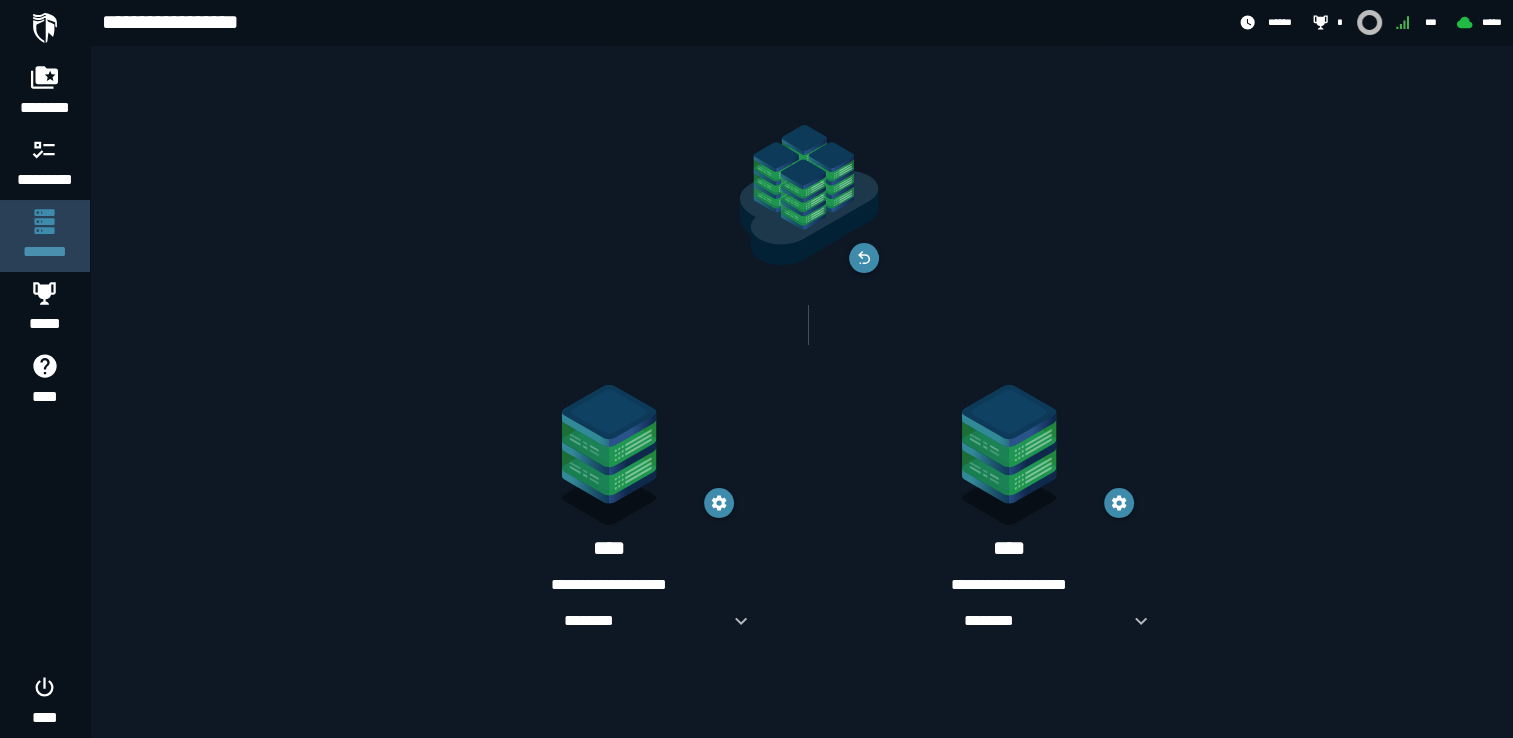scroll, scrollTop: 0, scrollLeft: 0, axis: both 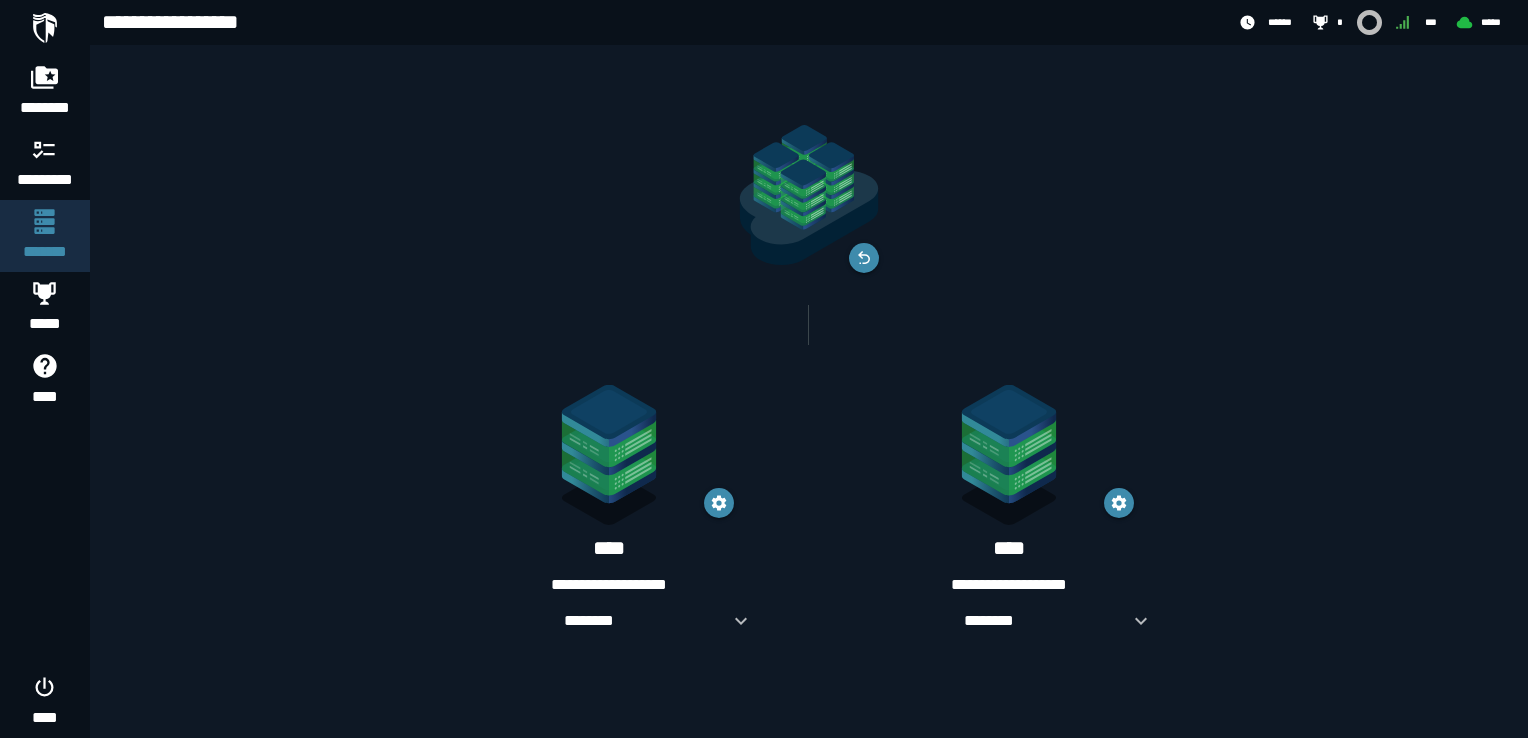click 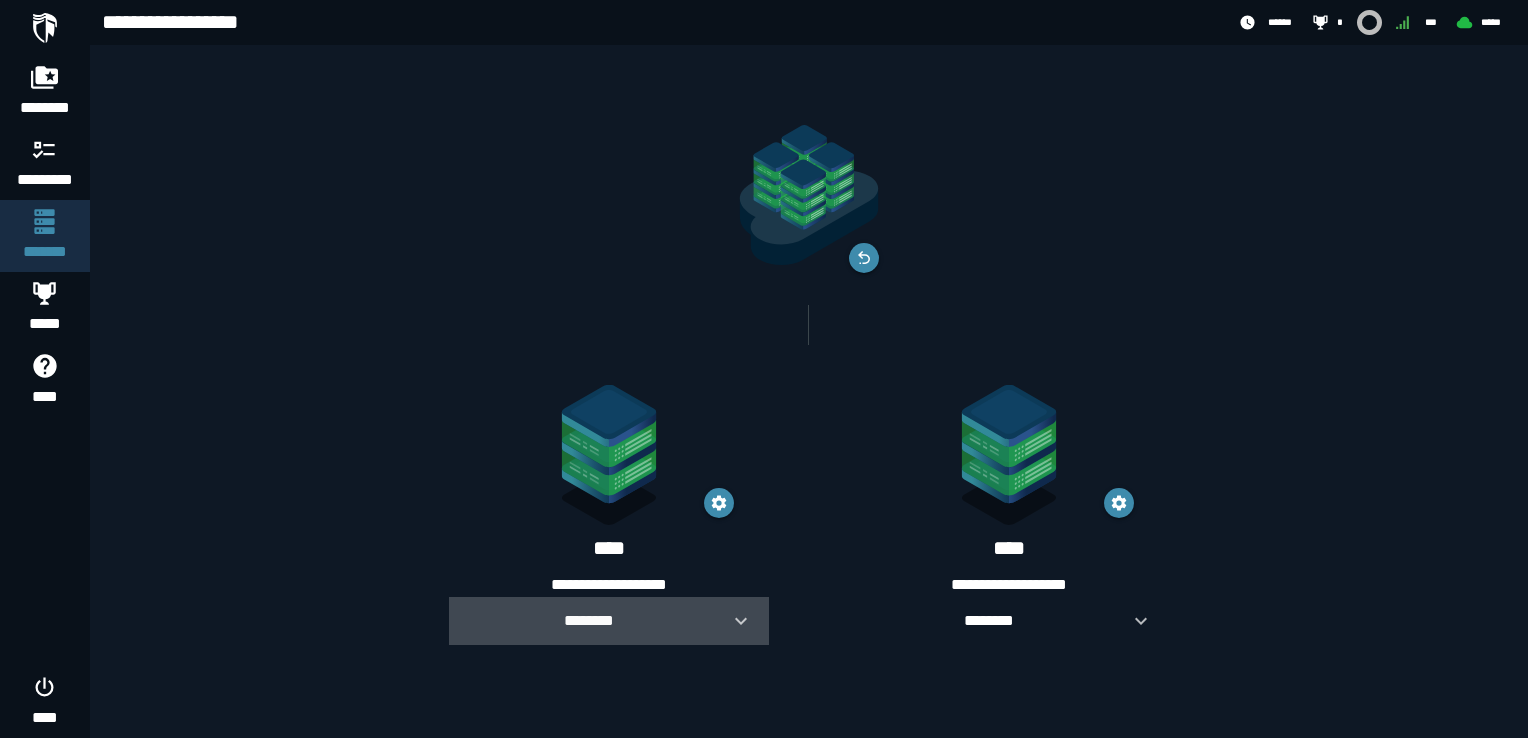 click 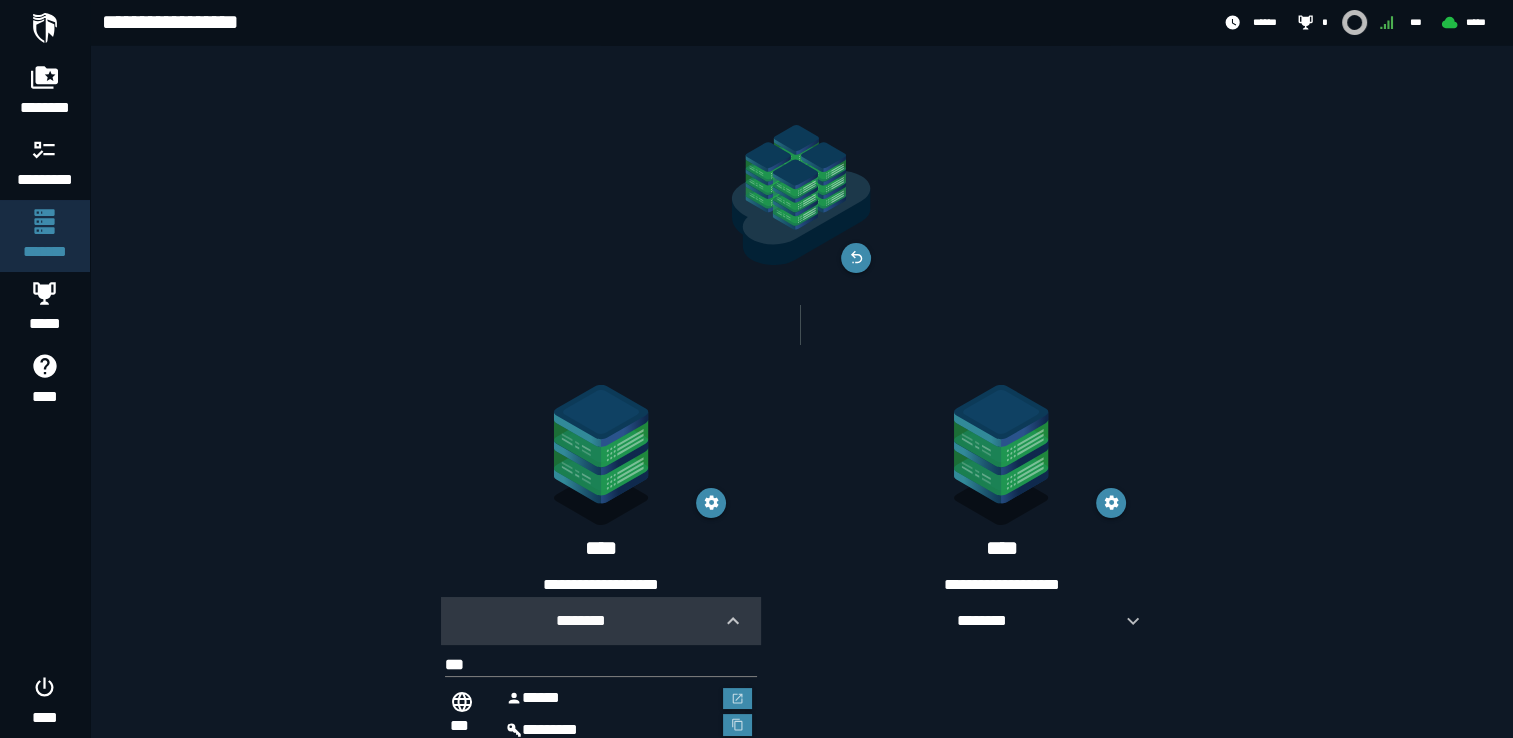 scroll, scrollTop: 61, scrollLeft: 0, axis: vertical 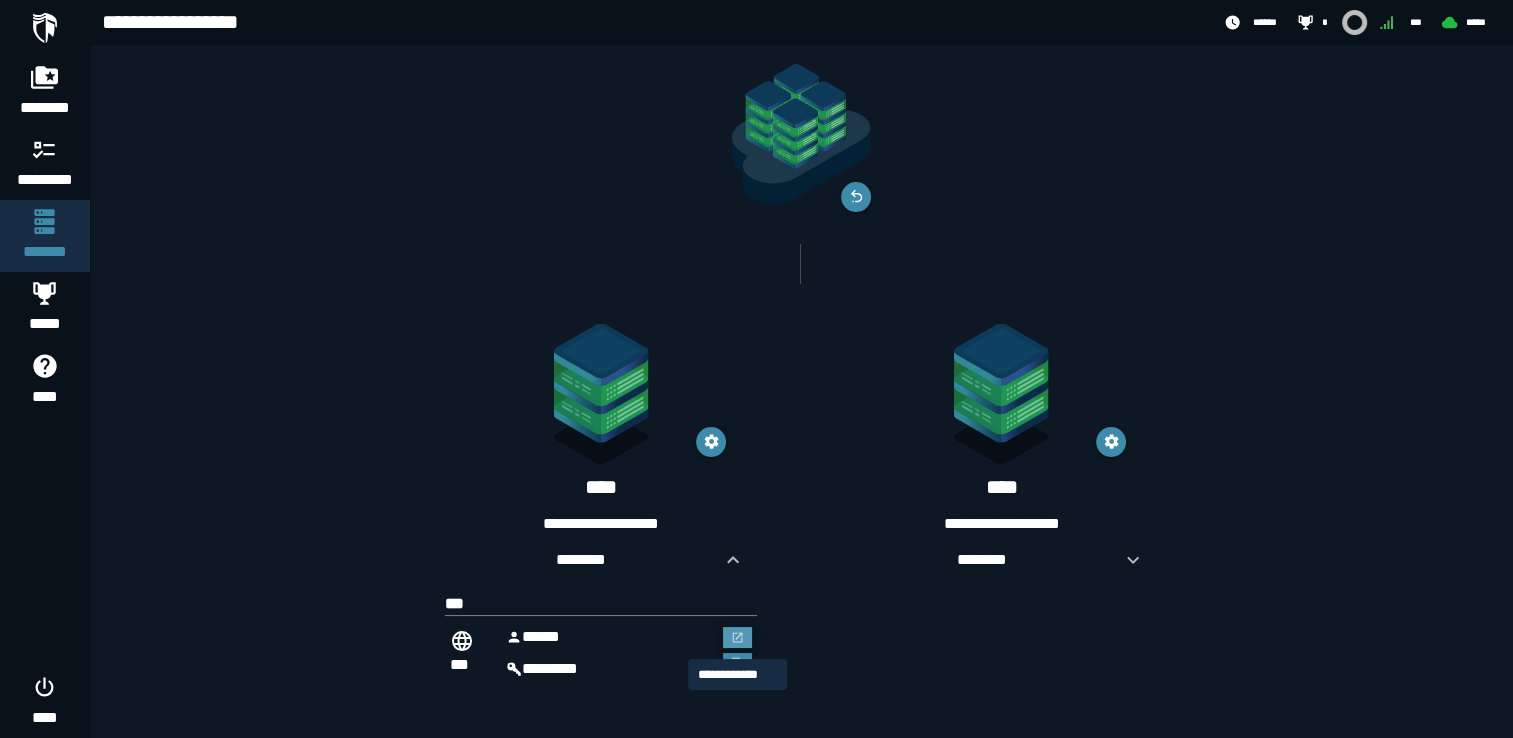 click 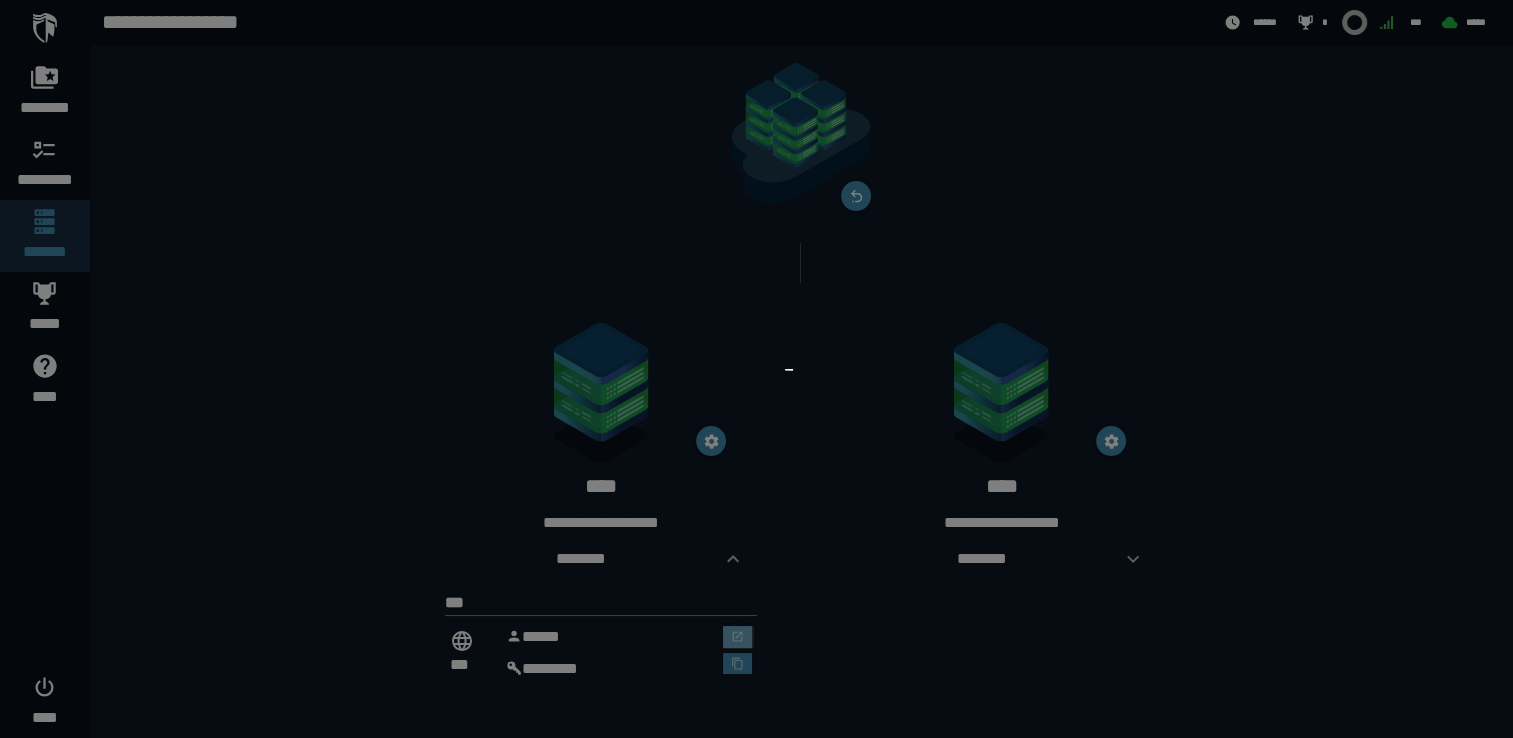 scroll, scrollTop: 0, scrollLeft: 0, axis: both 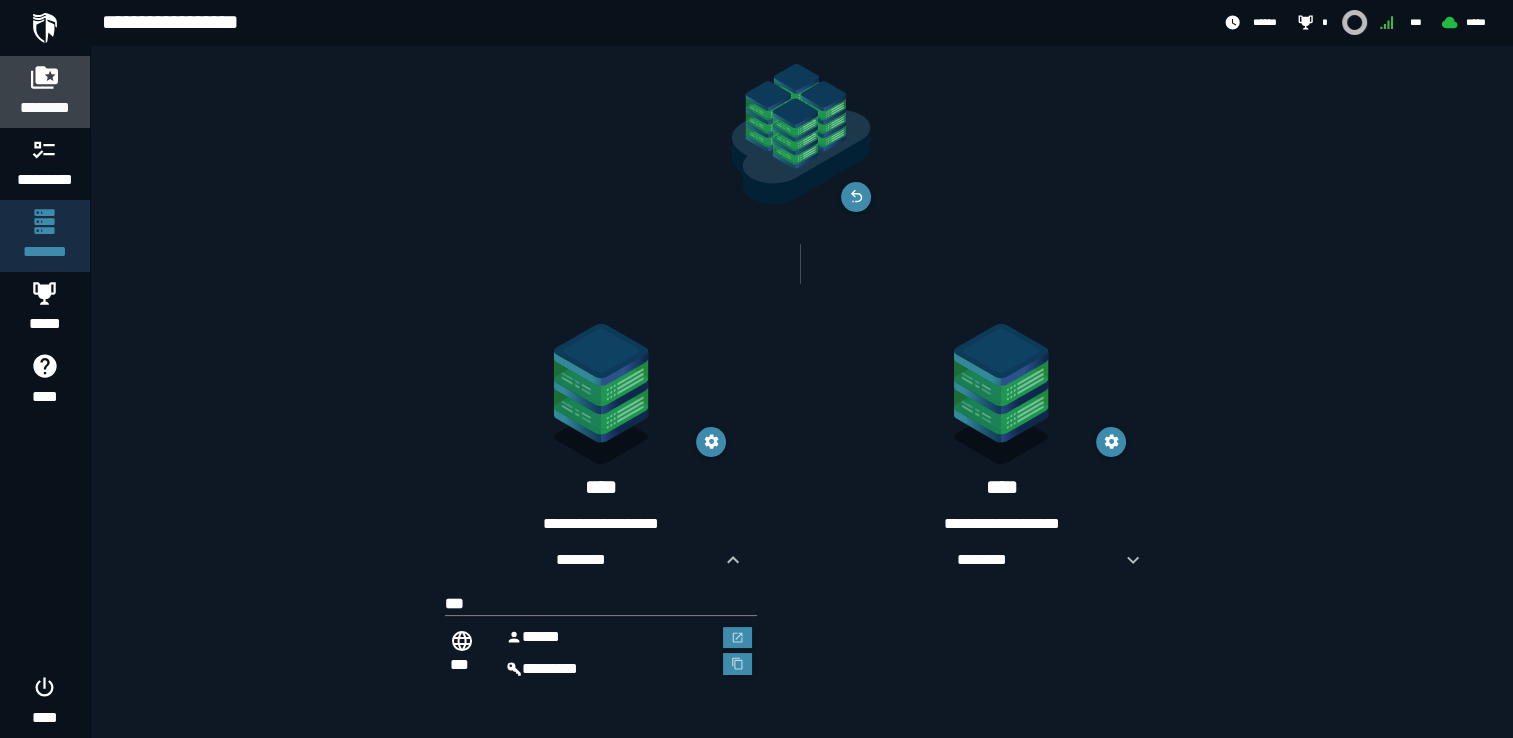 click on "********" at bounding box center (45, 108) 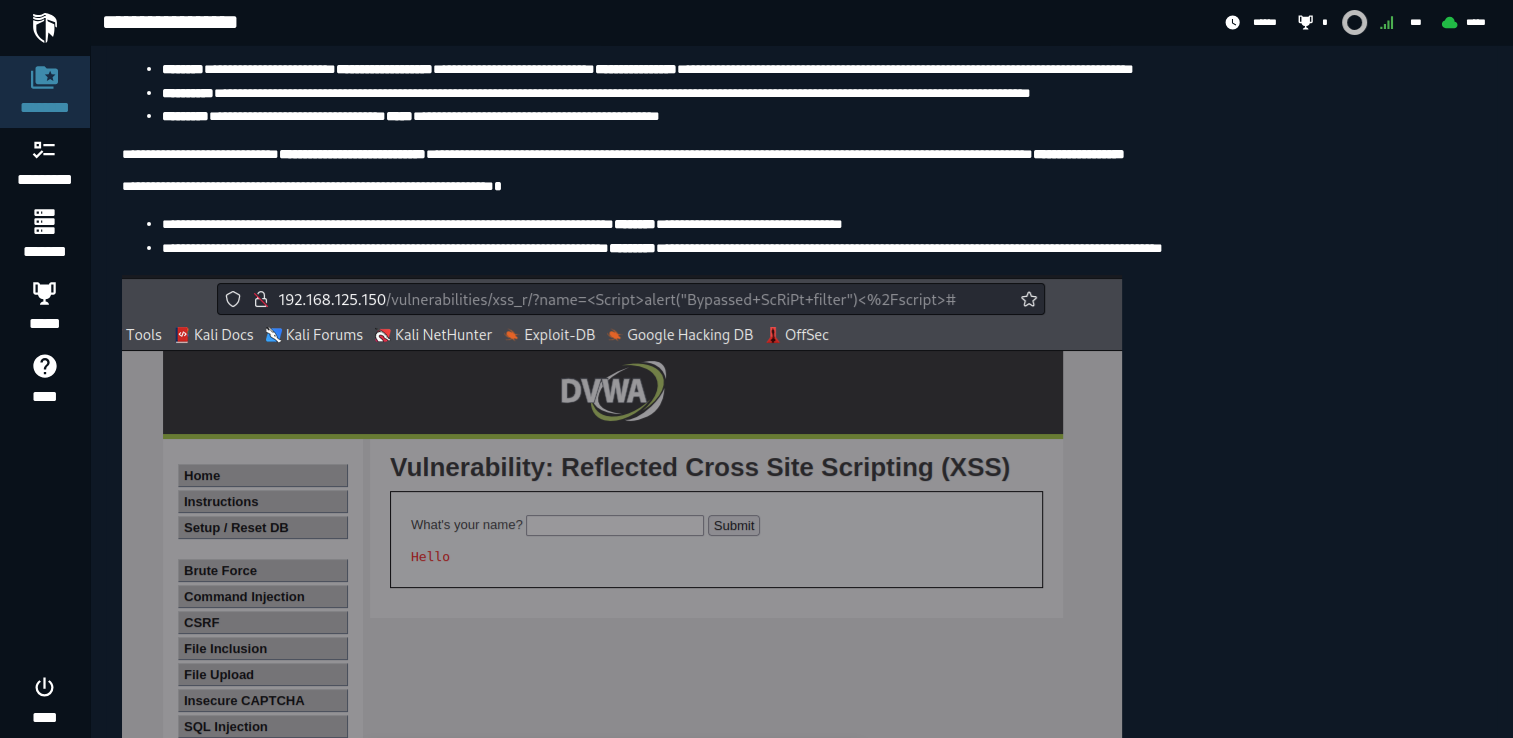 scroll, scrollTop: 8267, scrollLeft: 0, axis: vertical 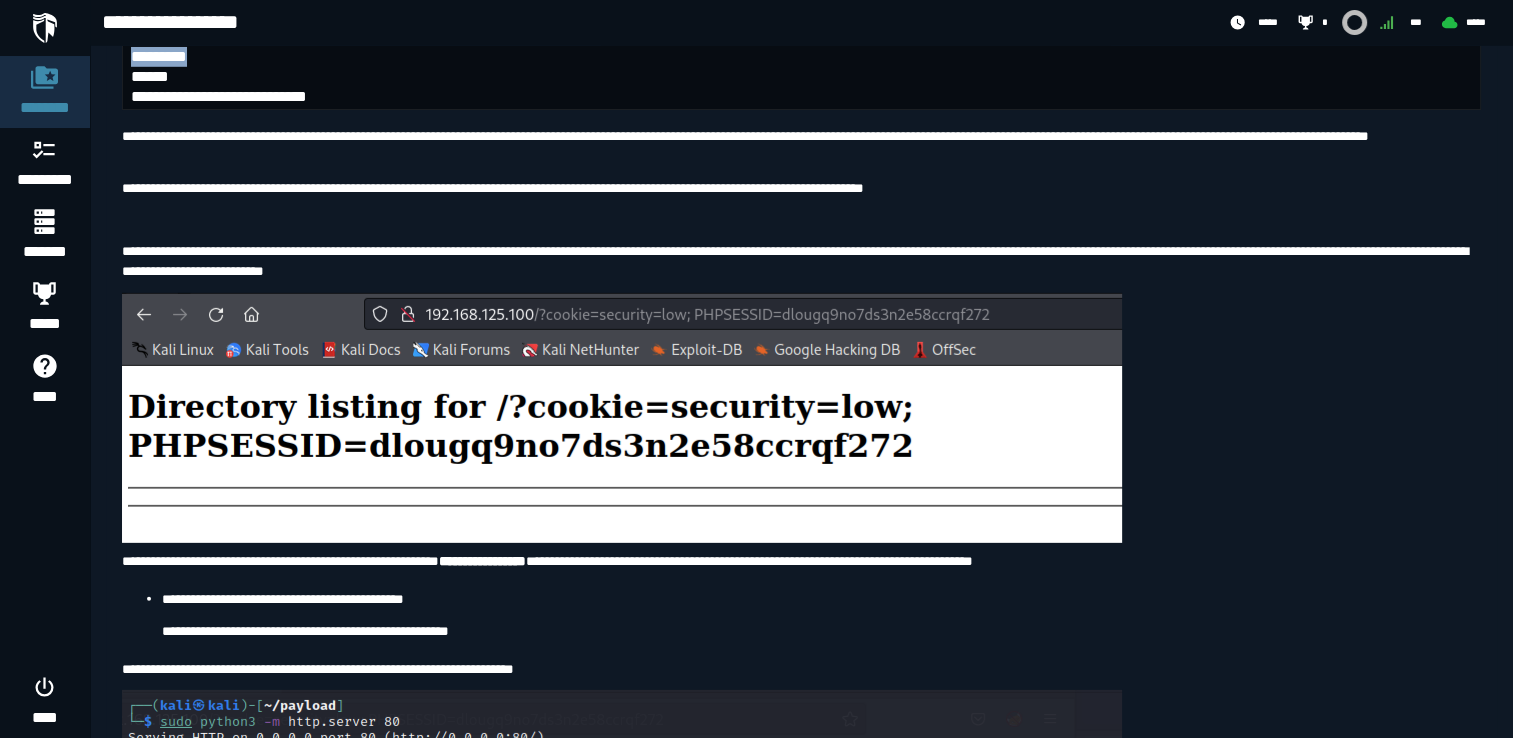 drag, startPoint x: 224, startPoint y: 216, endPoint x: 125, endPoint y: 212, distance: 99.08077 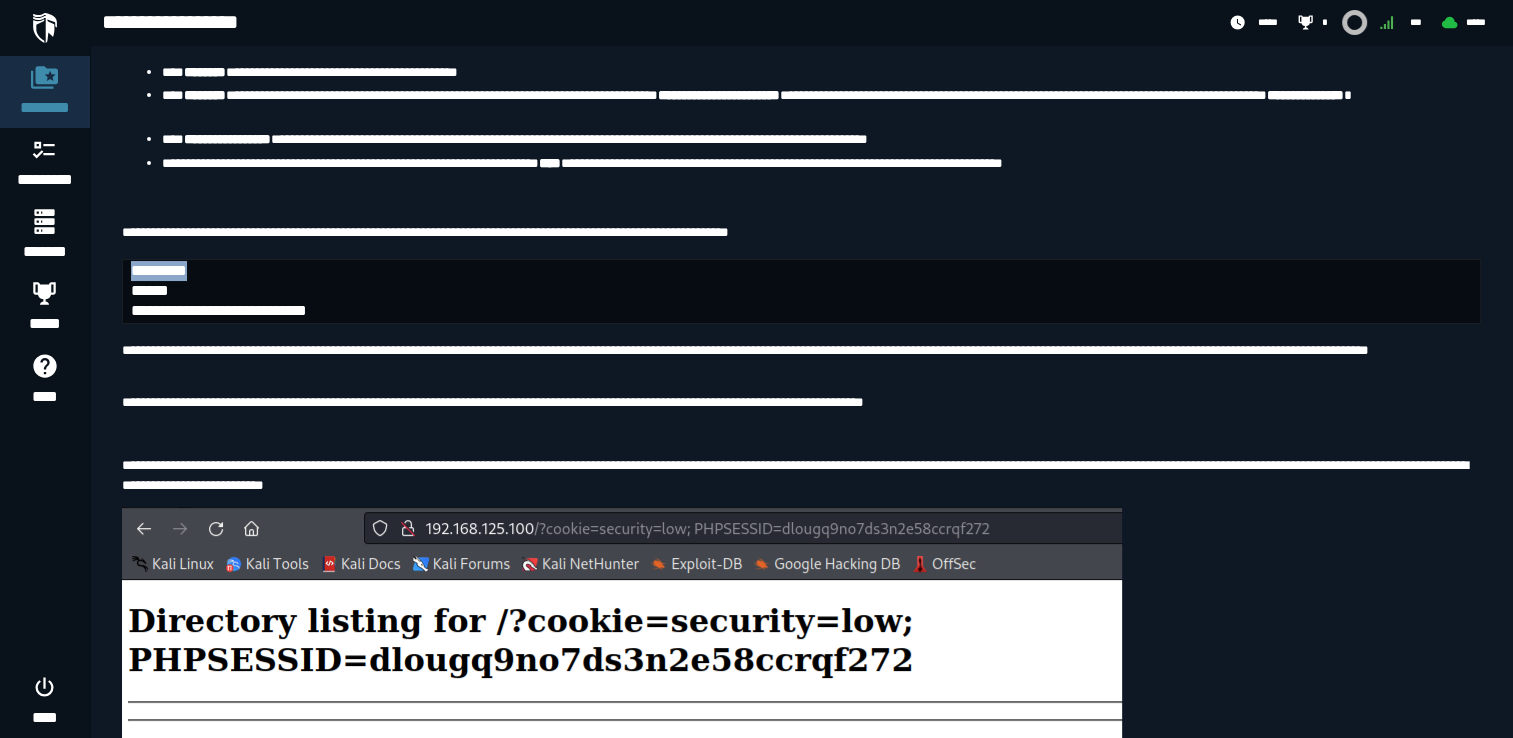 scroll, scrollTop: 5724, scrollLeft: 0, axis: vertical 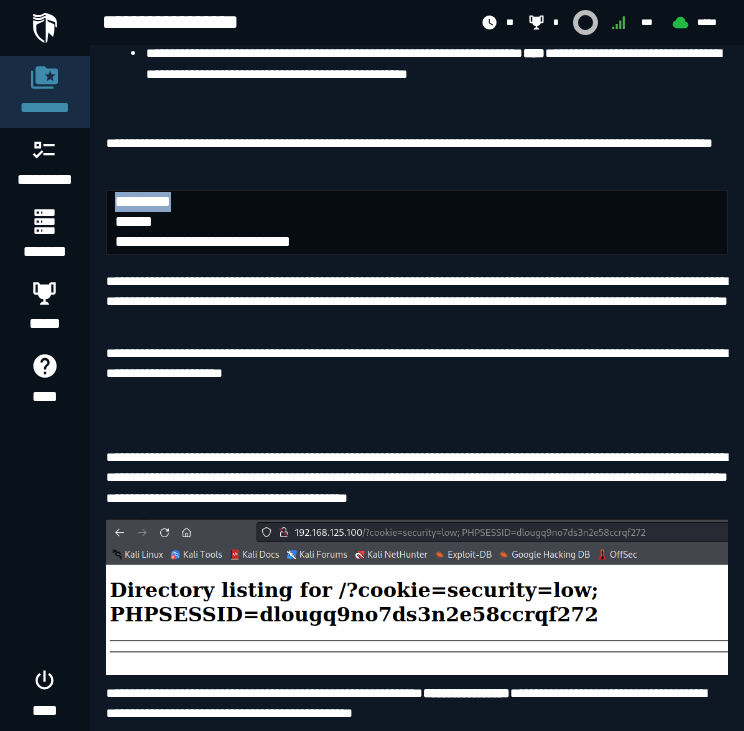 click on "**********" at bounding box center (417, 146) 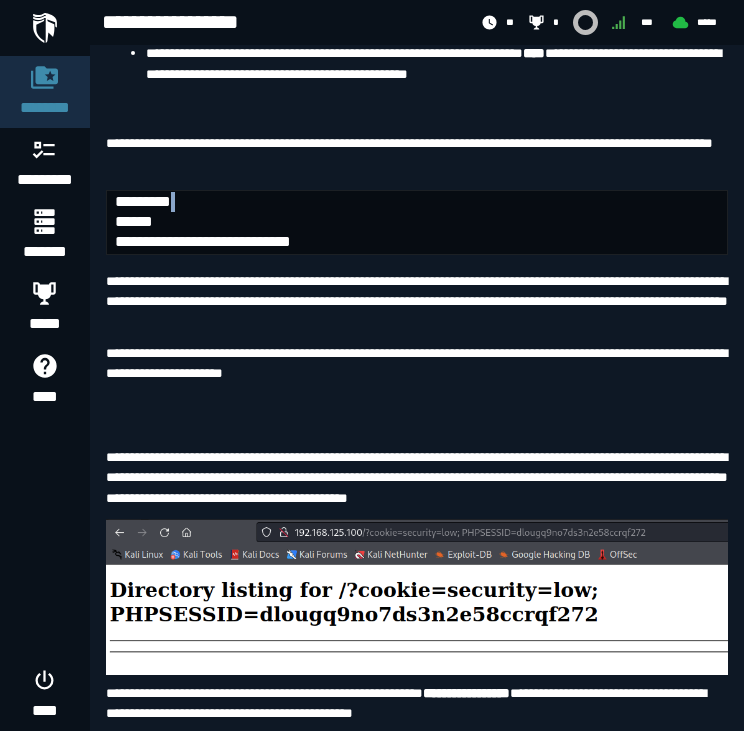 click on "**********" at bounding box center (417, 146) 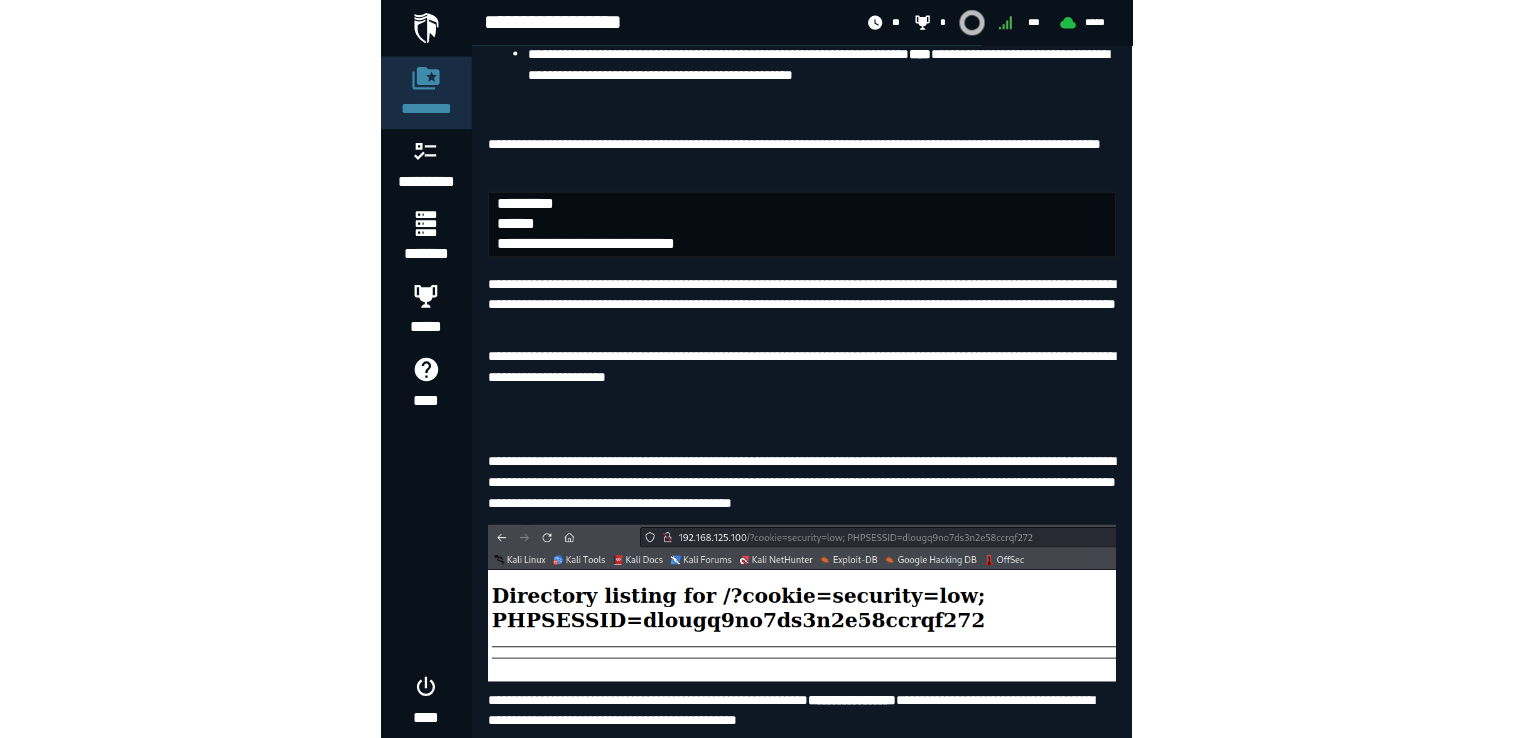scroll, scrollTop: 5739, scrollLeft: 0, axis: vertical 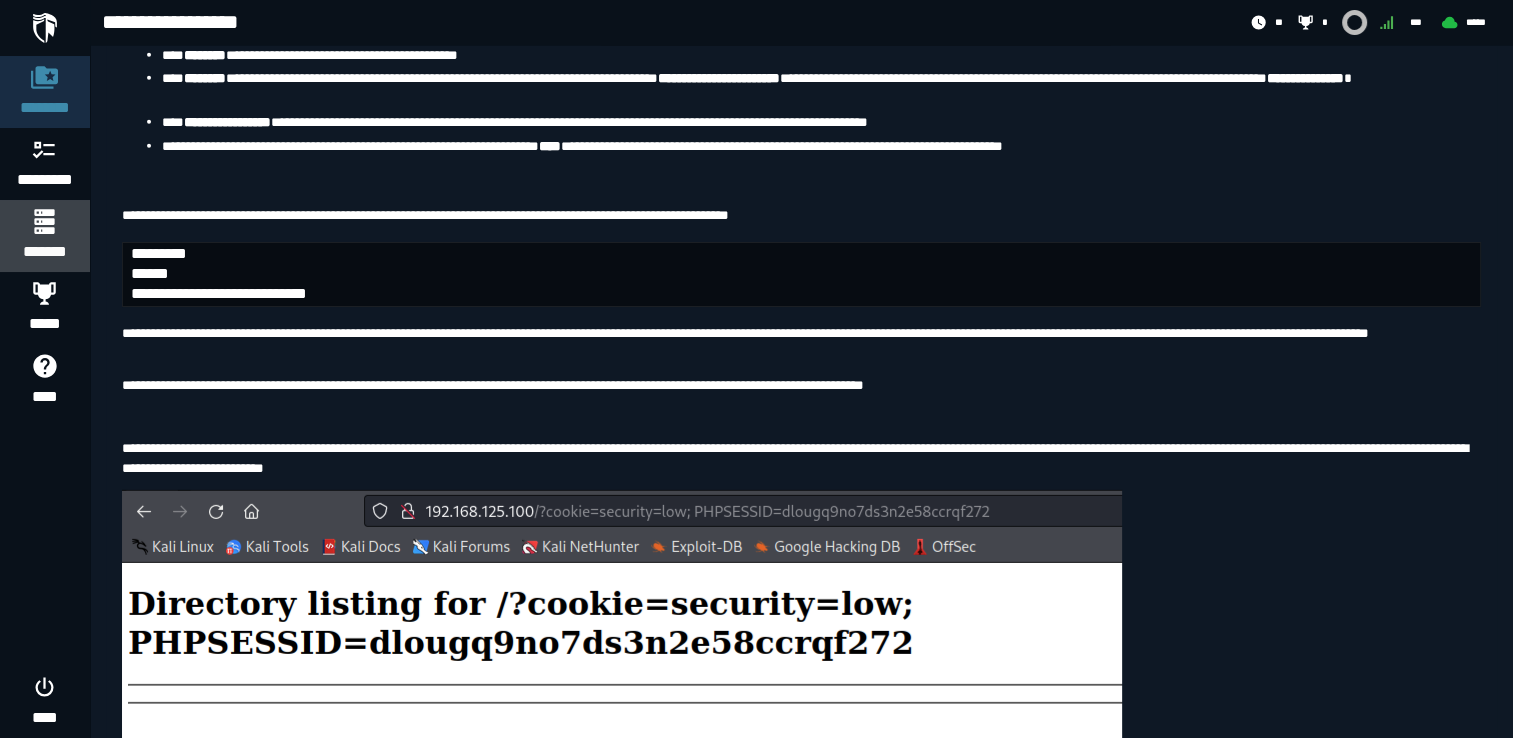 click at bounding box center (44, 221) 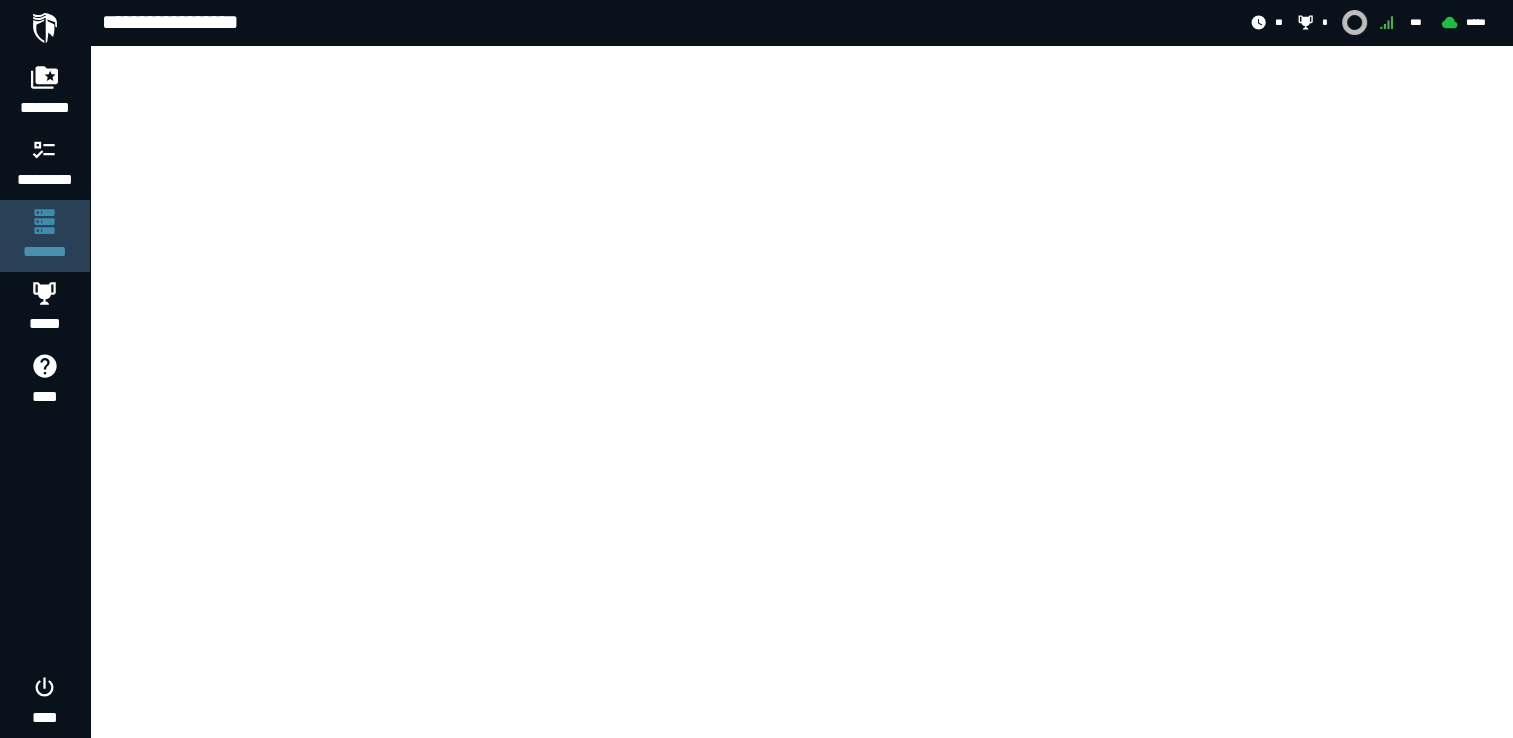 scroll, scrollTop: 0, scrollLeft: 0, axis: both 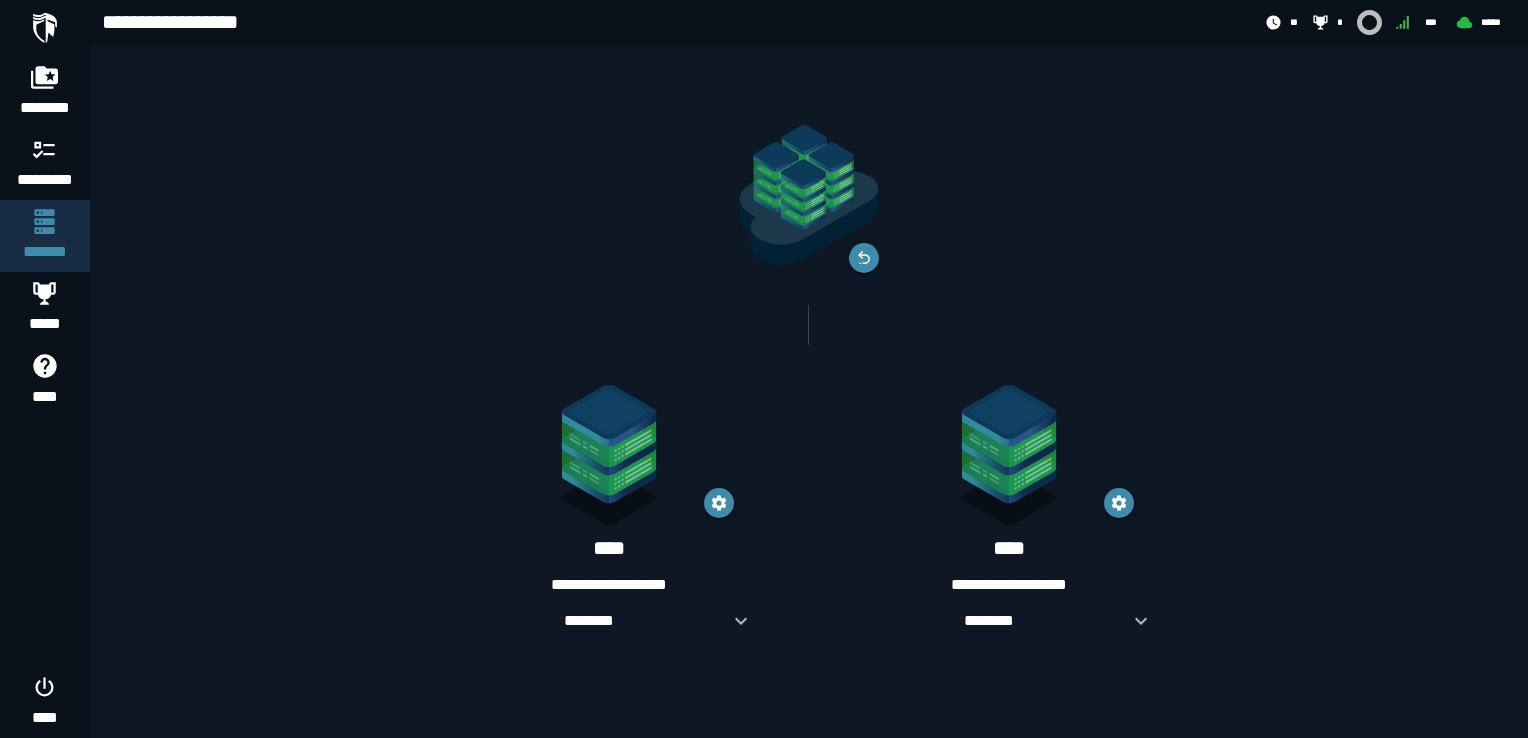 click on "**********" at bounding box center (1009, 585) 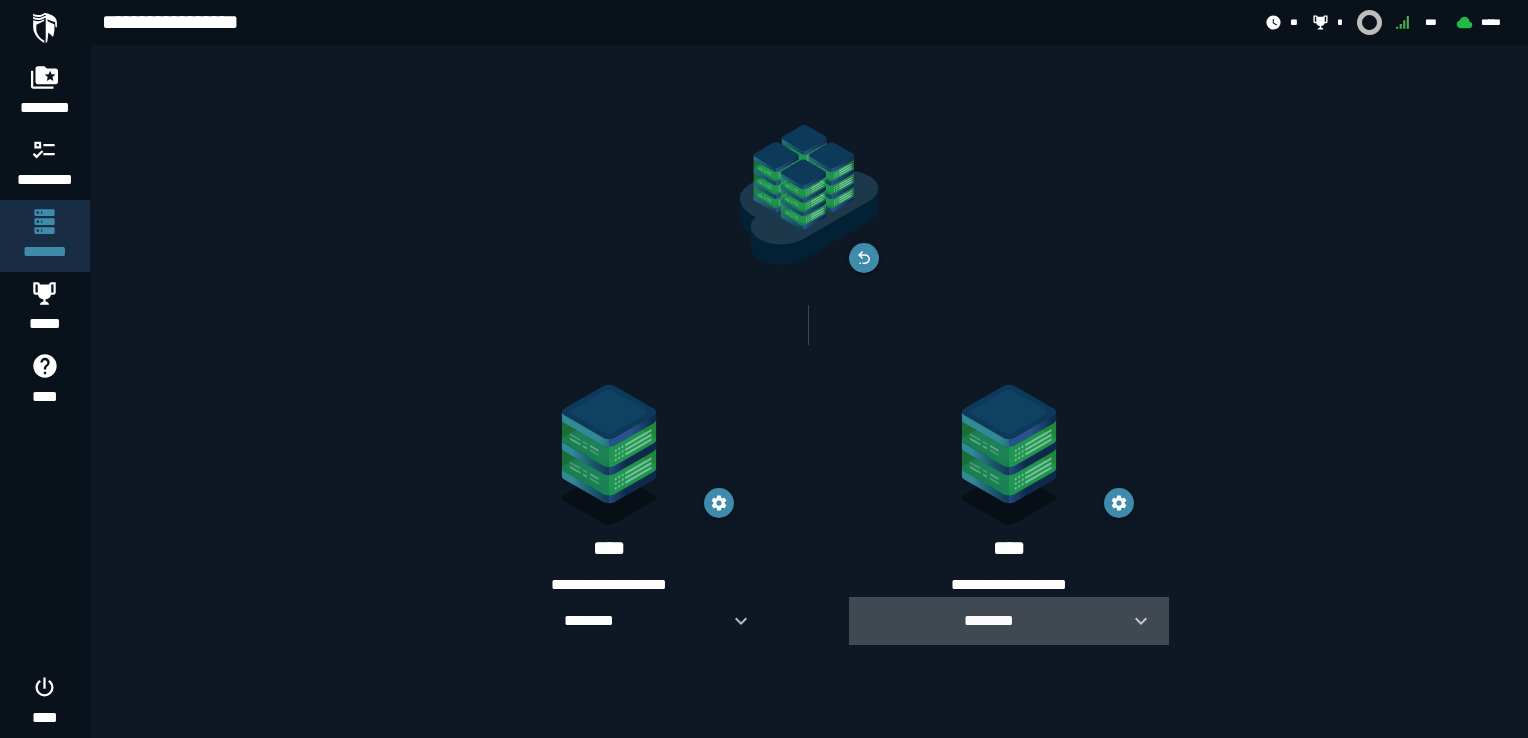 click on "********" at bounding box center [1009, 621] 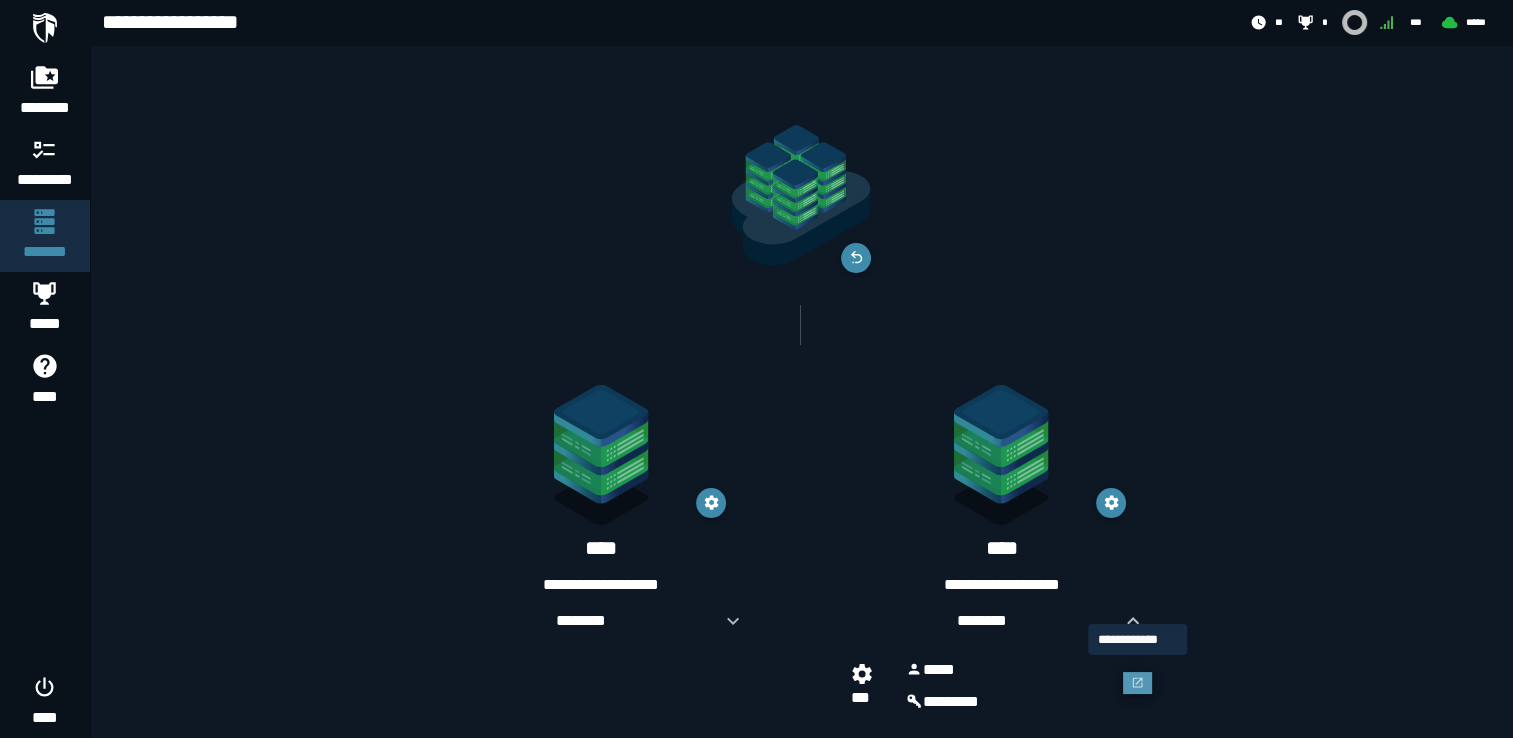 click at bounding box center [1138, 683] 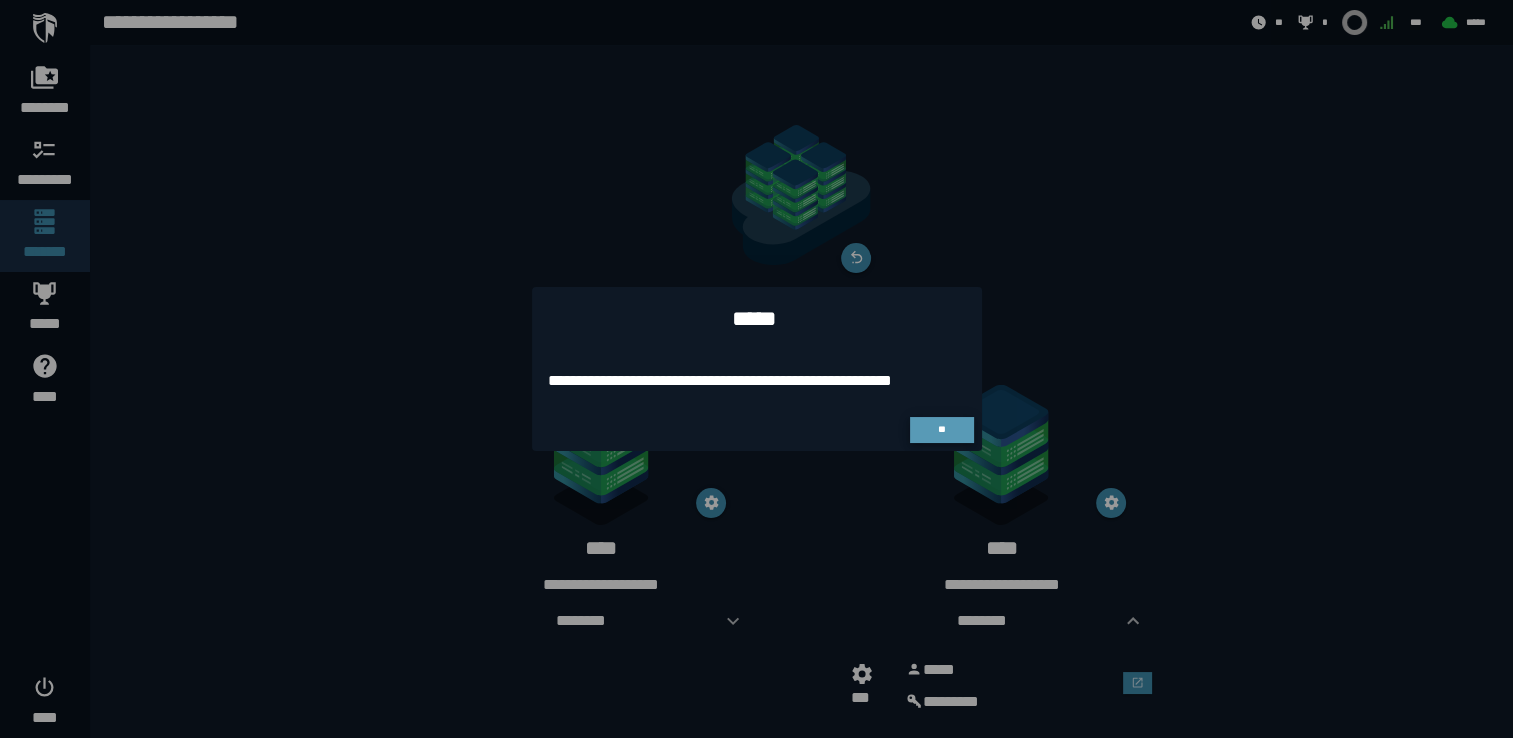 click on "**" at bounding box center (942, 430) 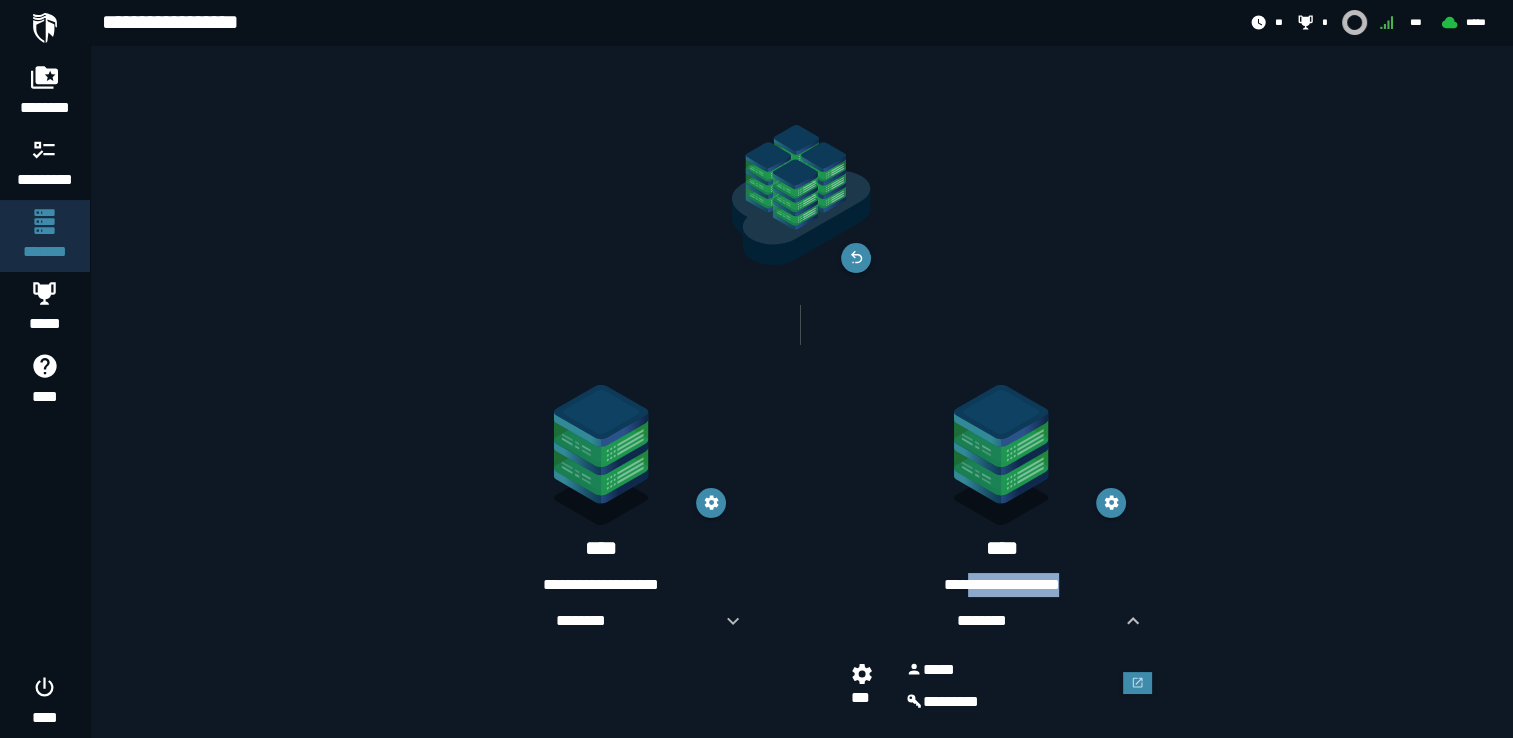 drag, startPoint x: 956, startPoint y: 578, endPoint x: 1080, endPoint y: 580, distance: 124.01613 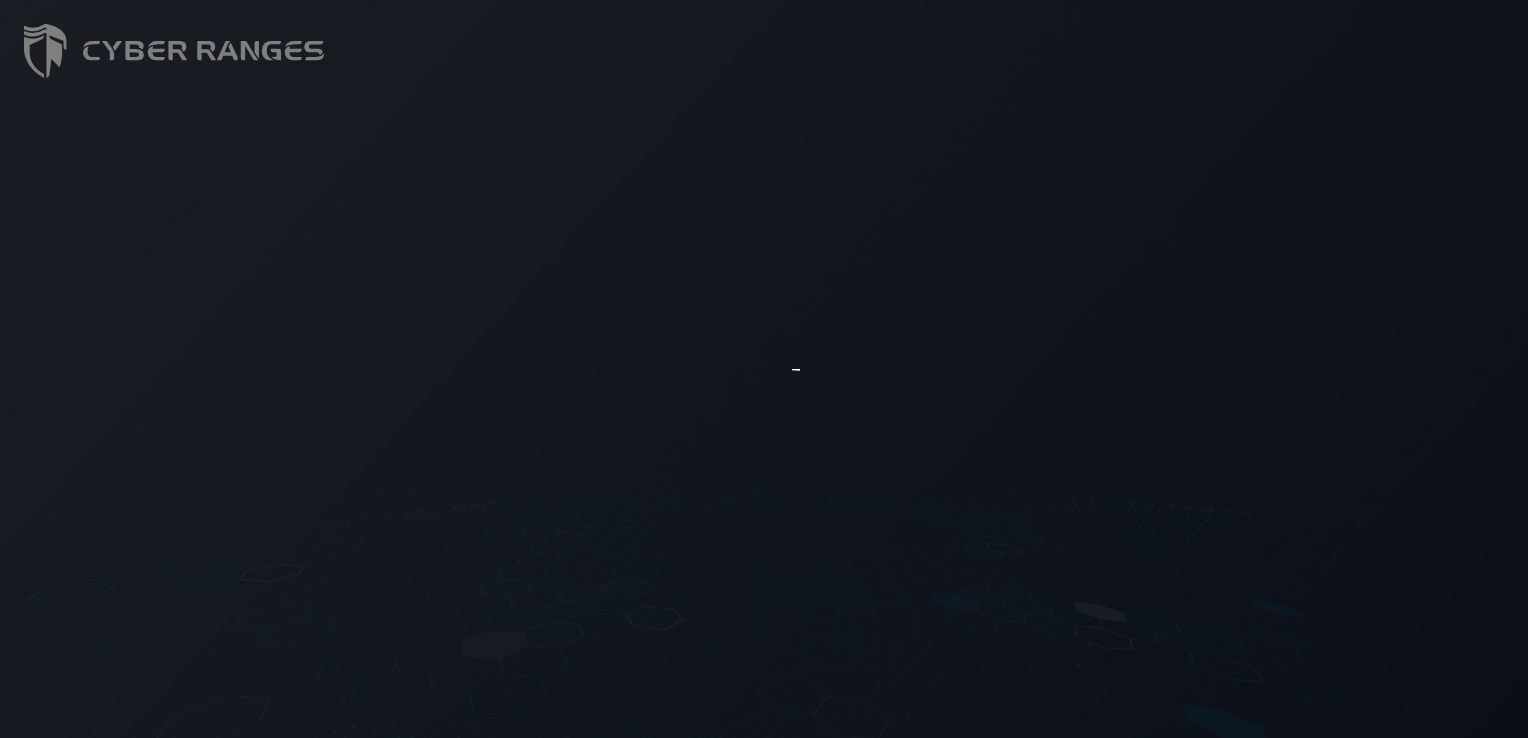scroll, scrollTop: 0, scrollLeft: 0, axis: both 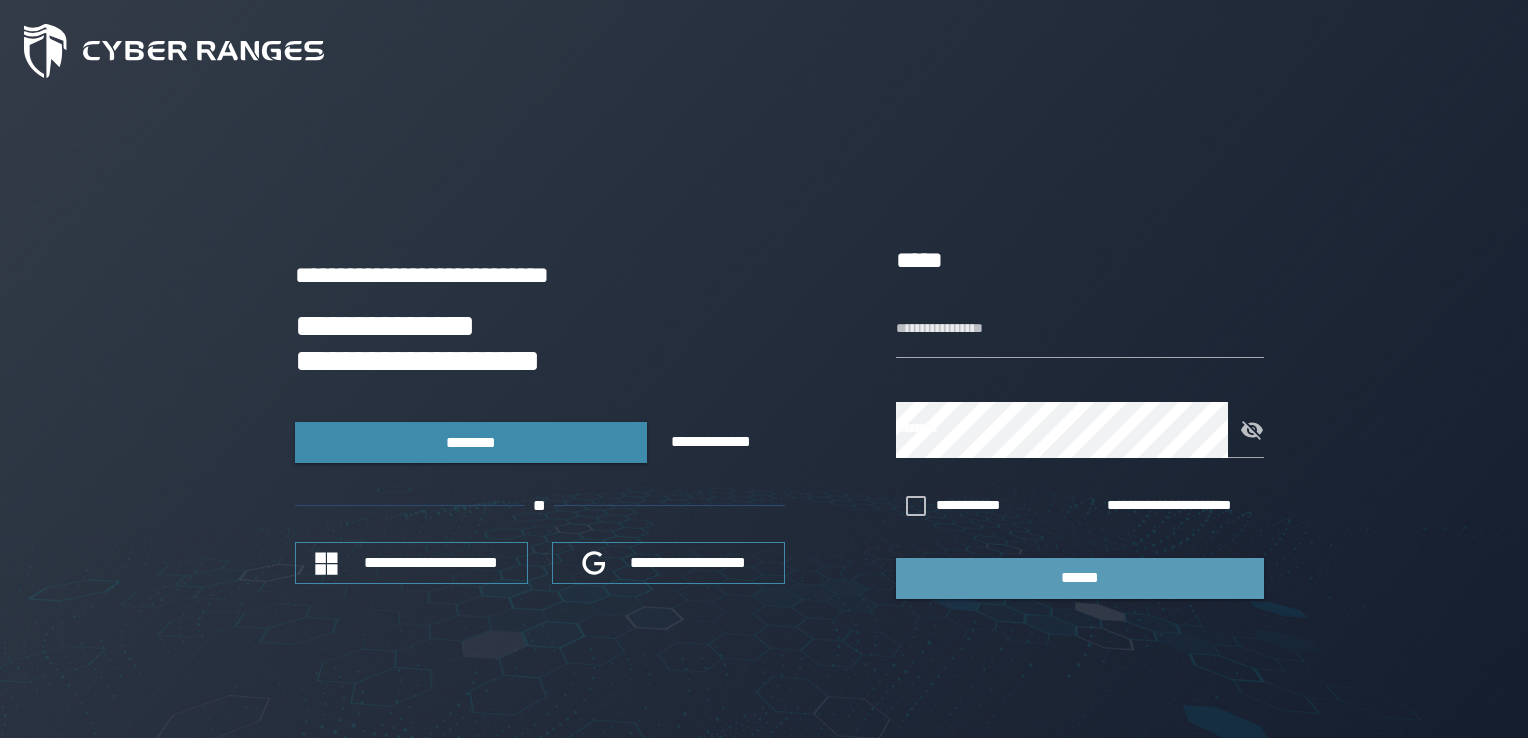 type on "**********" 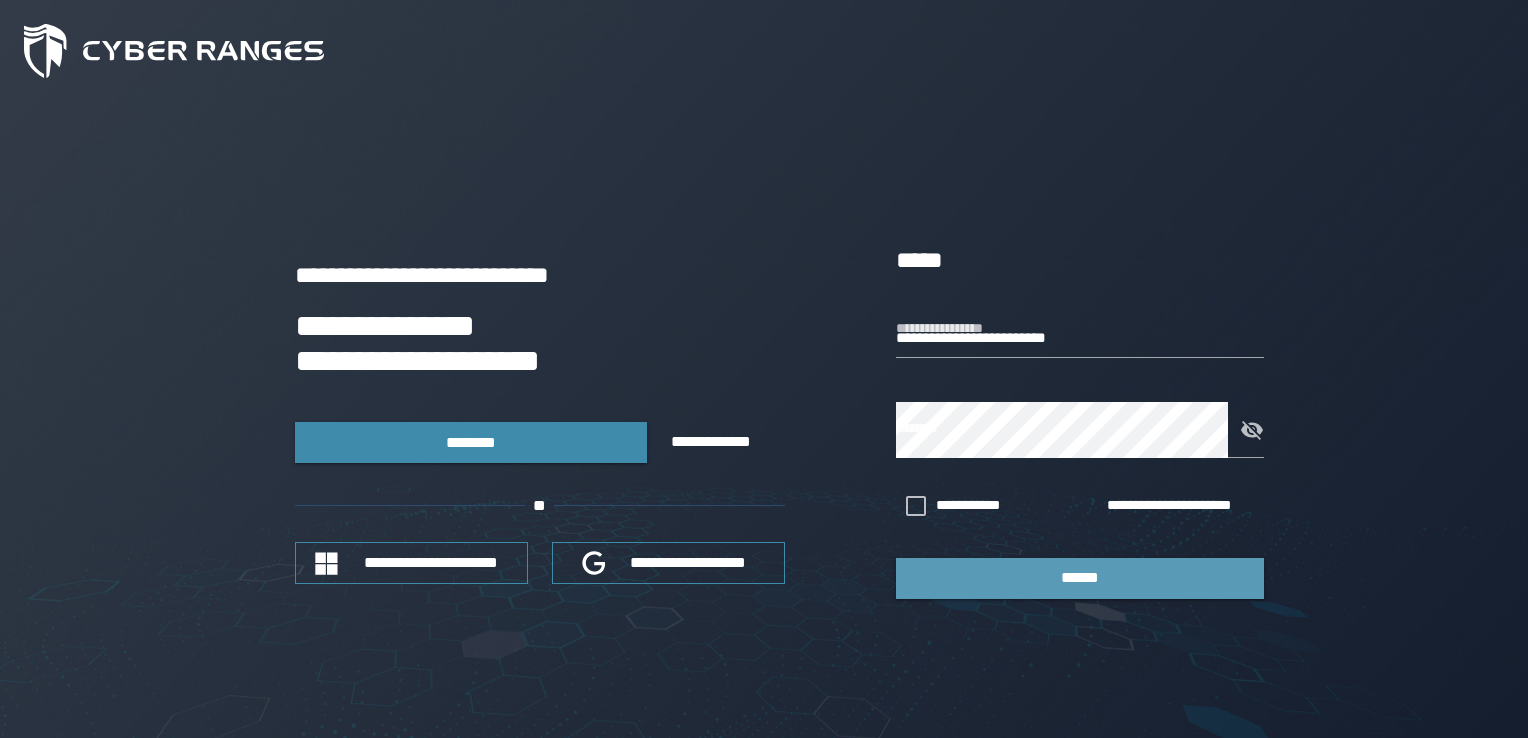 click on "******" at bounding box center [1080, 578] 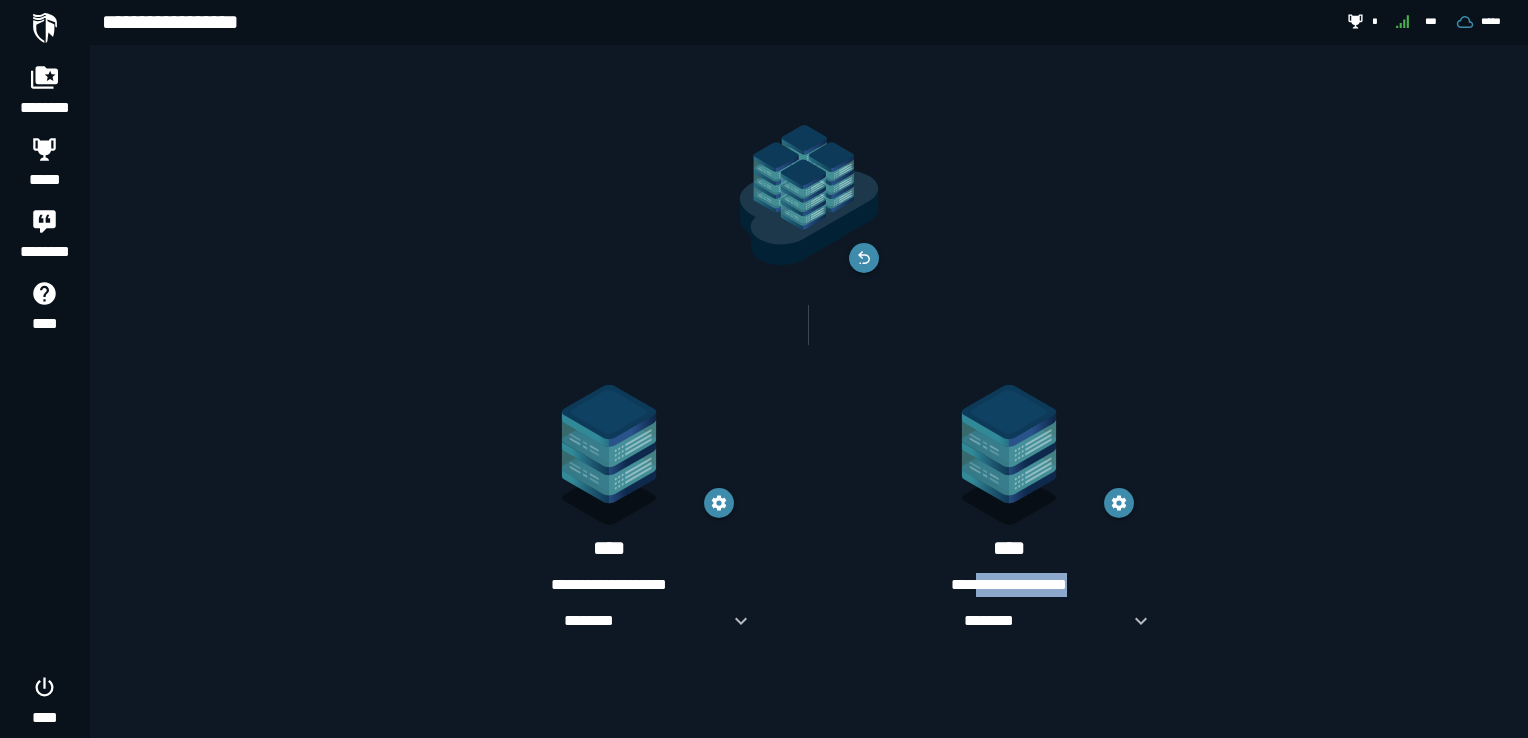 drag, startPoint x: 960, startPoint y: 582, endPoint x: 1089, endPoint y: 571, distance: 129.46814 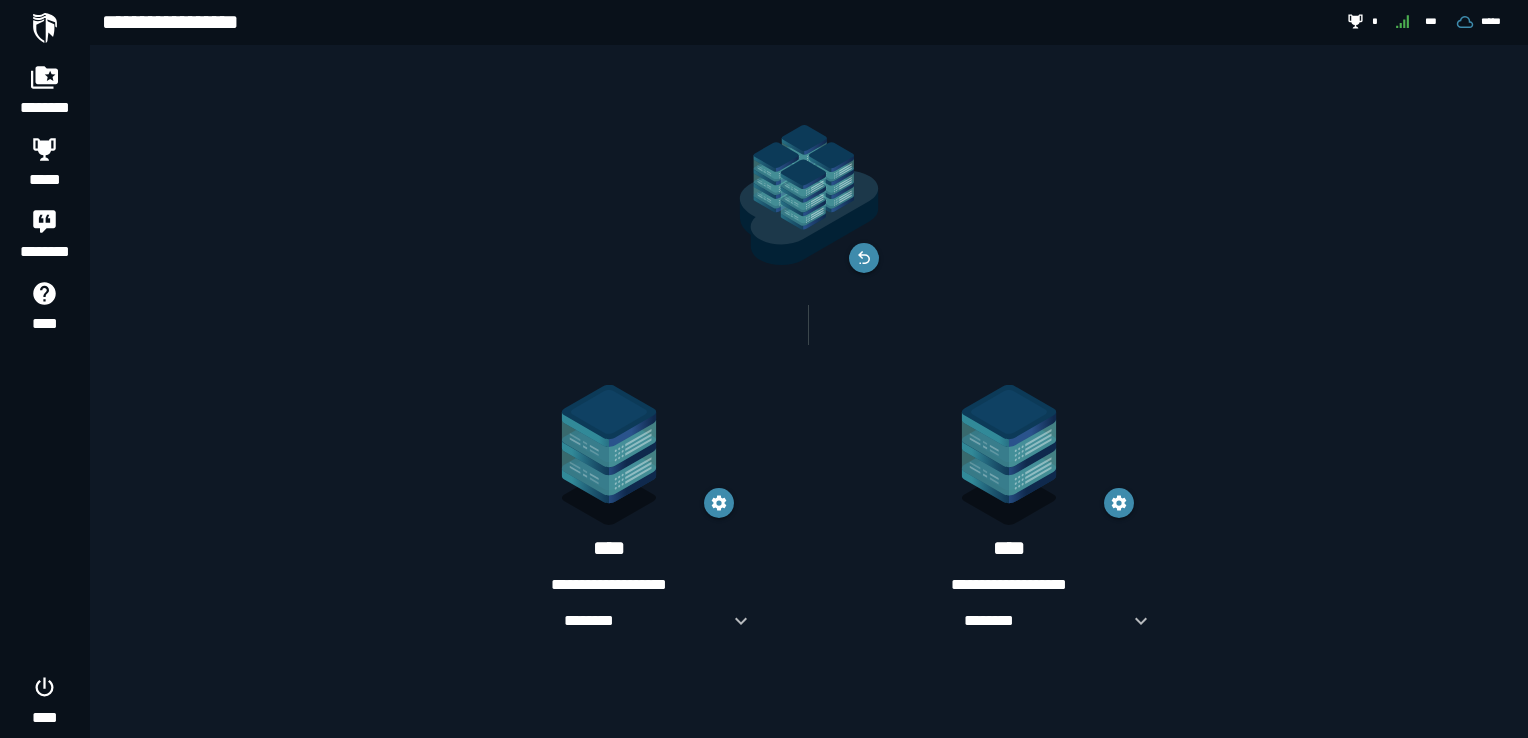 click on "**********" at bounding box center (609, 515) 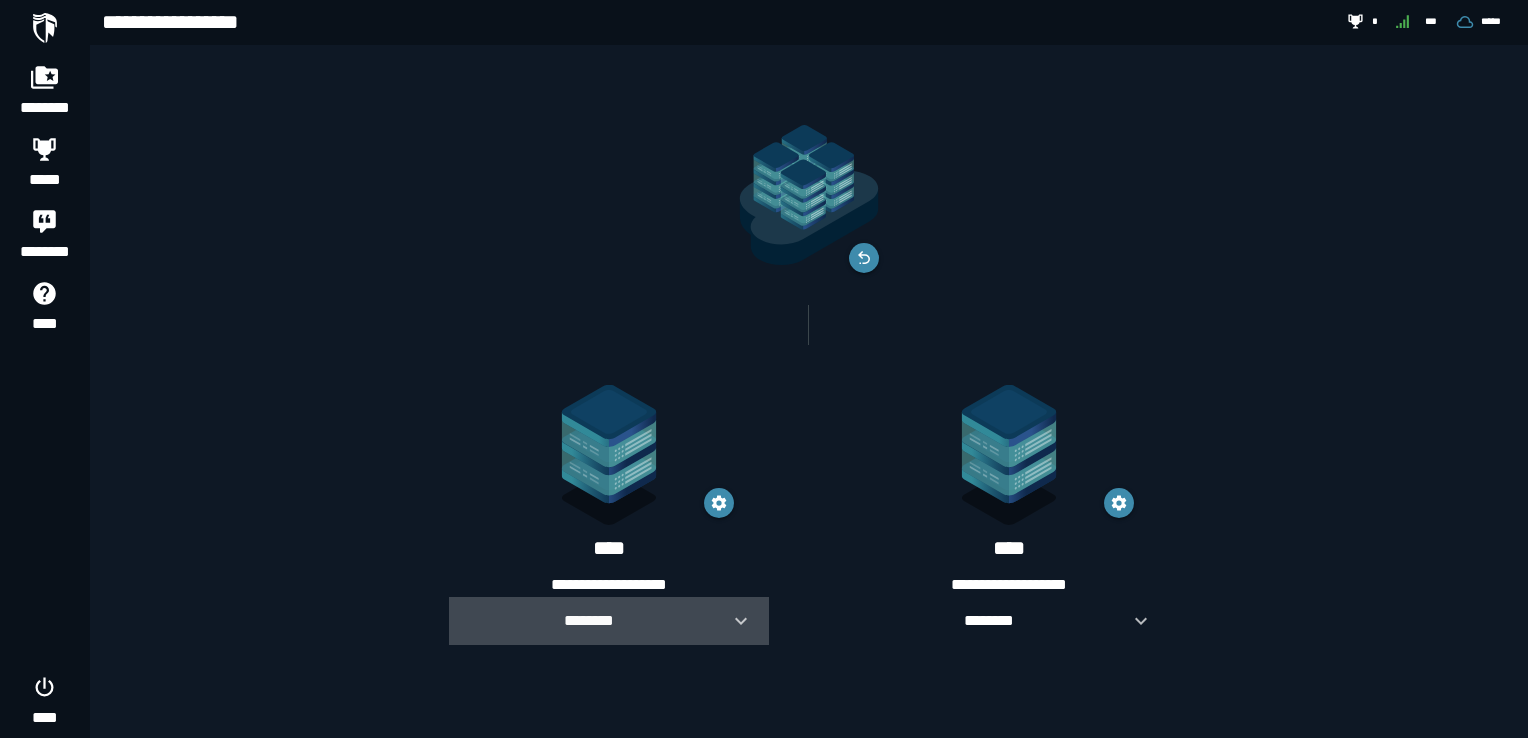 click 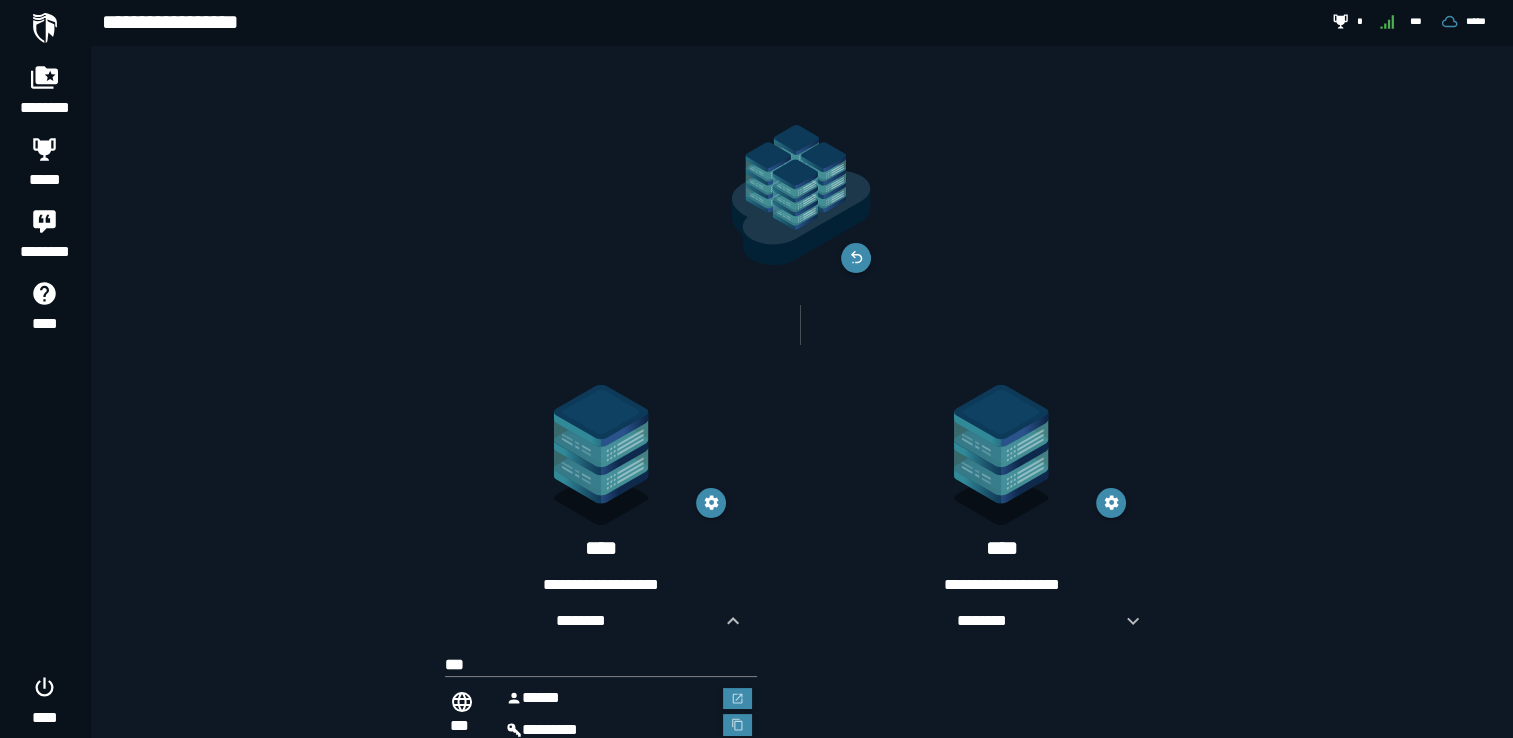scroll, scrollTop: 61, scrollLeft: 0, axis: vertical 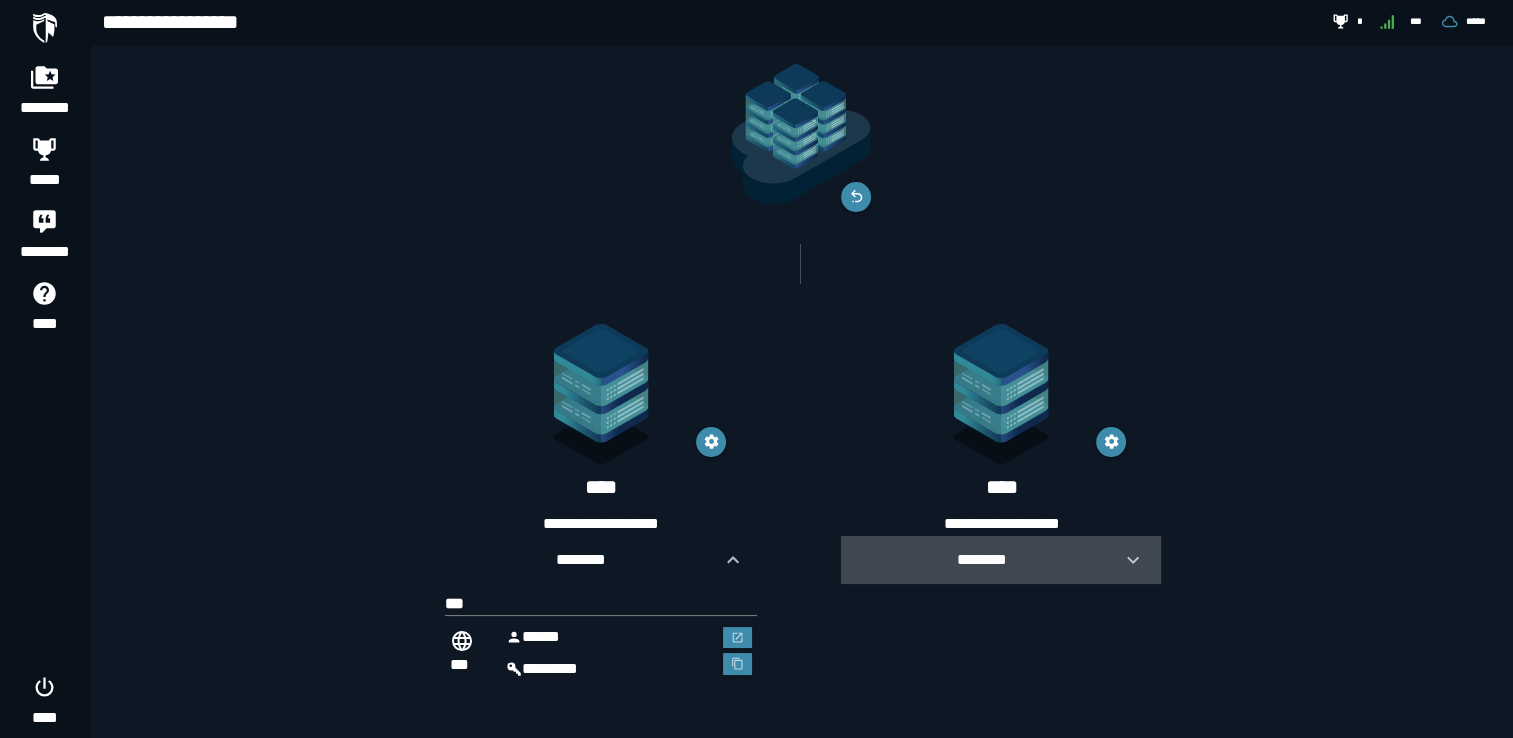 click on "********" at bounding box center [981, 559] 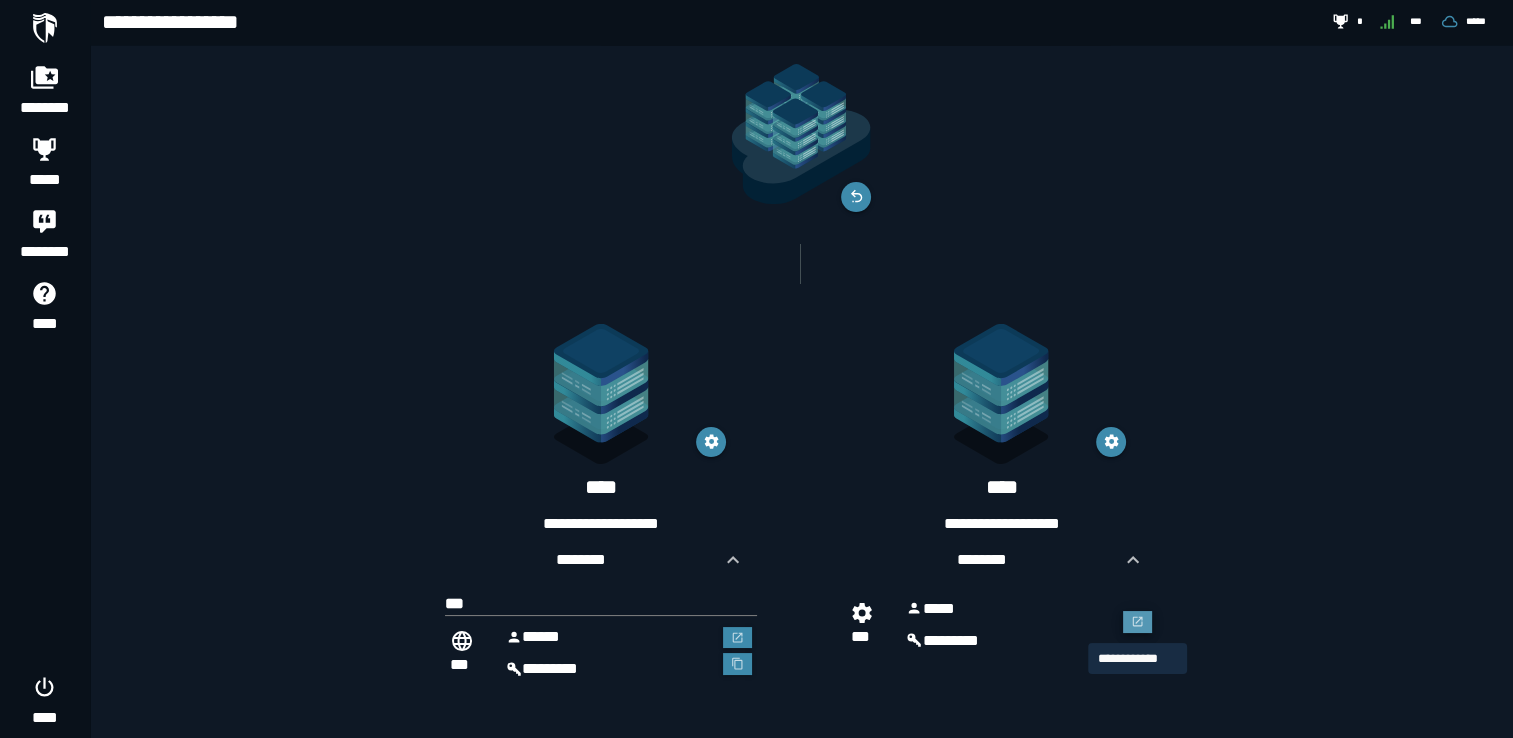 click 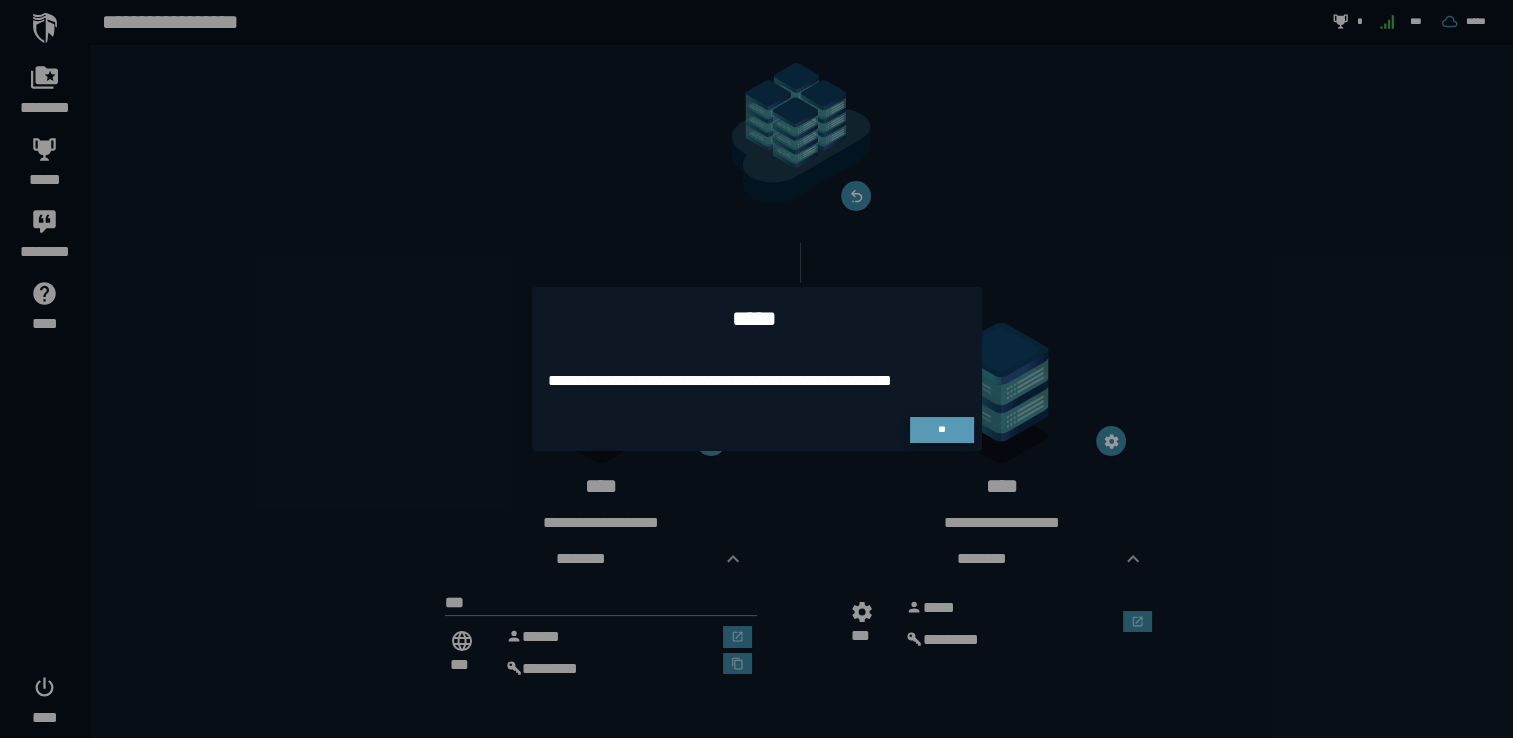 click on "**" at bounding box center (941, 429) 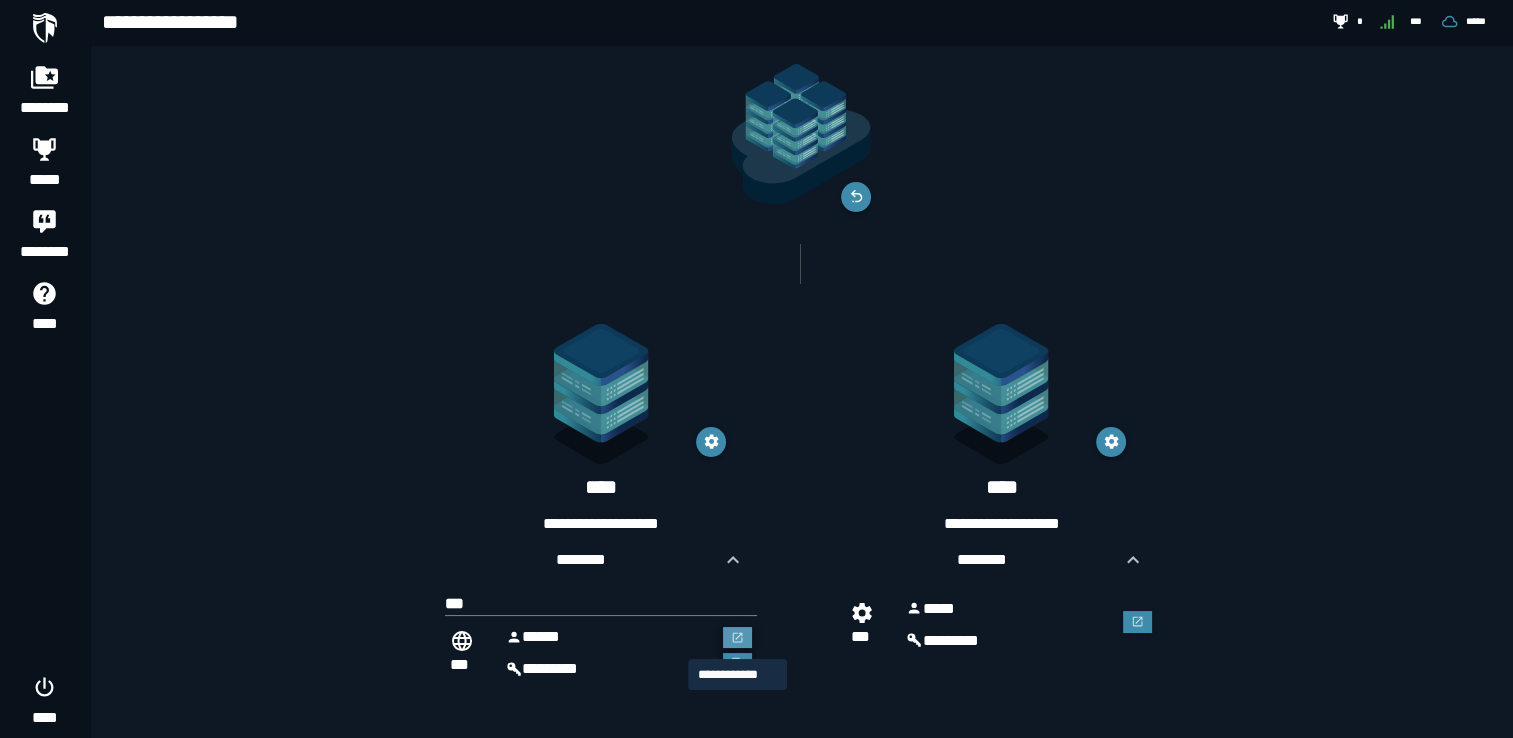 click 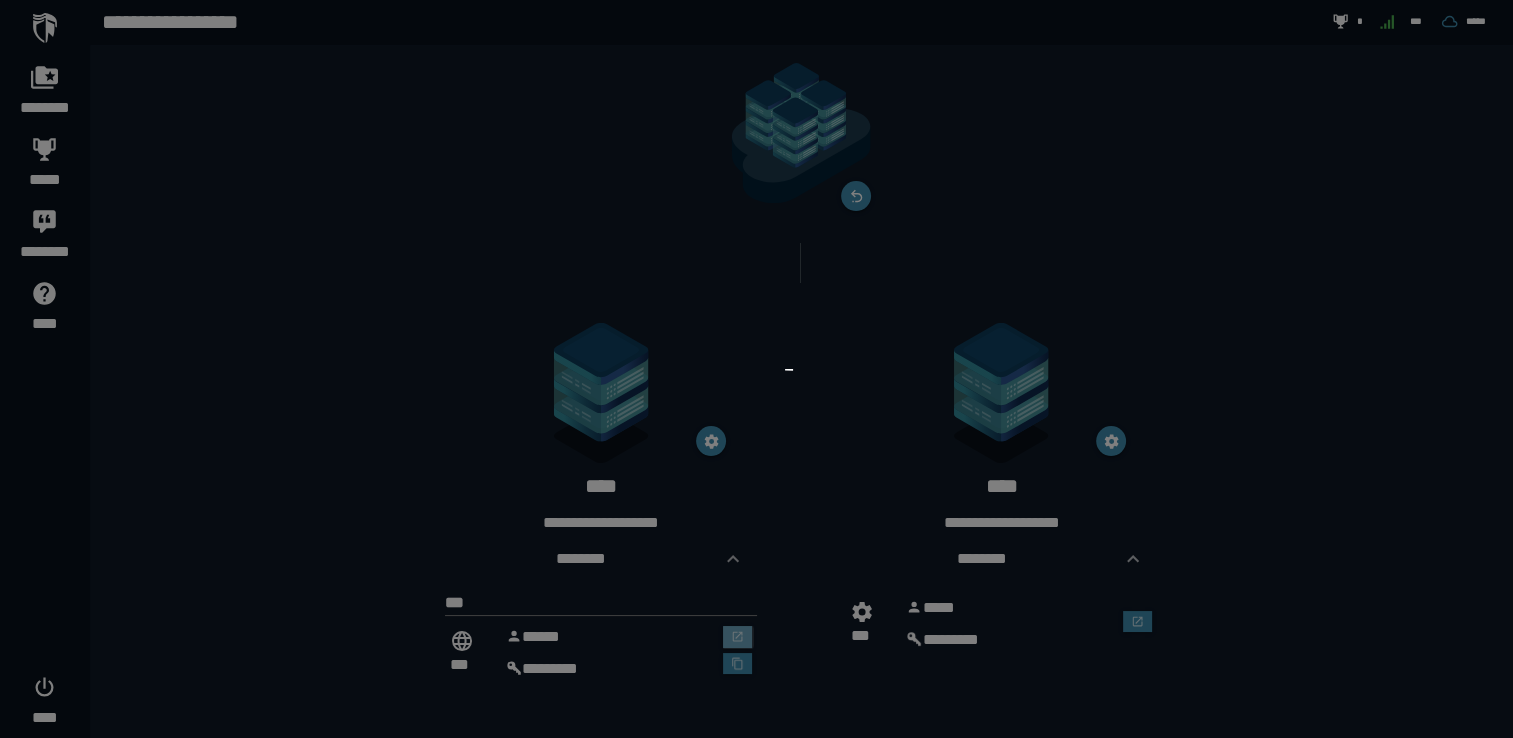 scroll, scrollTop: 0, scrollLeft: 0, axis: both 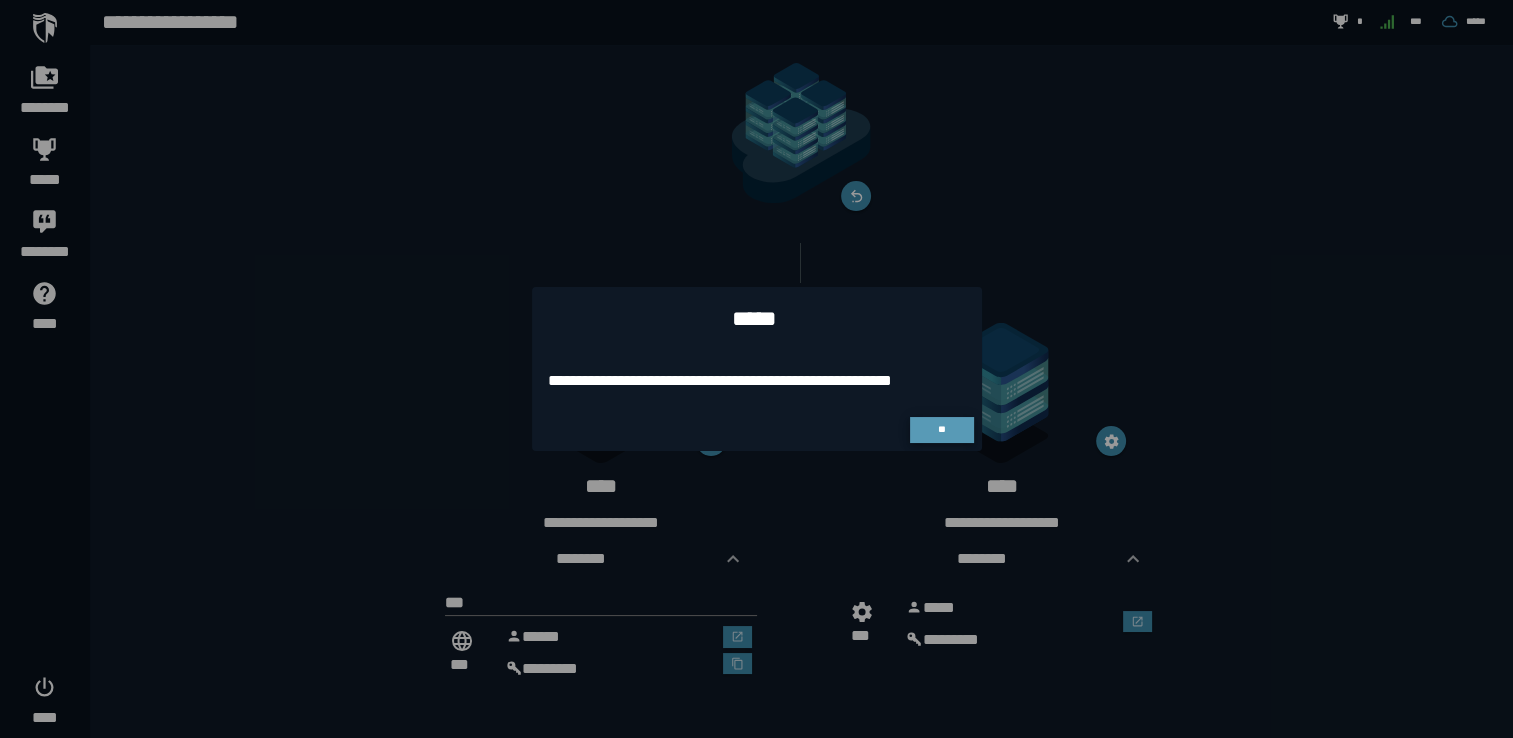 click on "**" at bounding box center (942, 430) 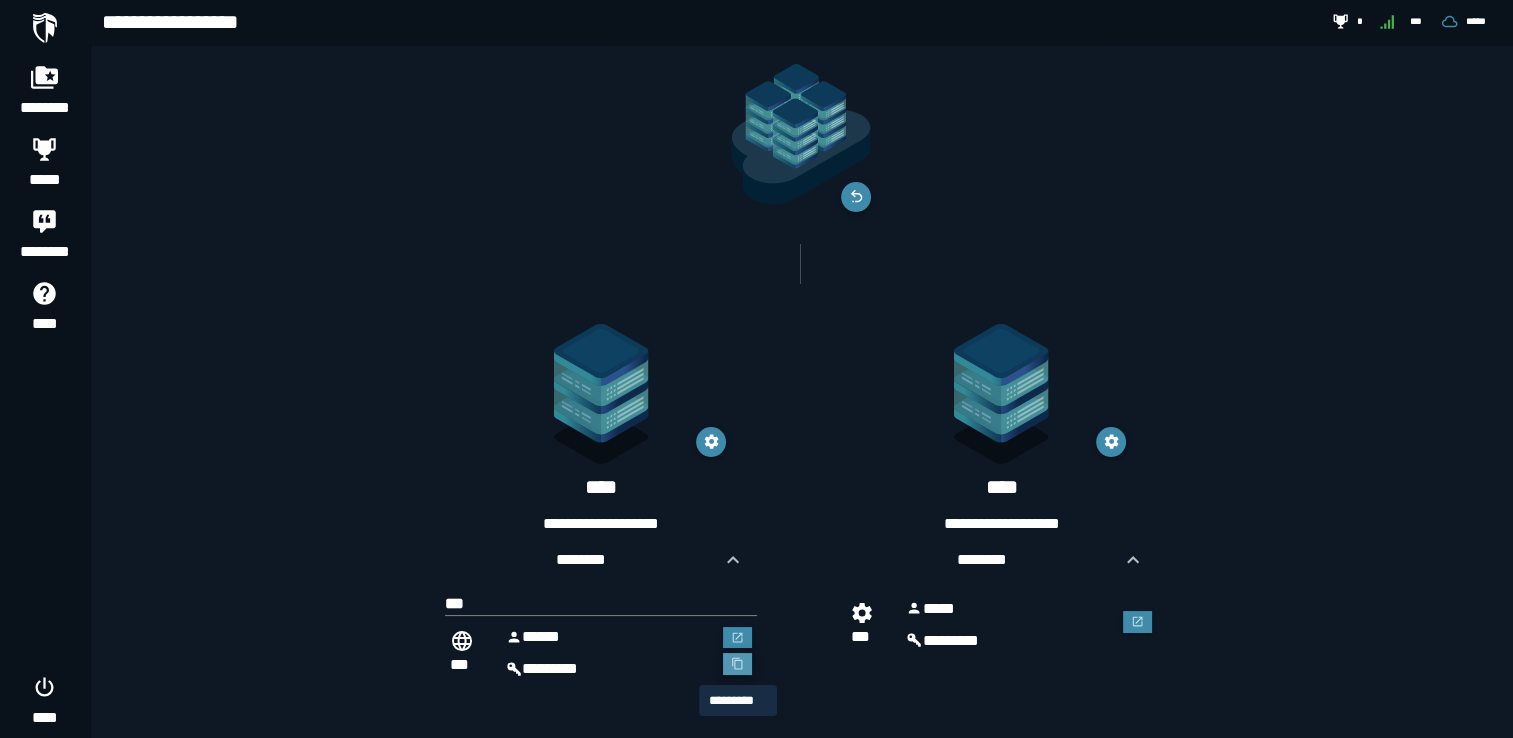 click at bounding box center (738, 664) 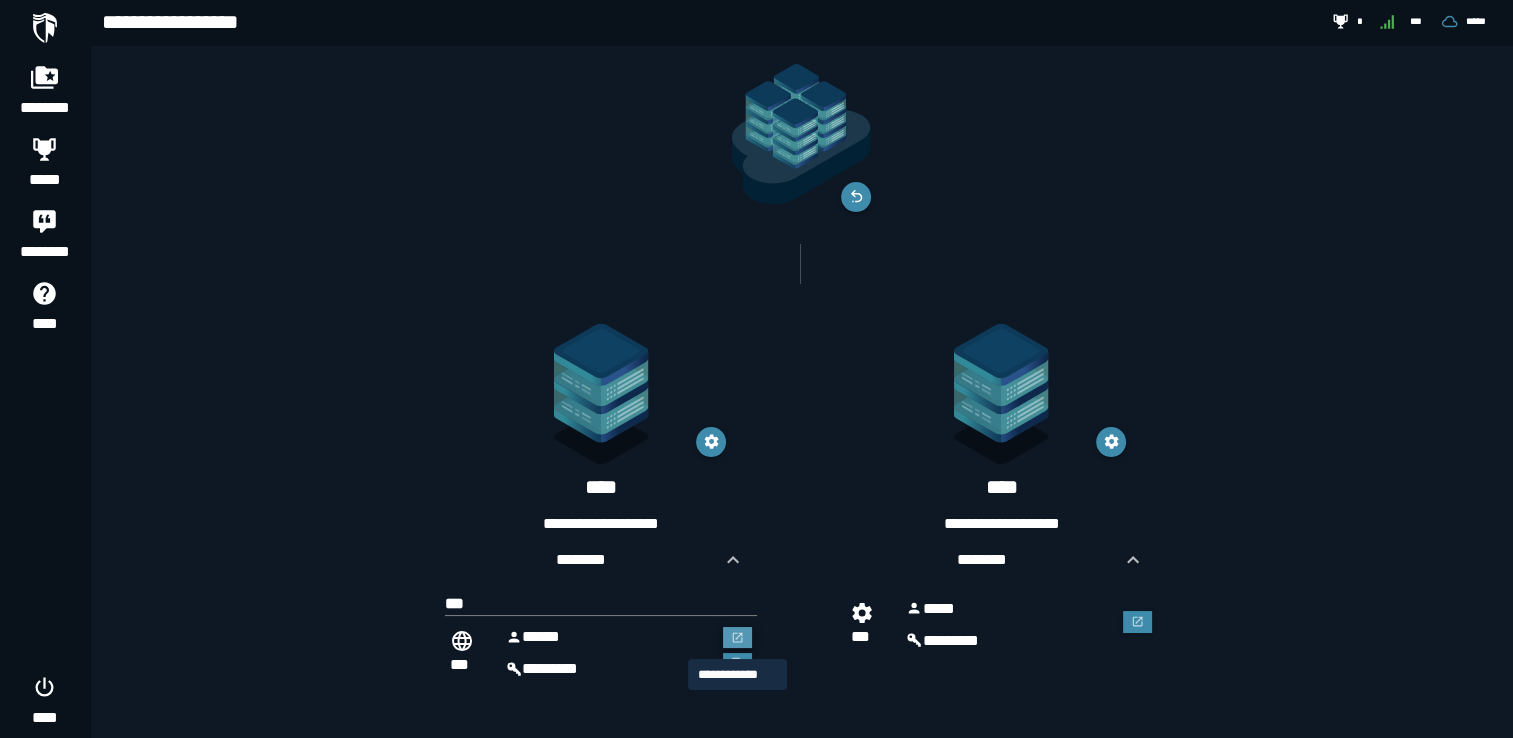 click 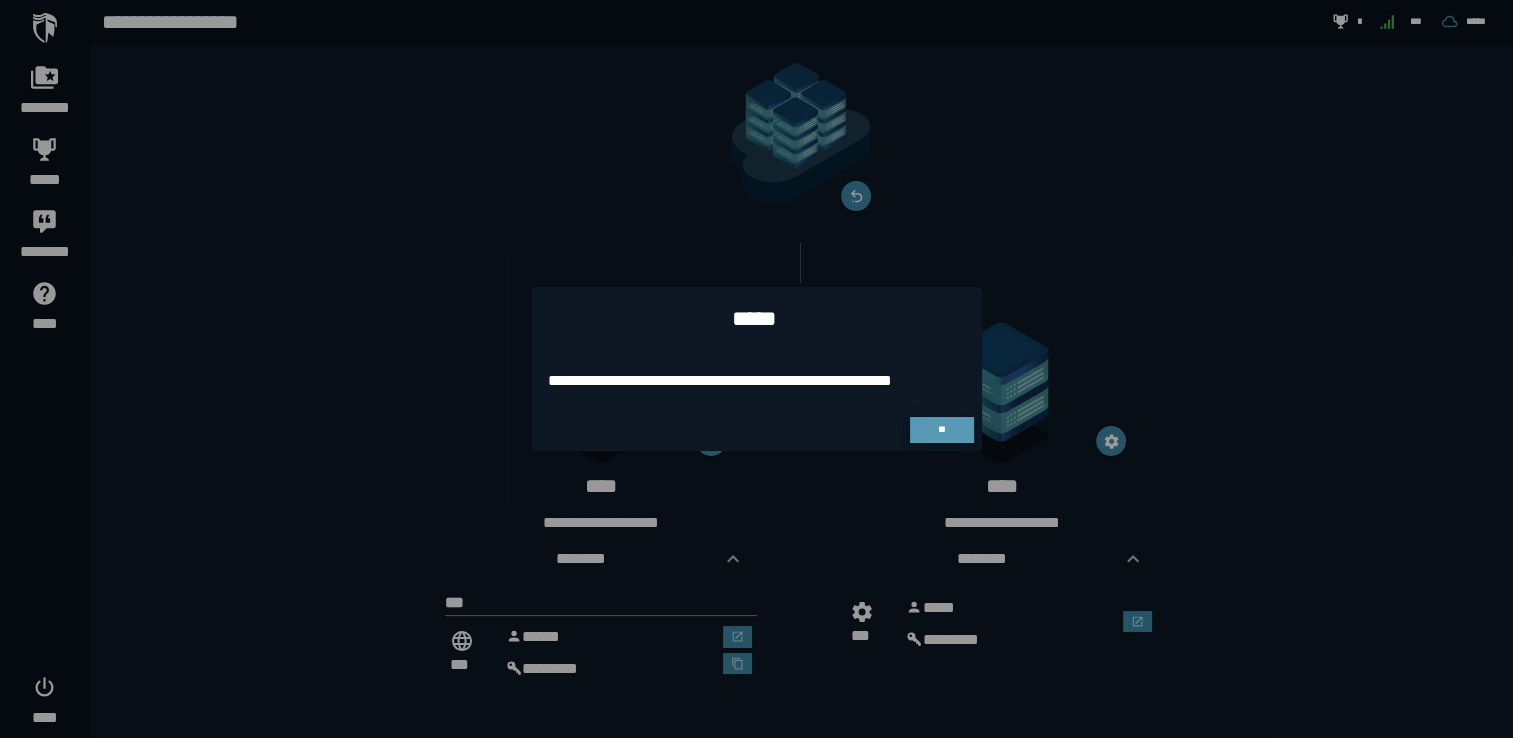 click on "**" at bounding box center (941, 429) 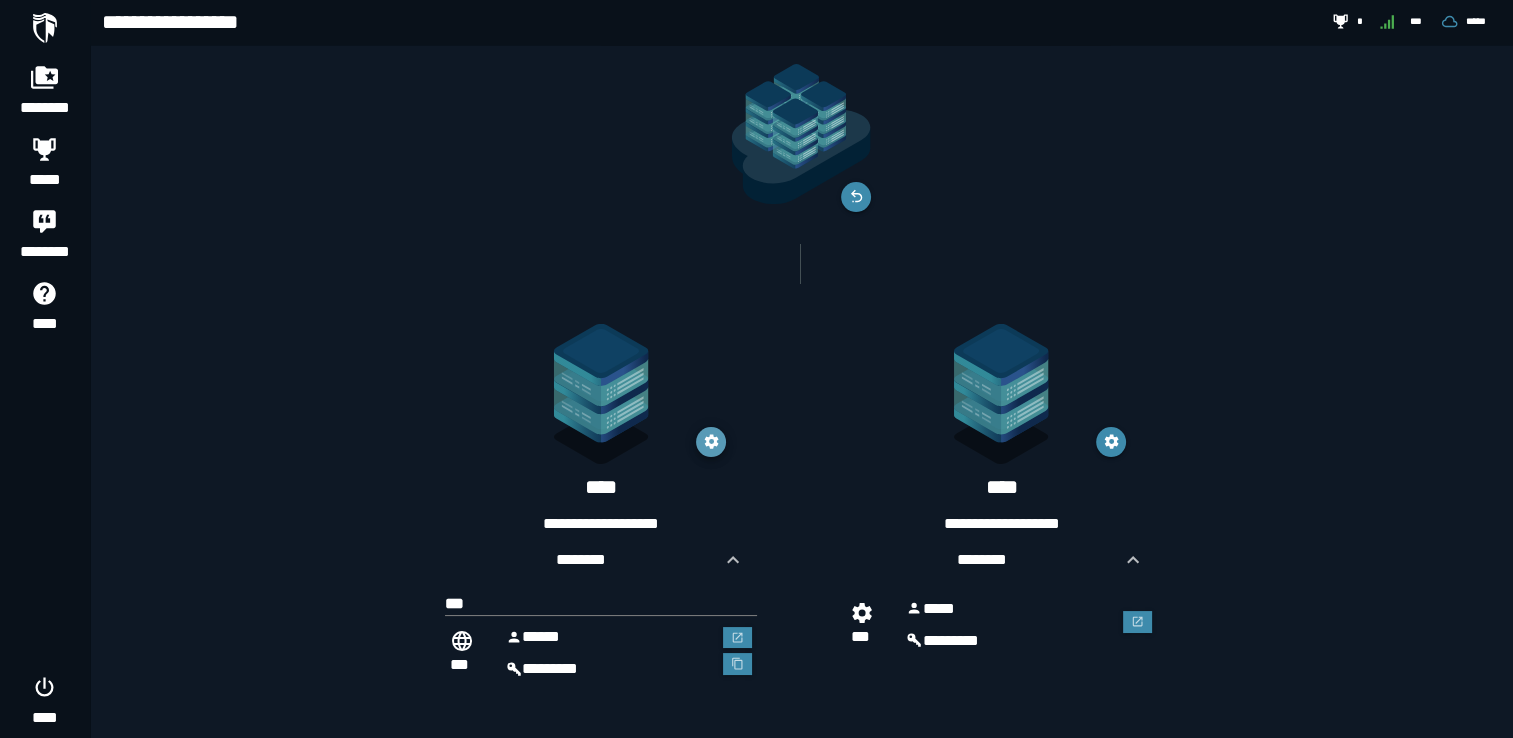 click 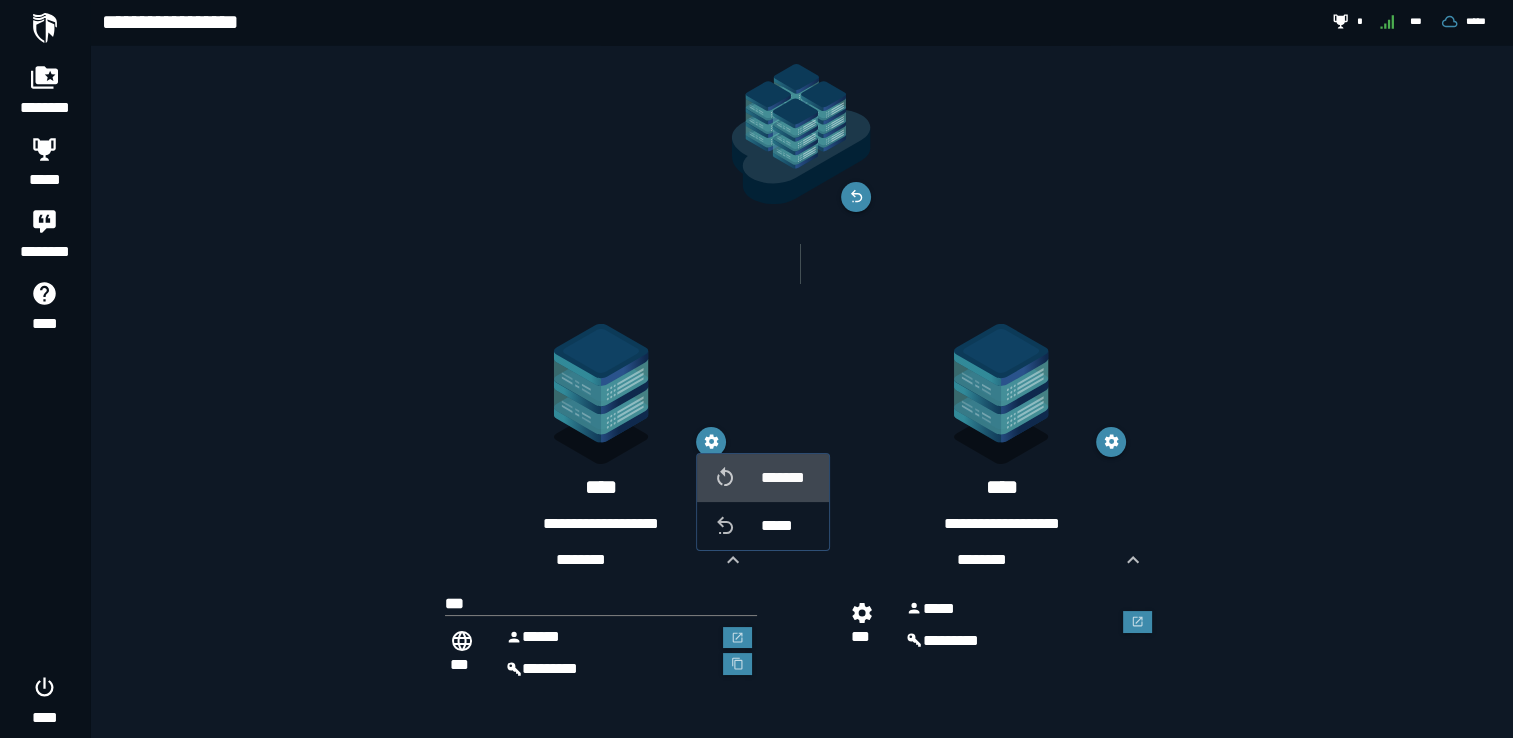click at bounding box center (737, 478) 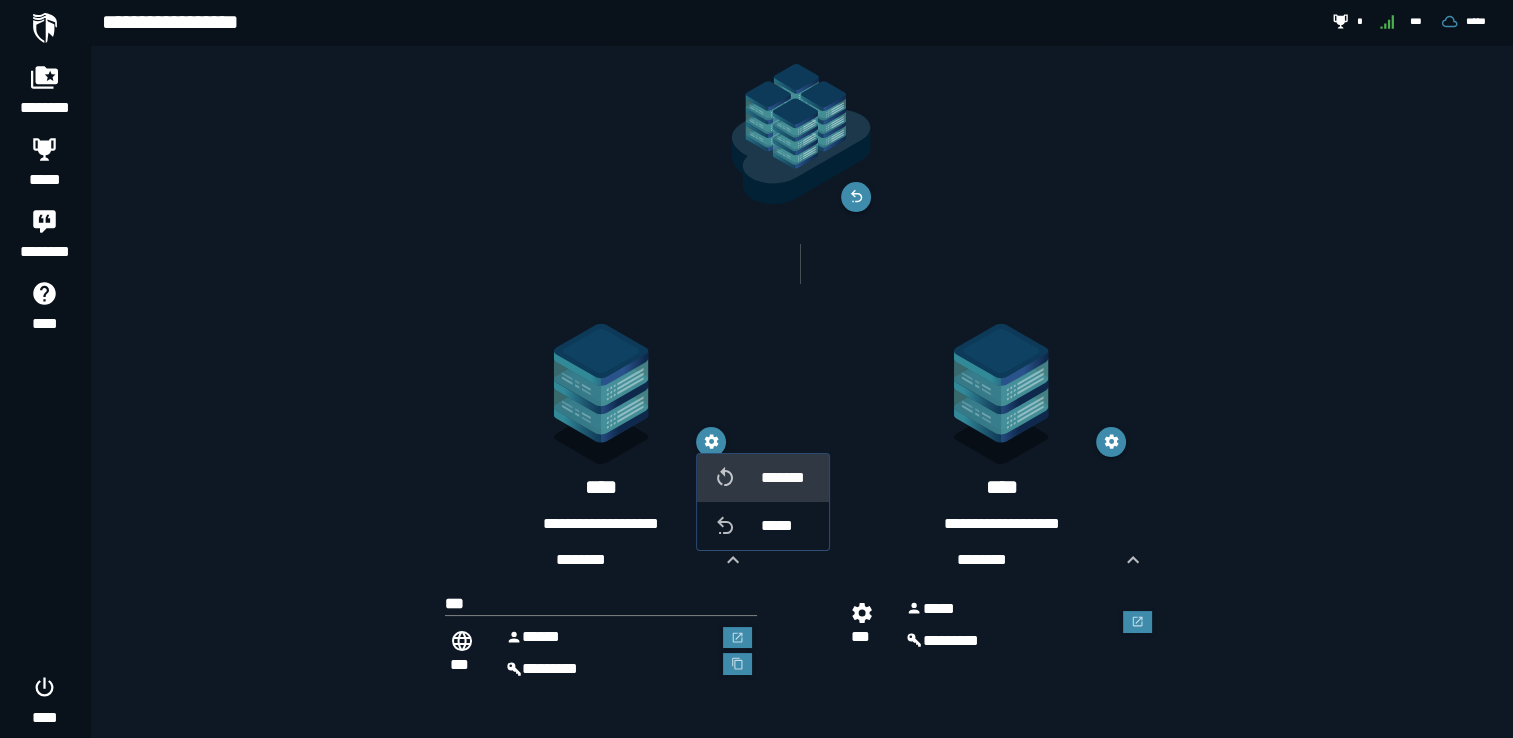 scroll, scrollTop: 0, scrollLeft: 0, axis: both 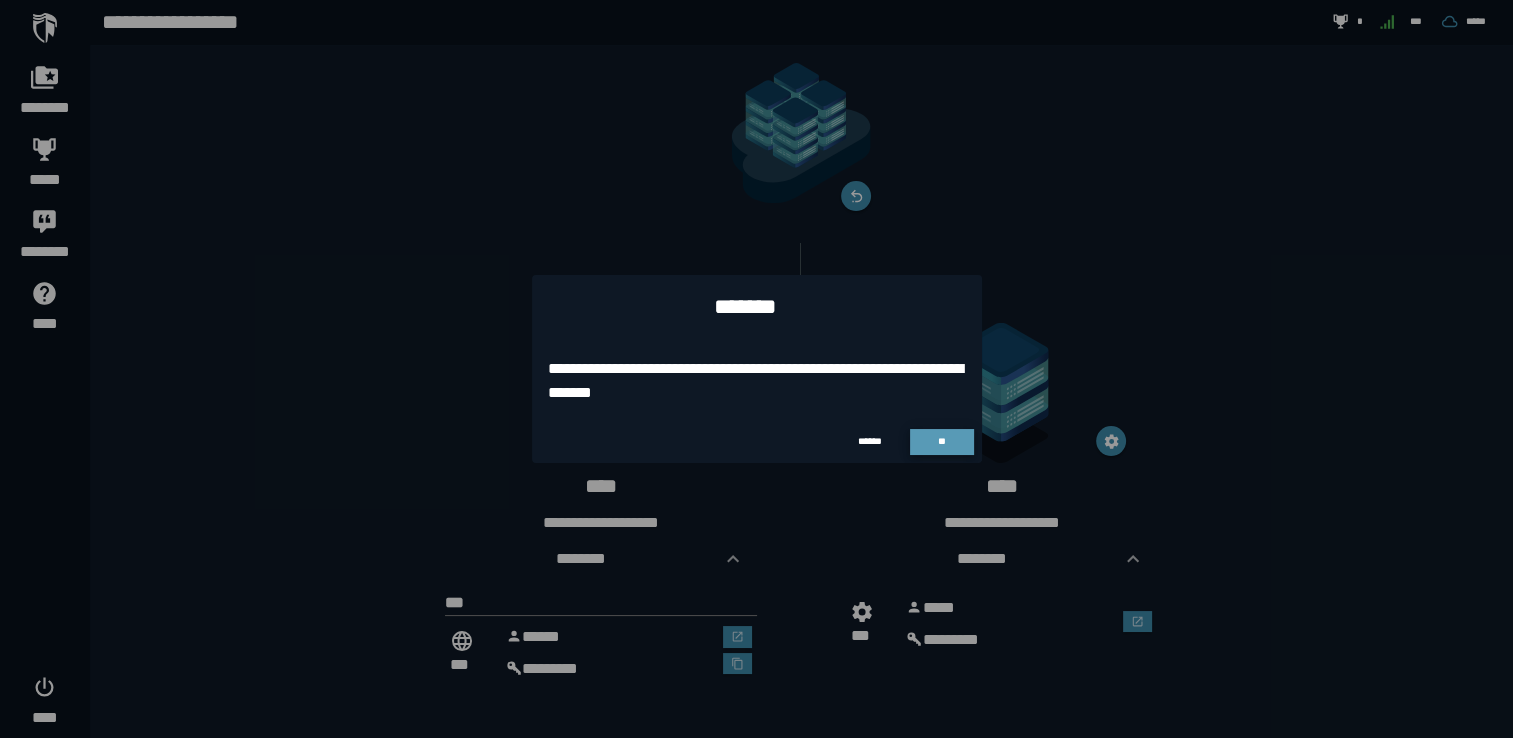 click on "**" at bounding box center [942, 442] 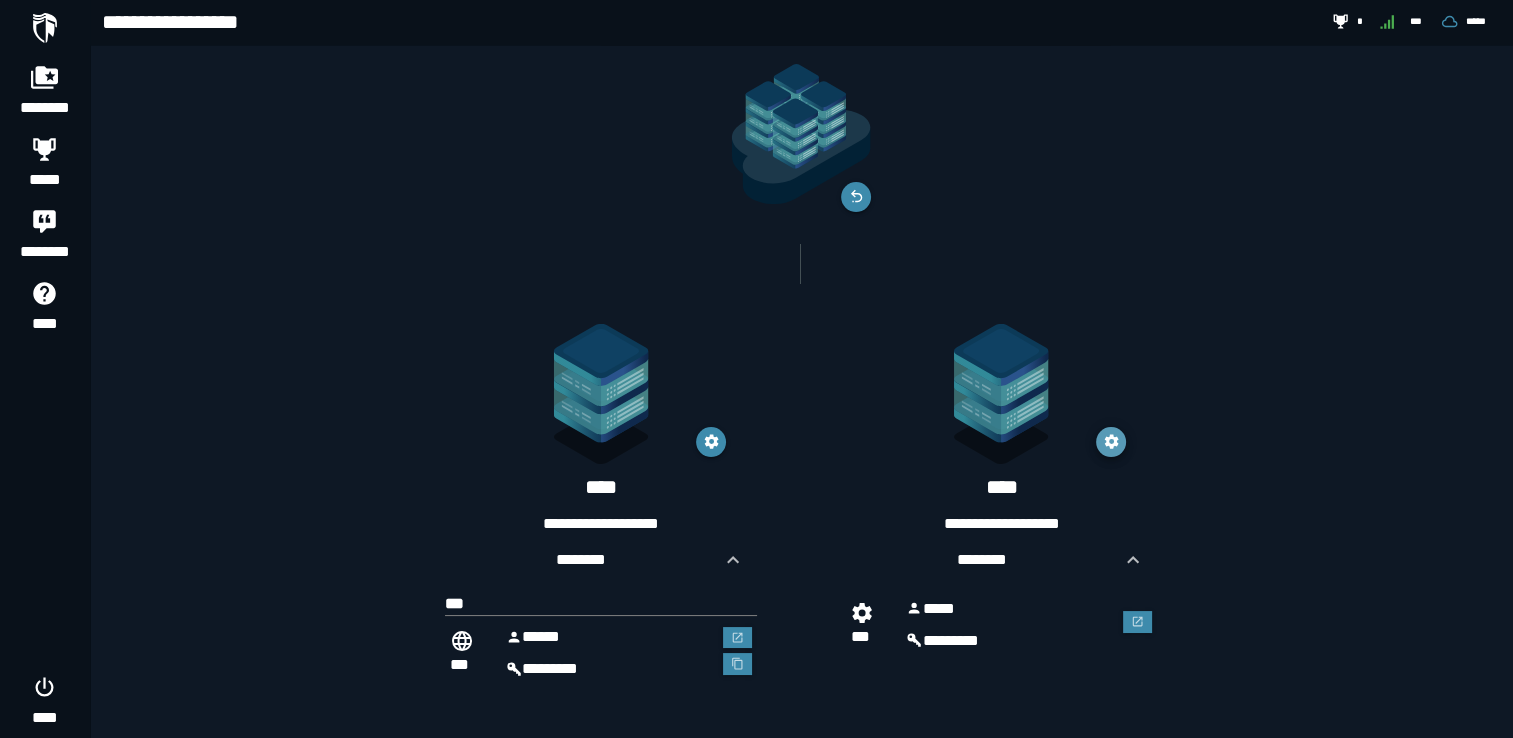 click 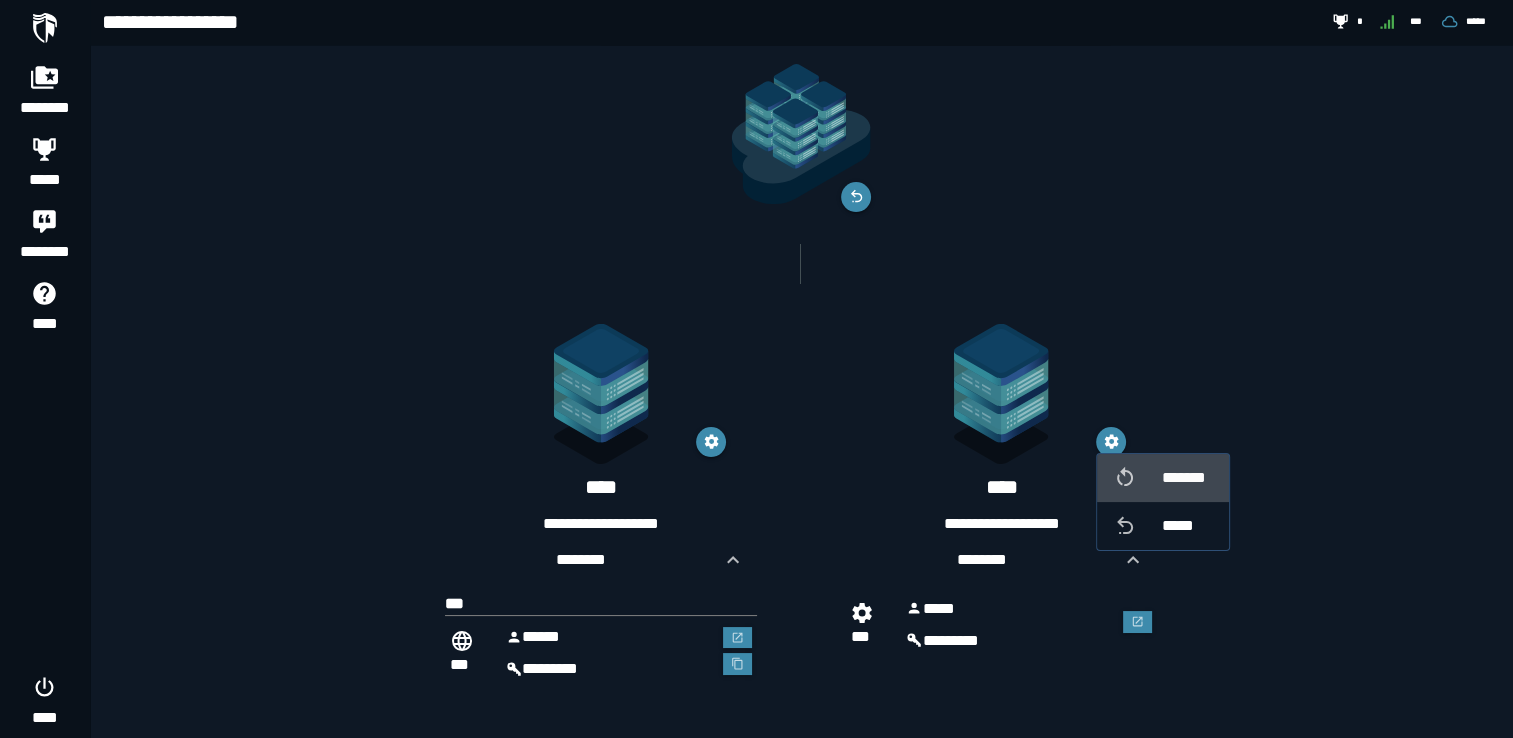 click 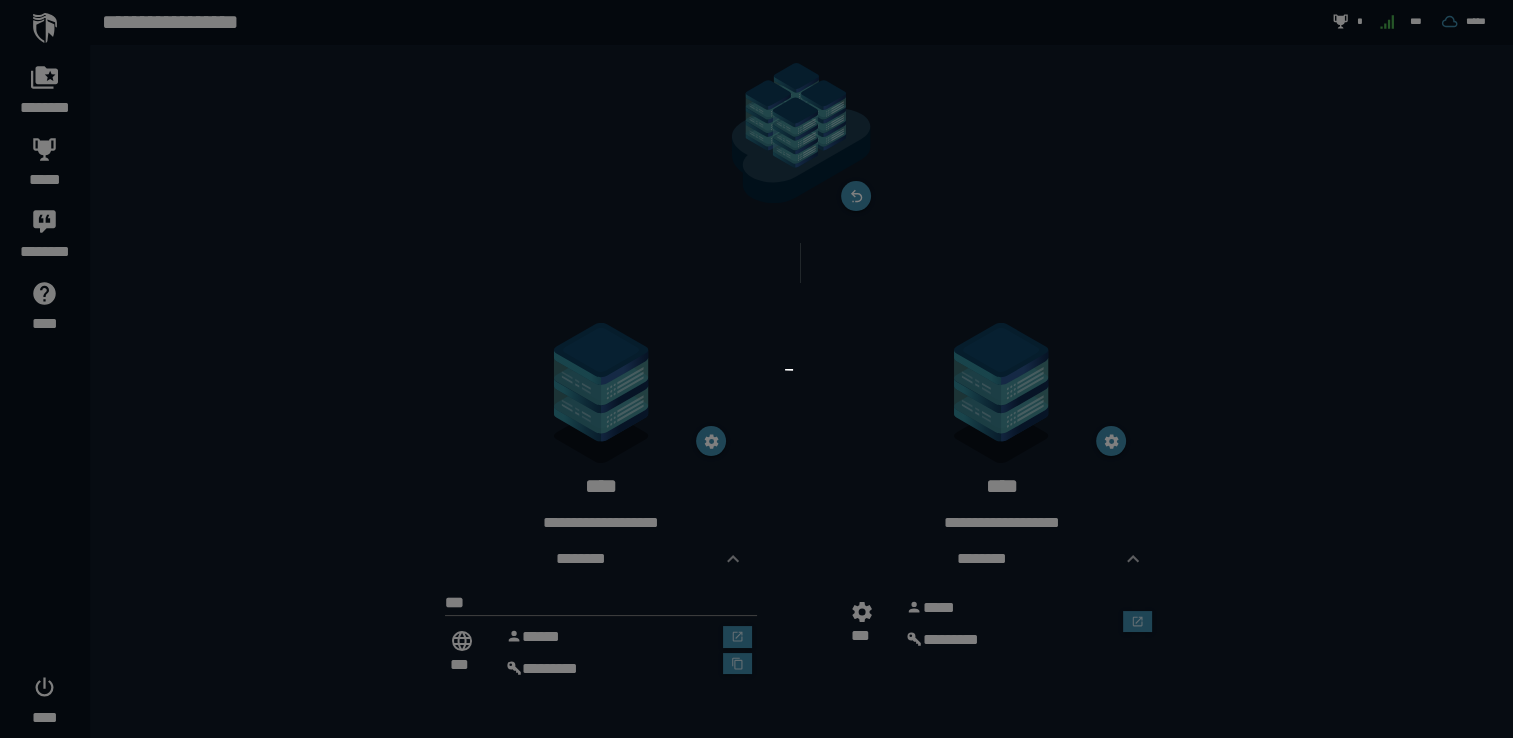 scroll, scrollTop: 0, scrollLeft: 0, axis: both 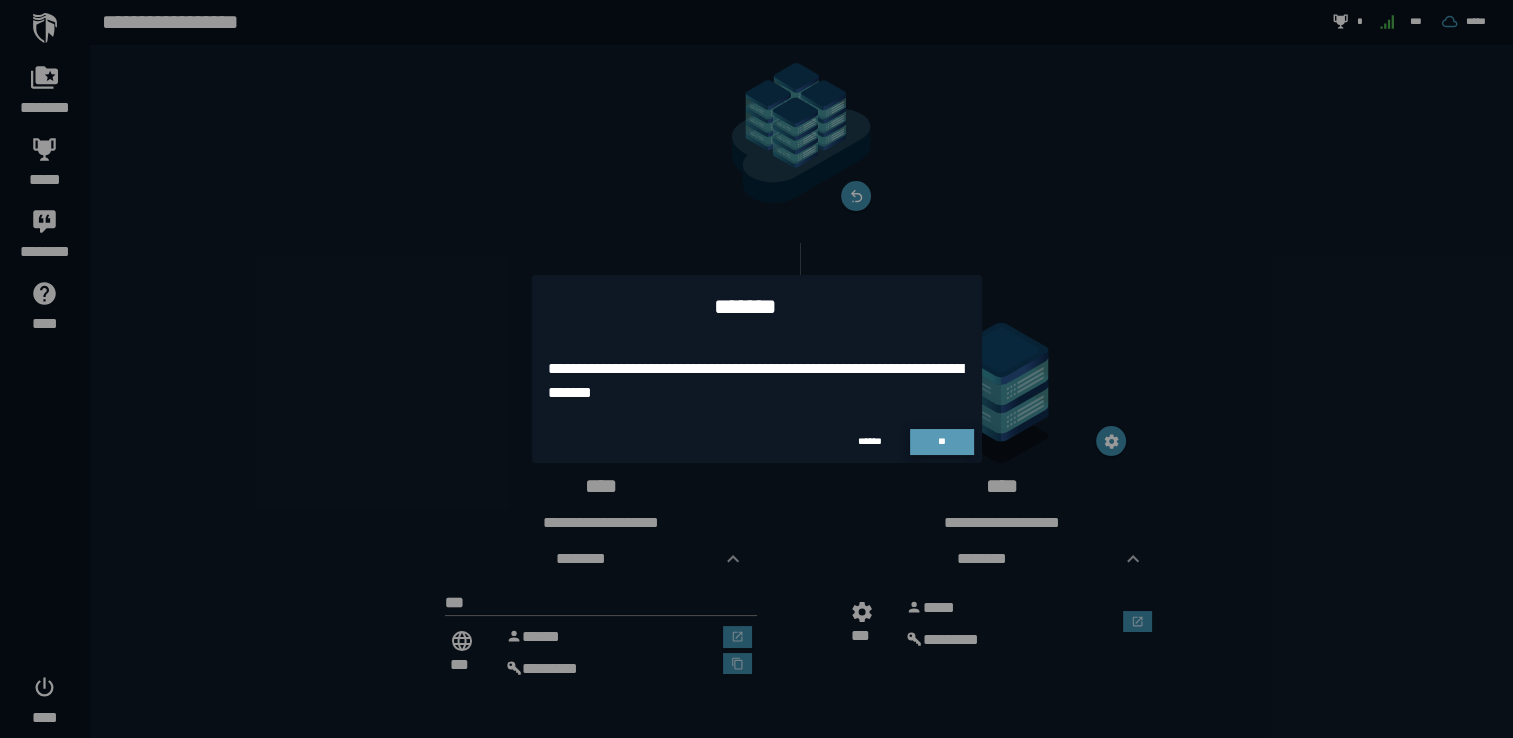 click on "**" at bounding box center (941, 441) 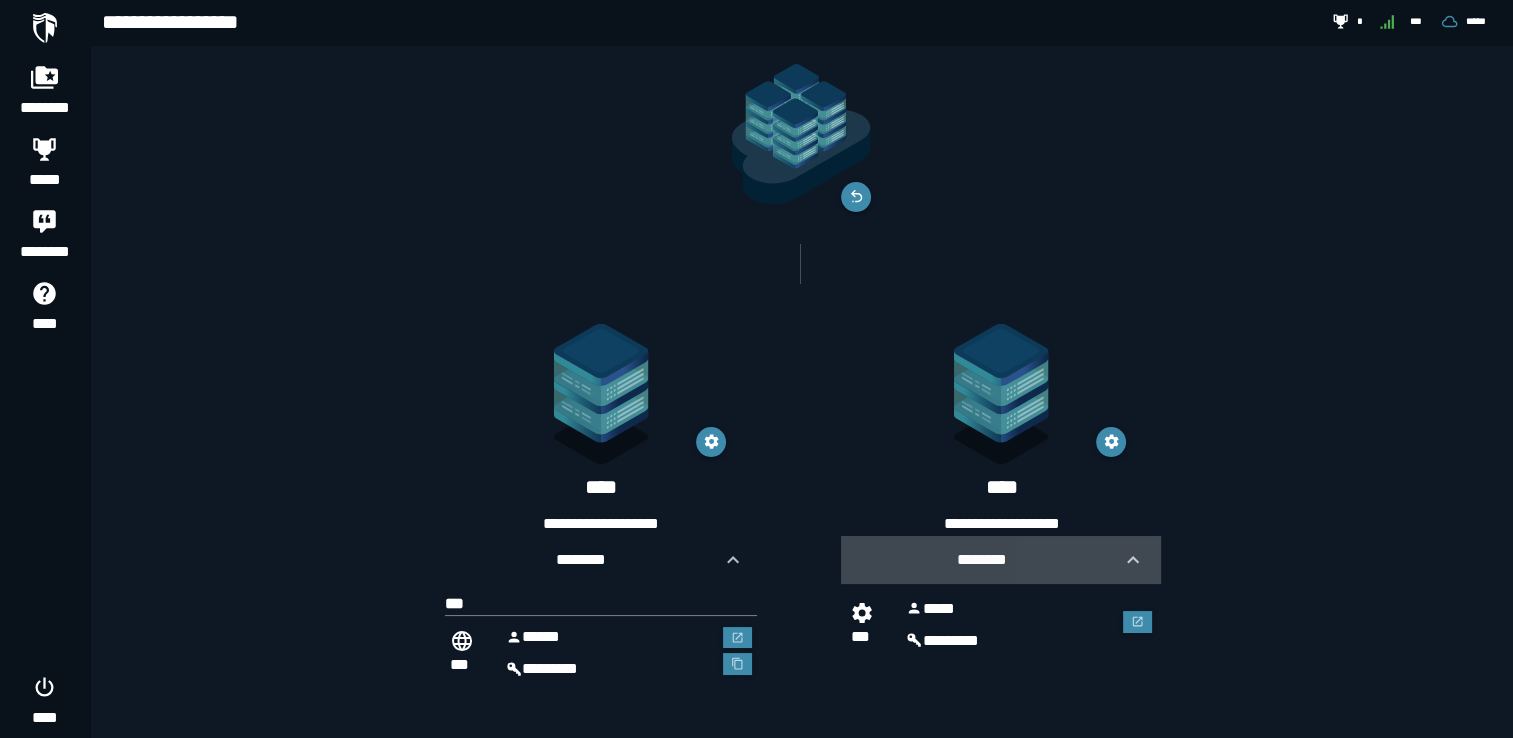 click on "********" at bounding box center [981, 560] 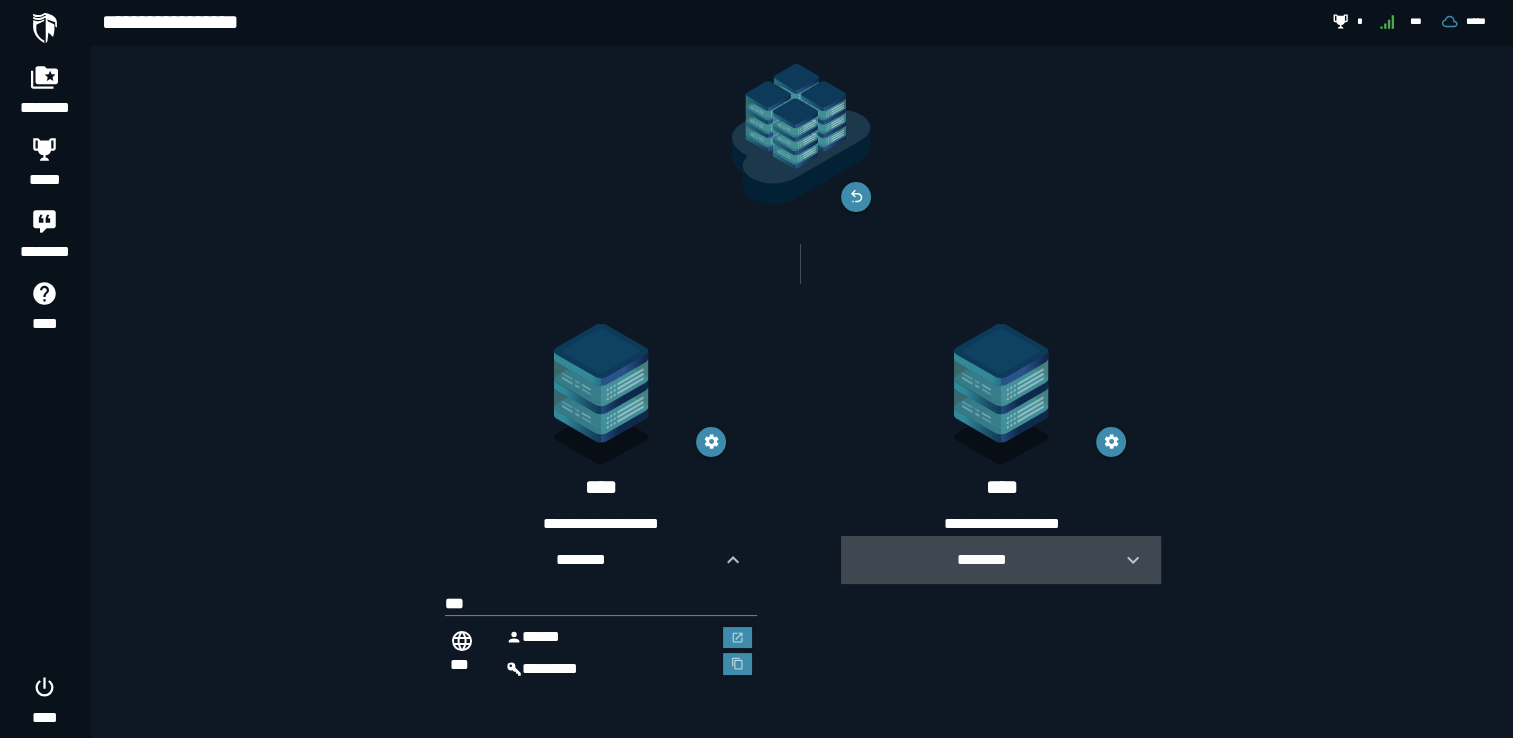 click on "********" at bounding box center (981, 560) 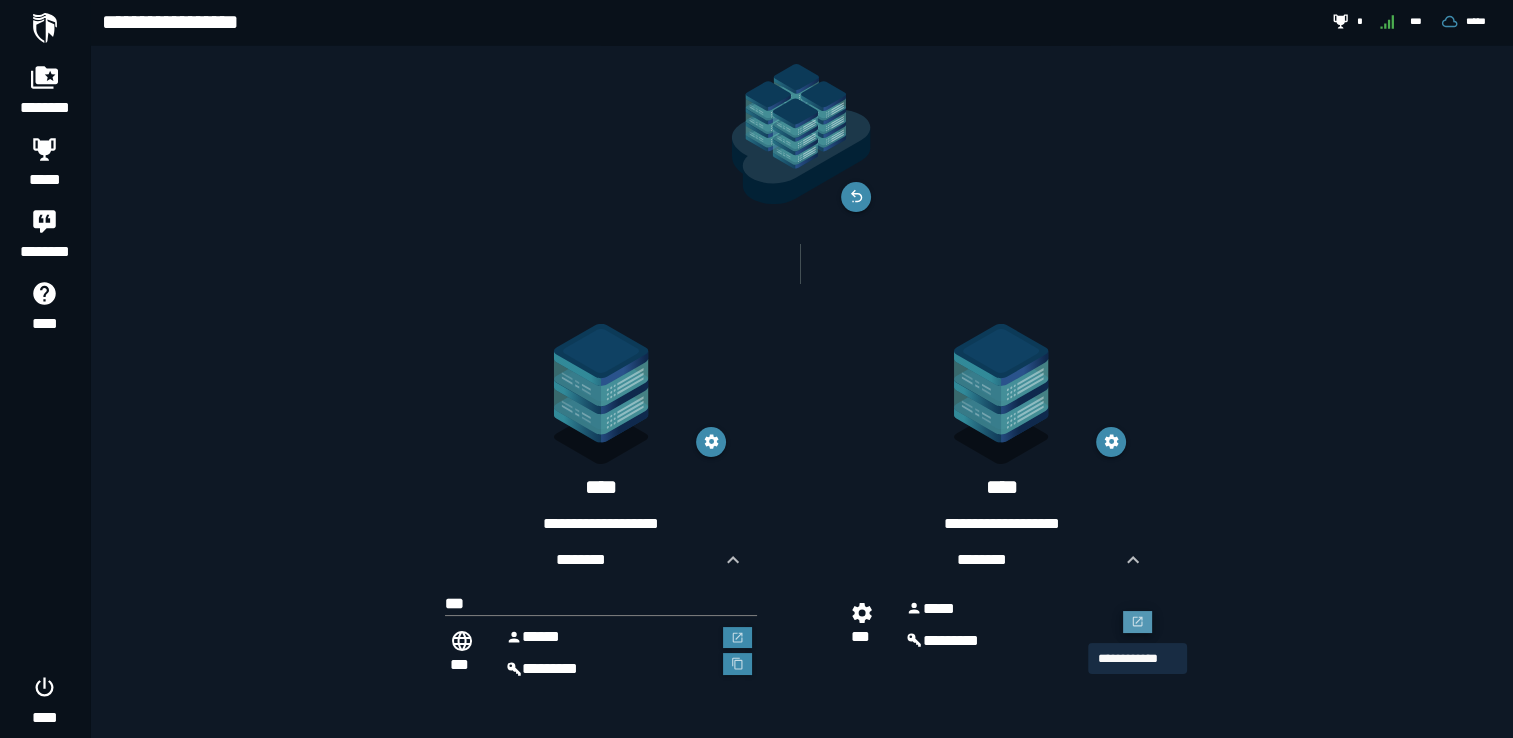 click at bounding box center (1138, 622) 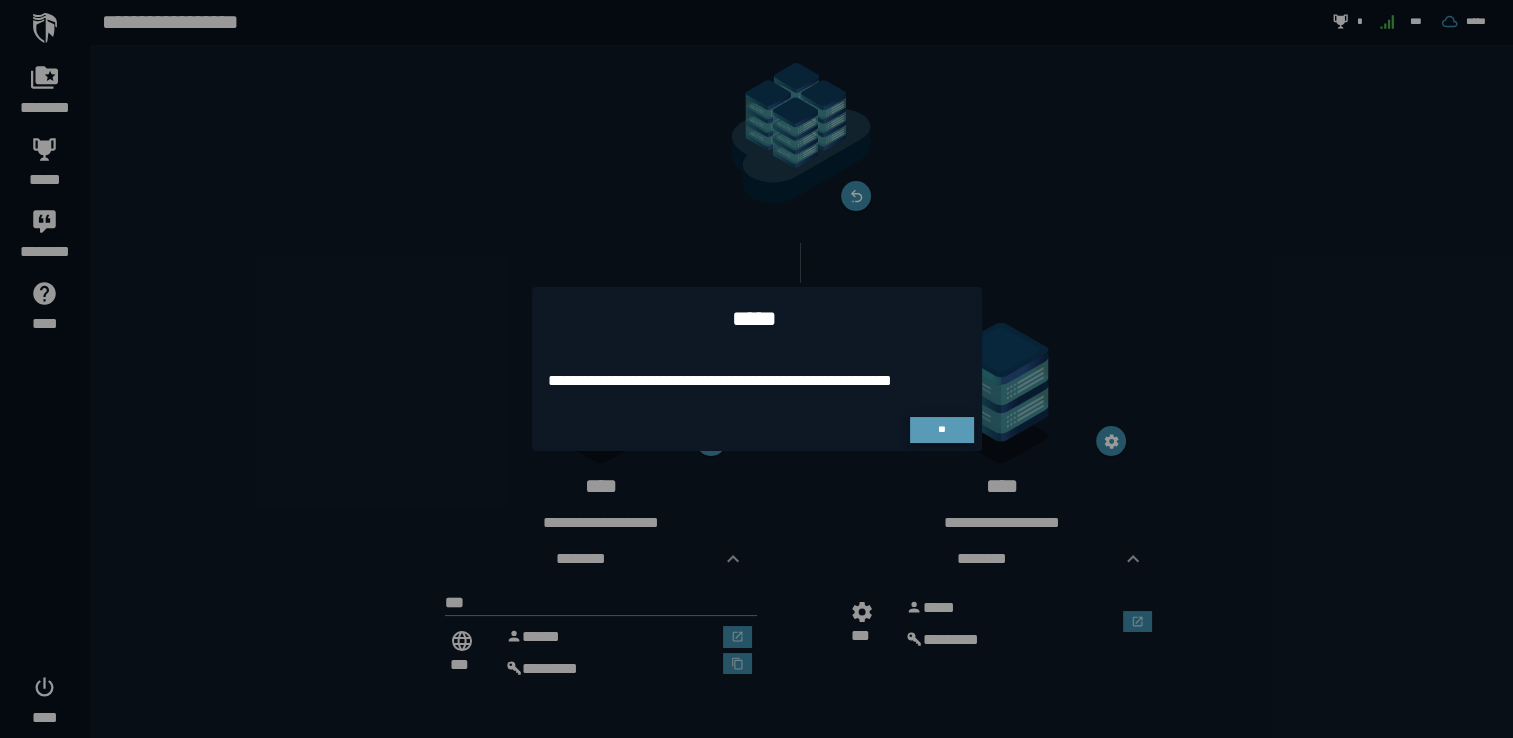click on "**" at bounding box center [941, 429] 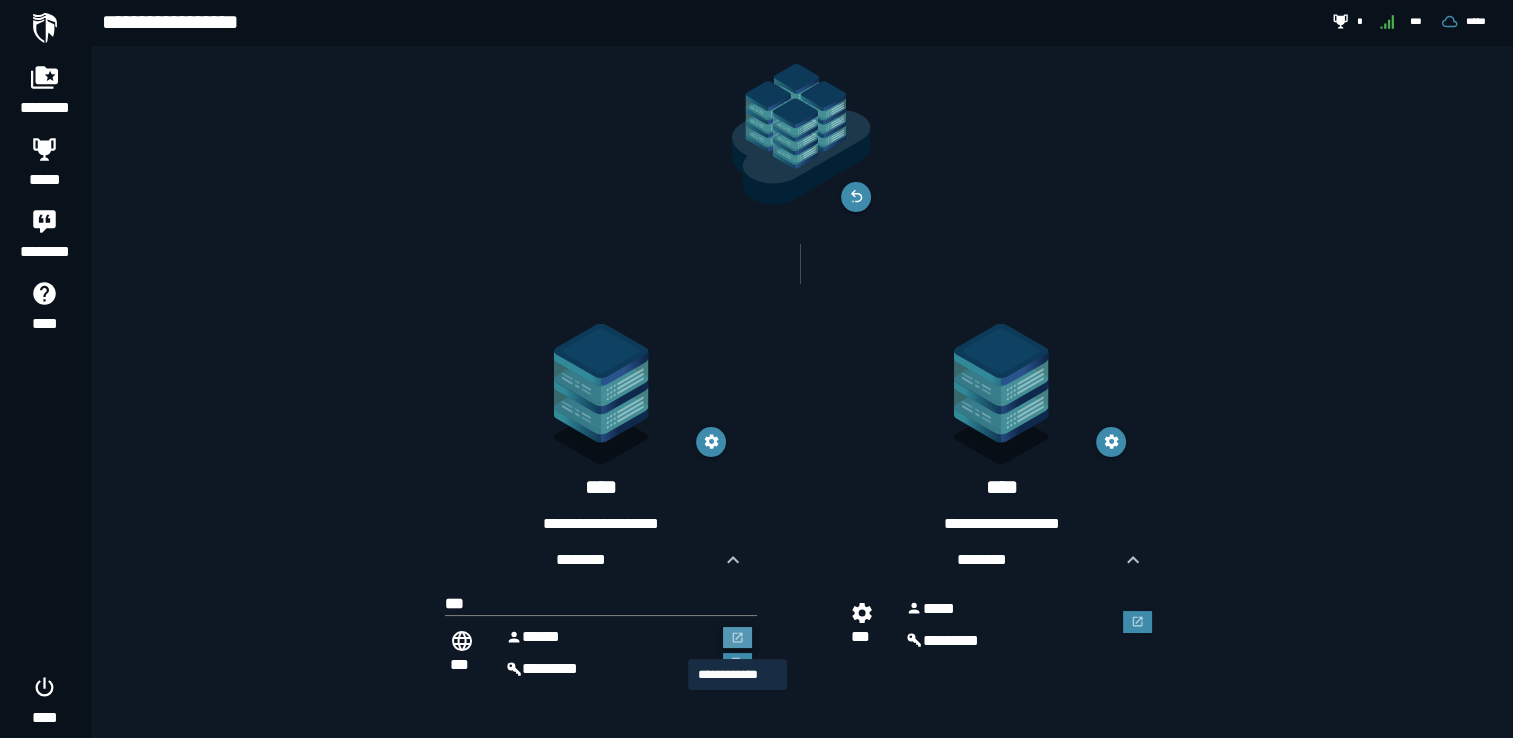 click at bounding box center (738, 638) 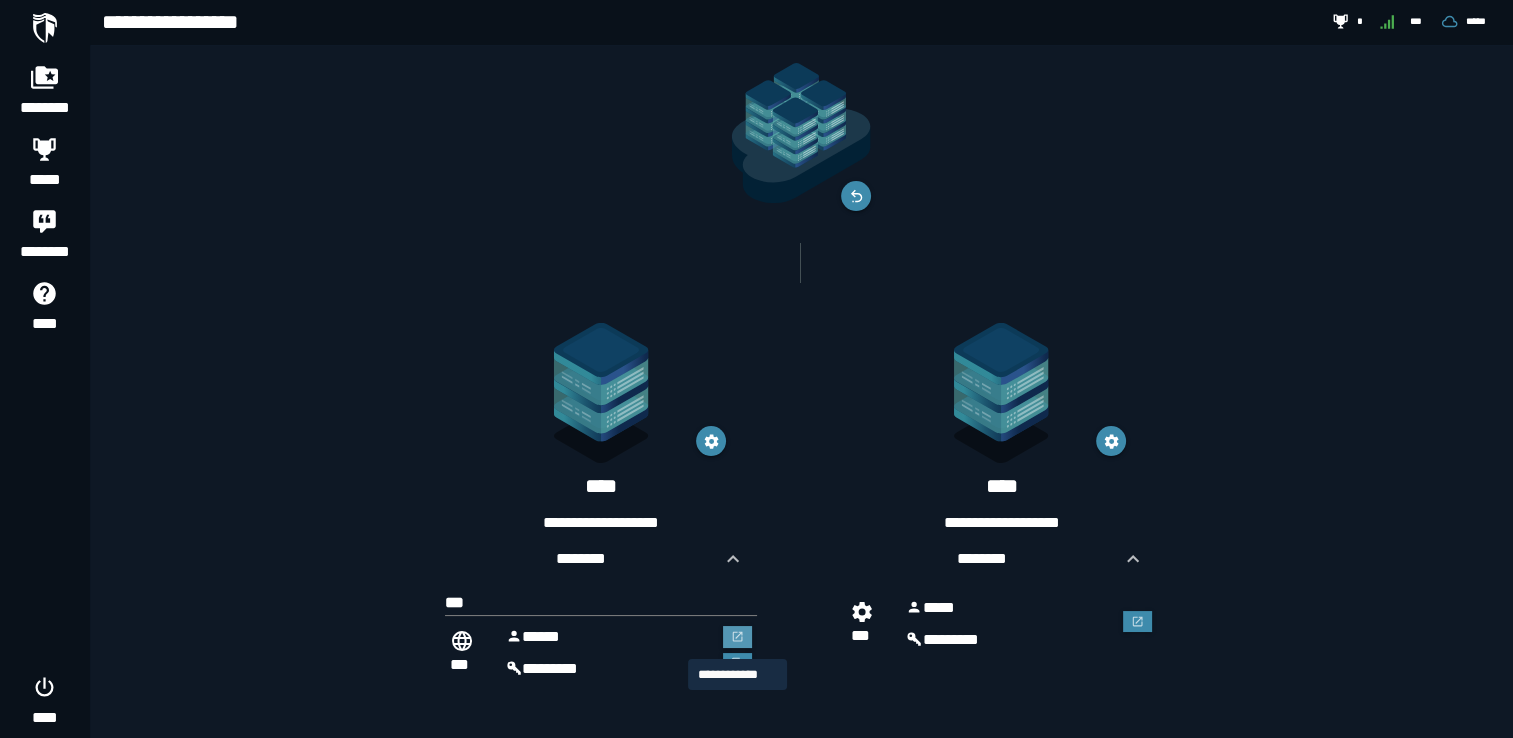 scroll, scrollTop: 0, scrollLeft: 0, axis: both 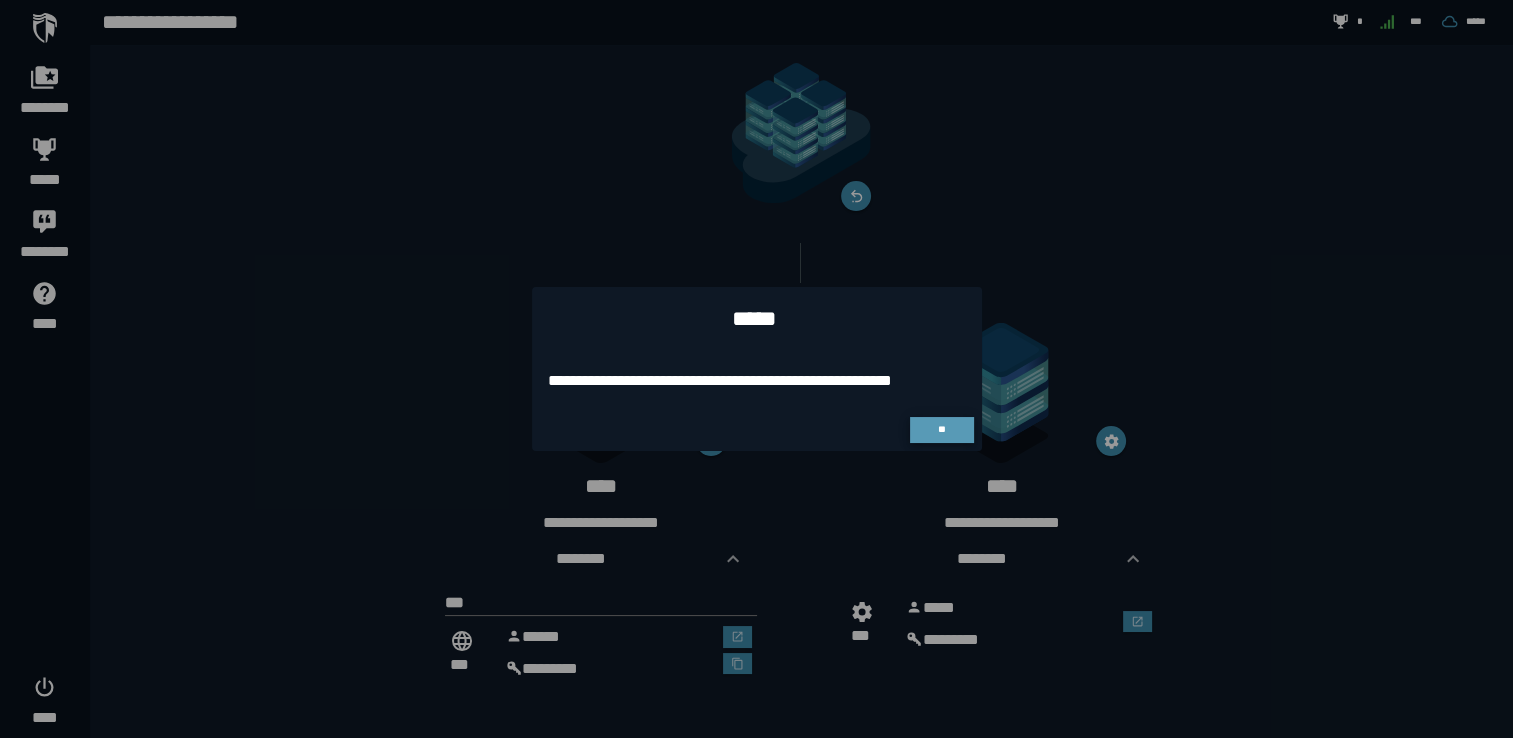 click on "**" at bounding box center [941, 429] 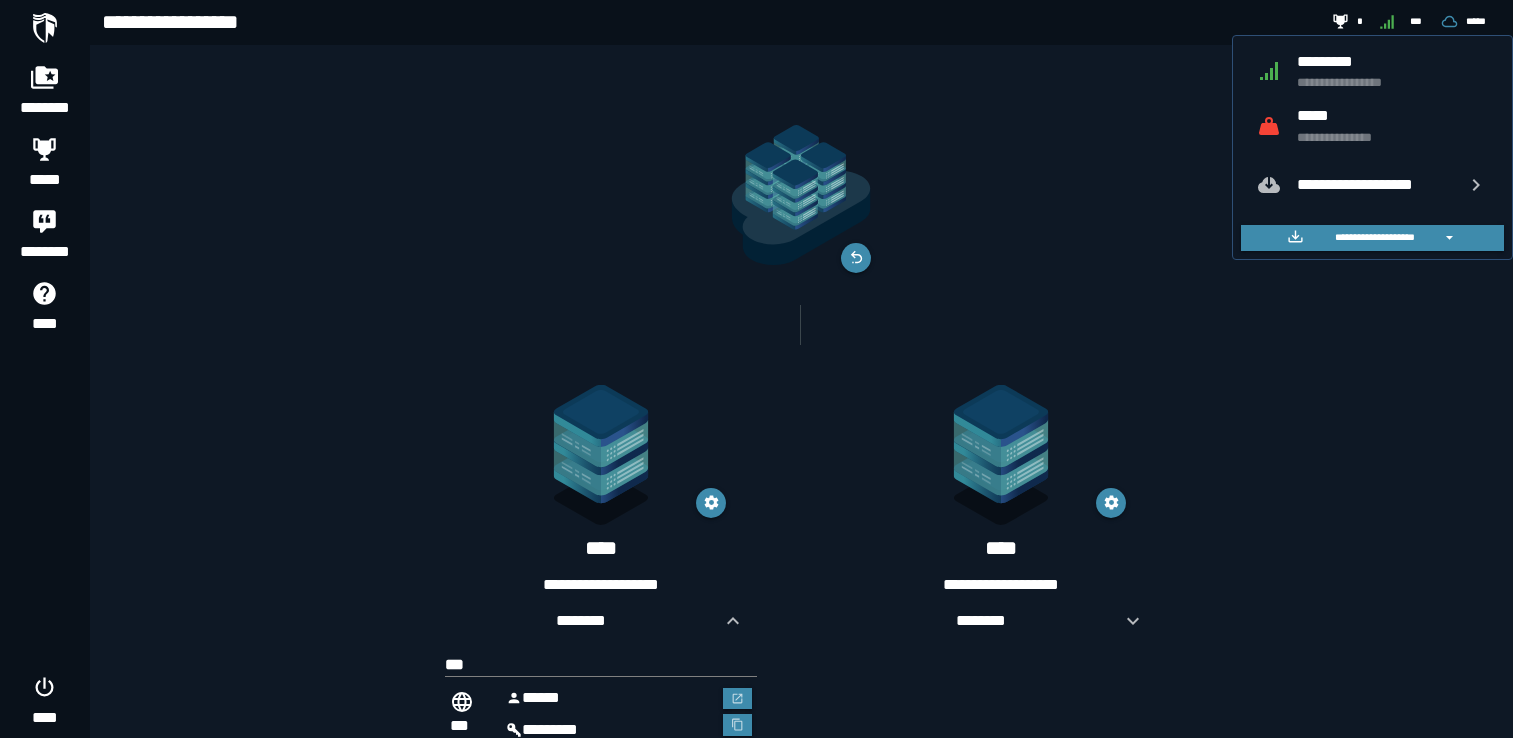 scroll, scrollTop: 0, scrollLeft: 0, axis: both 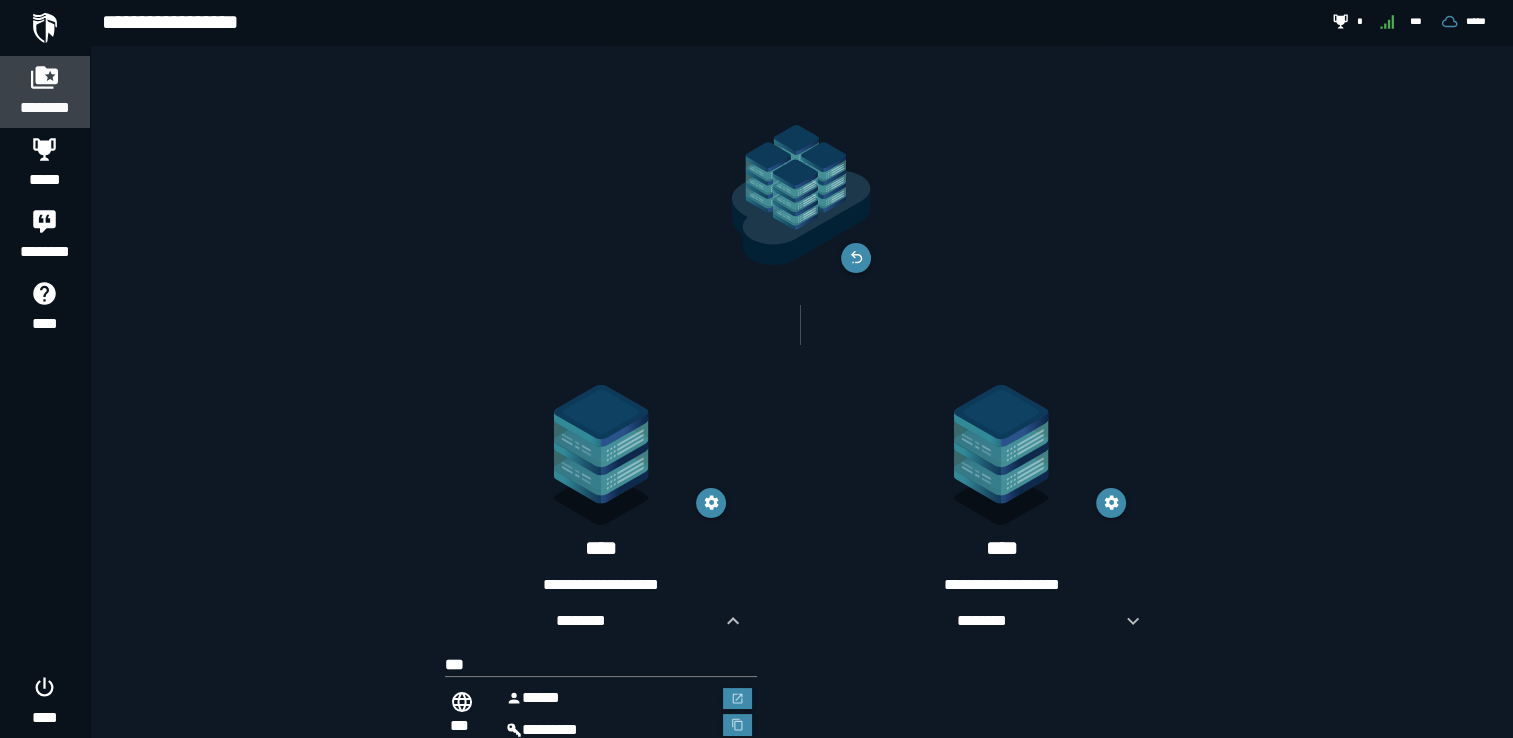 click on "********" at bounding box center (45, 108) 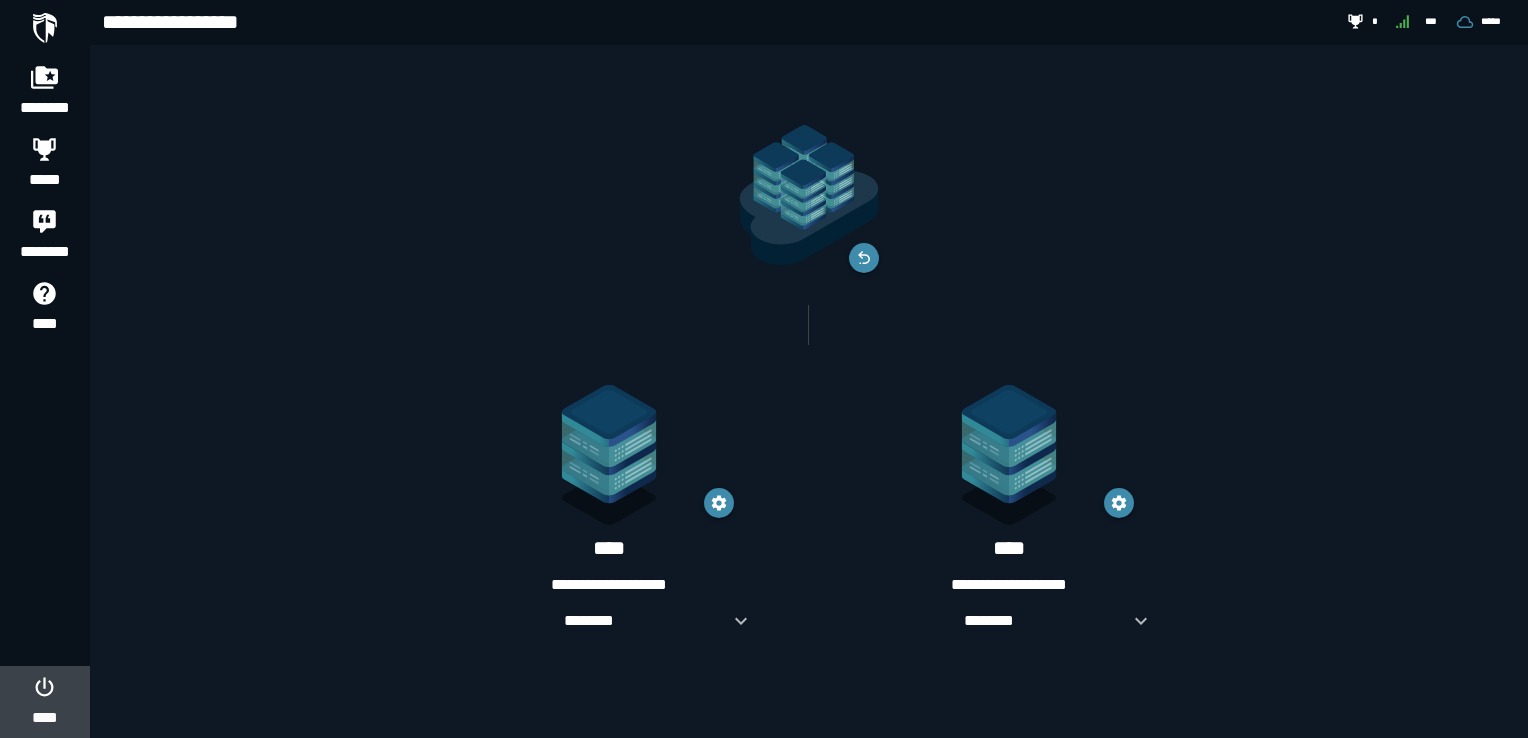 click 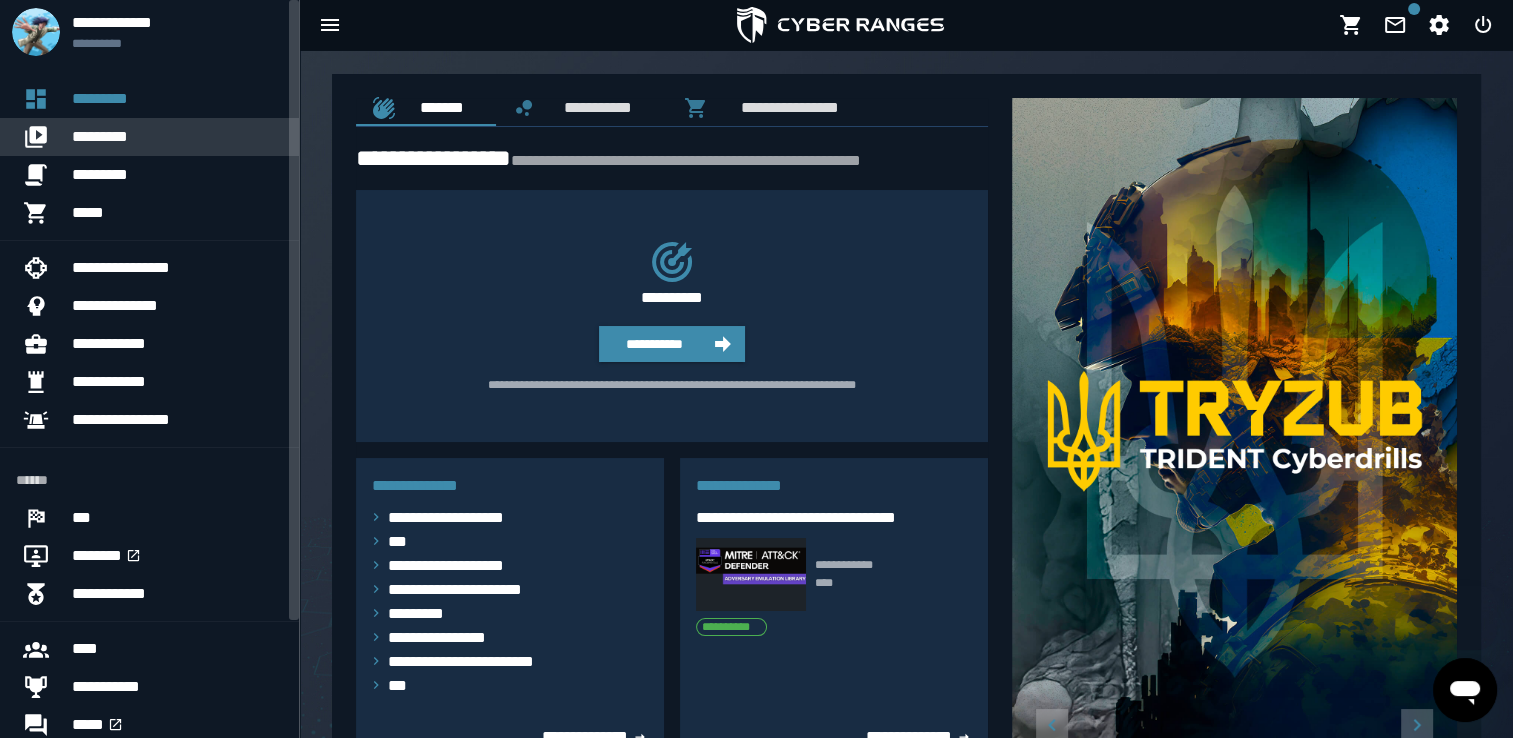 scroll, scrollTop: 0, scrollLeft: 0, axis: both 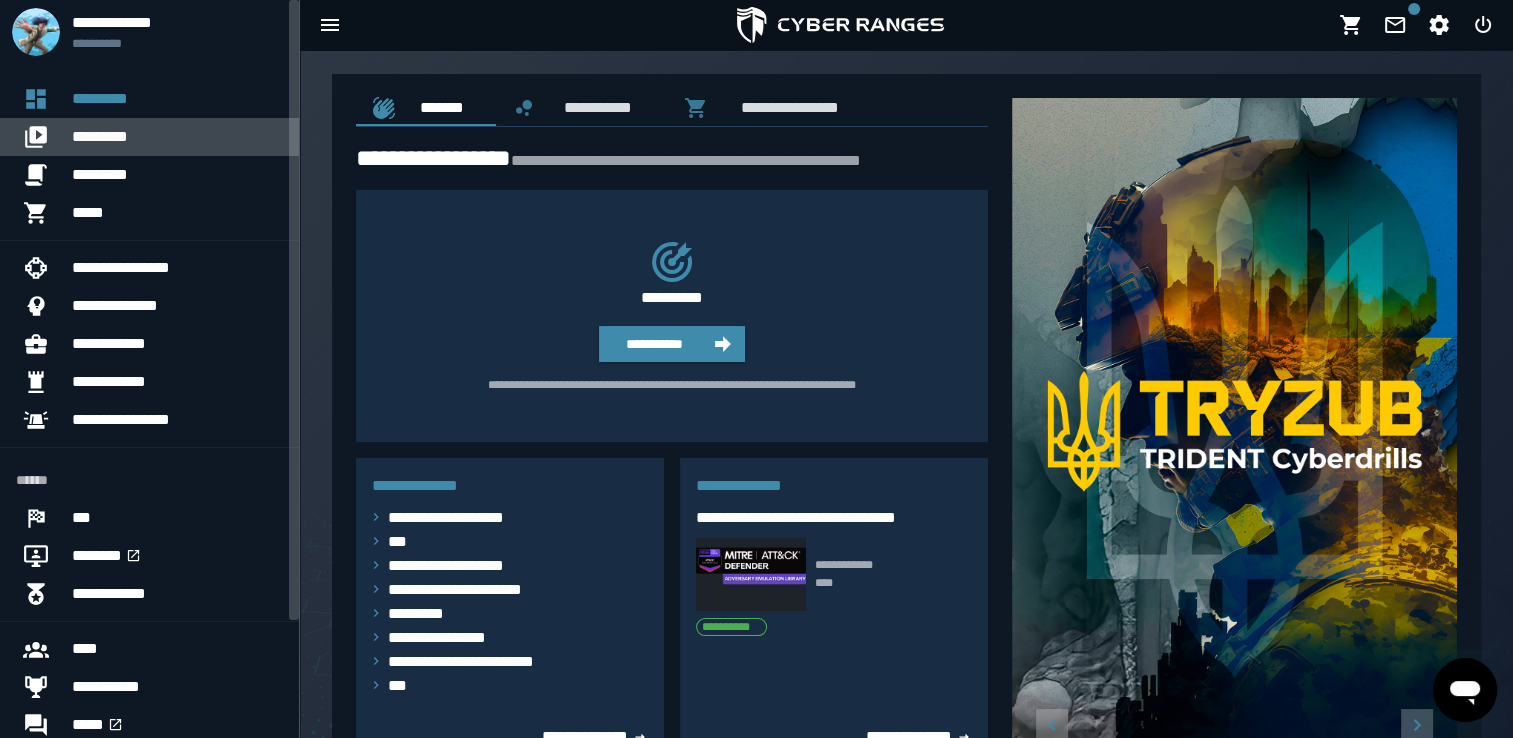 click on "*********" at bounding box center [177, 137] 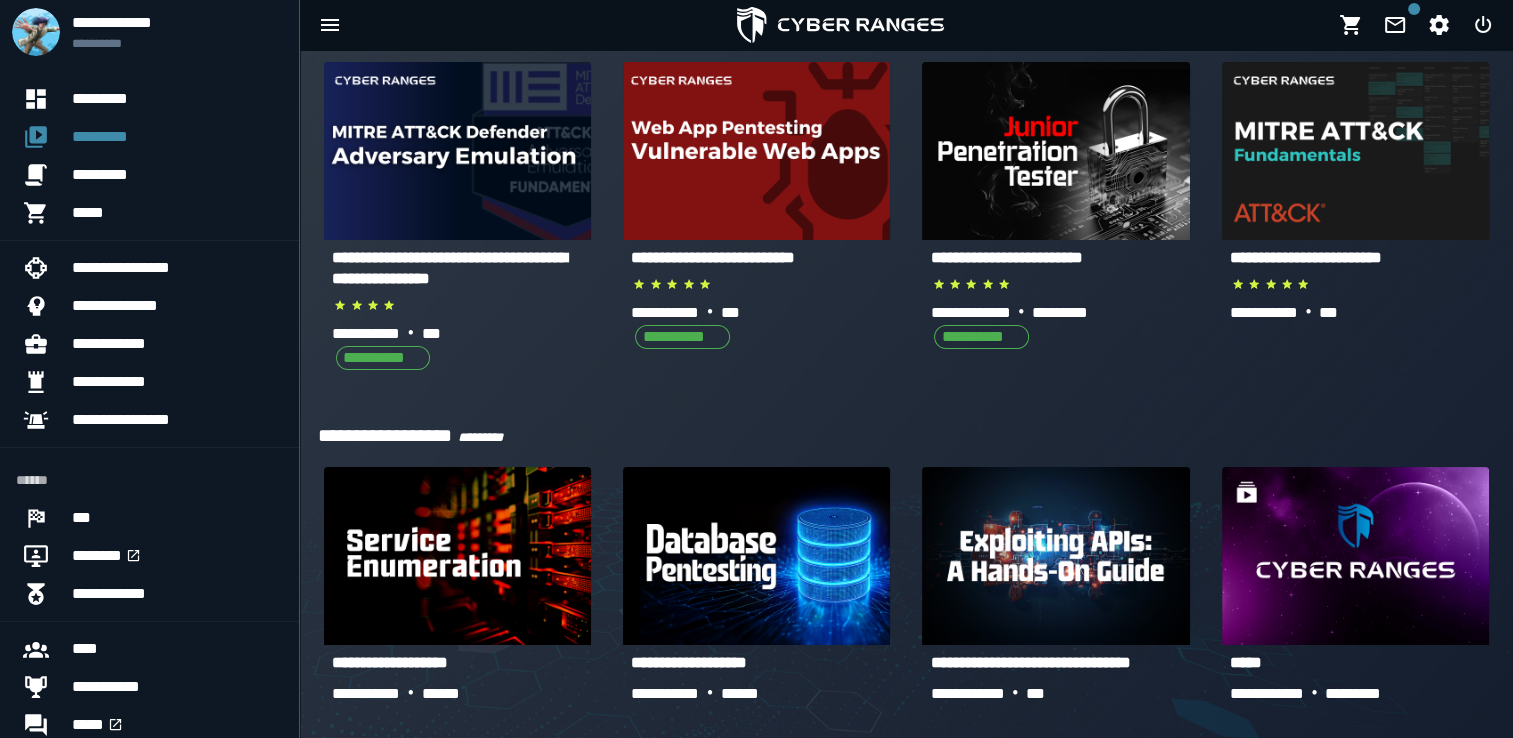 scroll, scrollTop: 504, scrollLeft: 0, axis: vertical 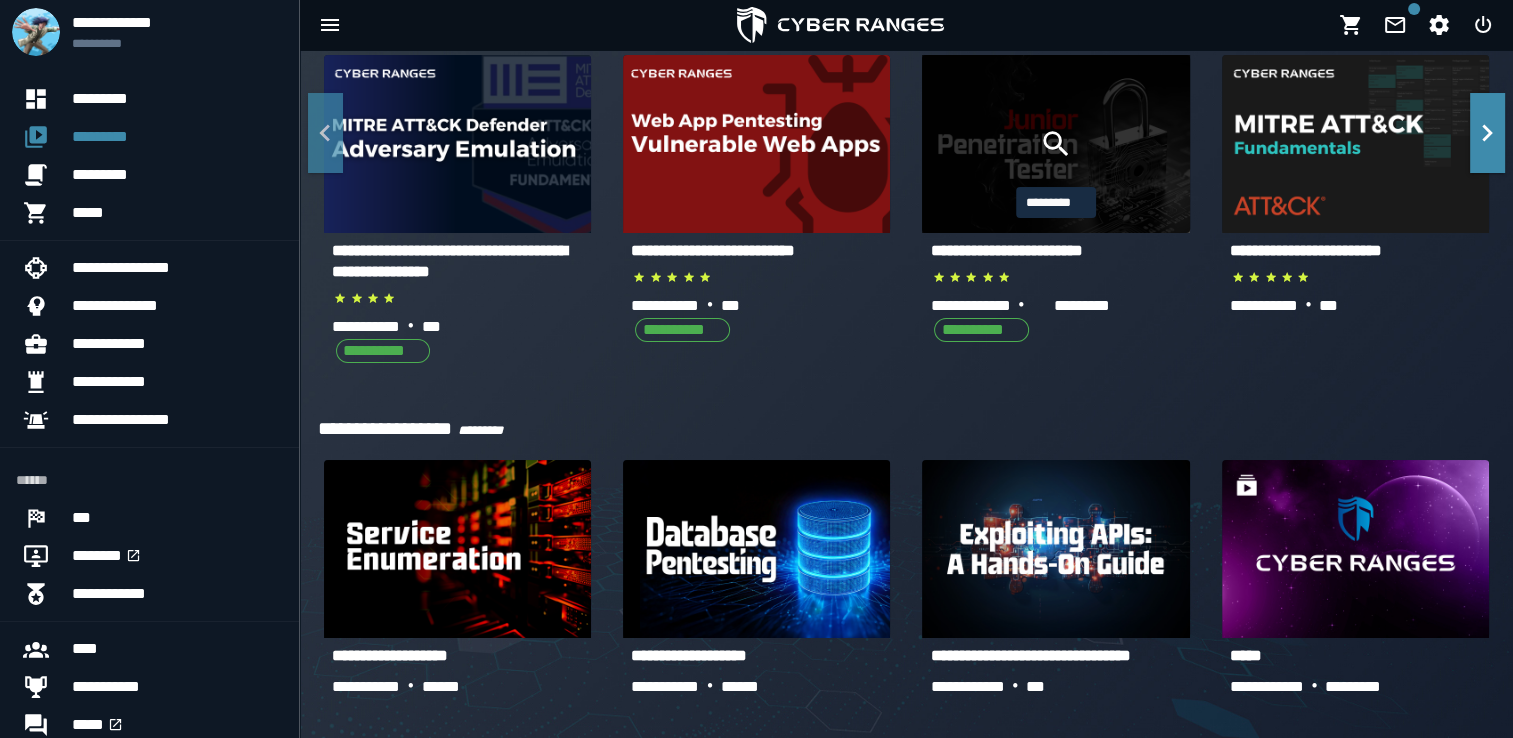 click at bounding box center (1056, 144) 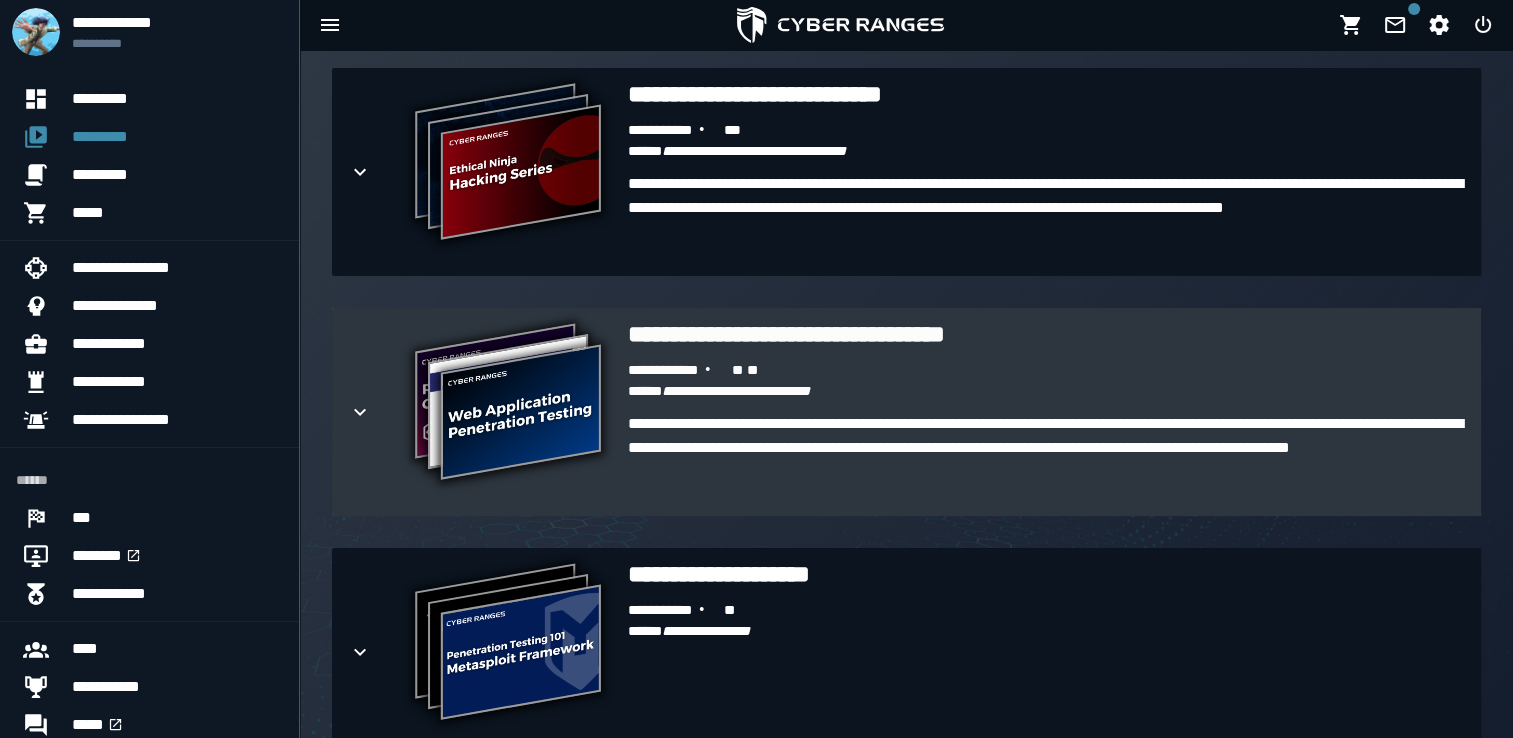 scroll, scrollTop: 2186, scrollLeft: 0, axis: vertical 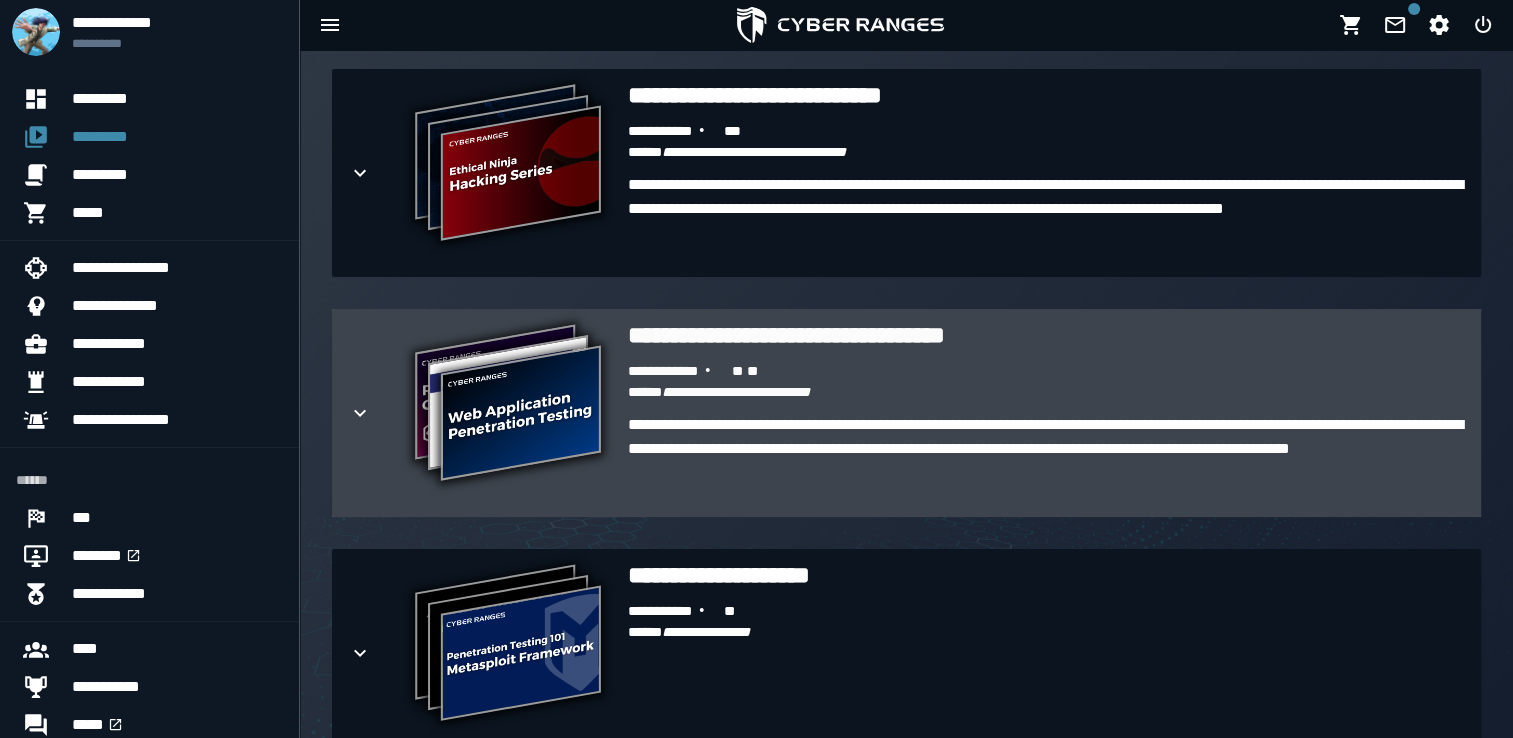 click on "**********" at bounding box center (1046, 461) 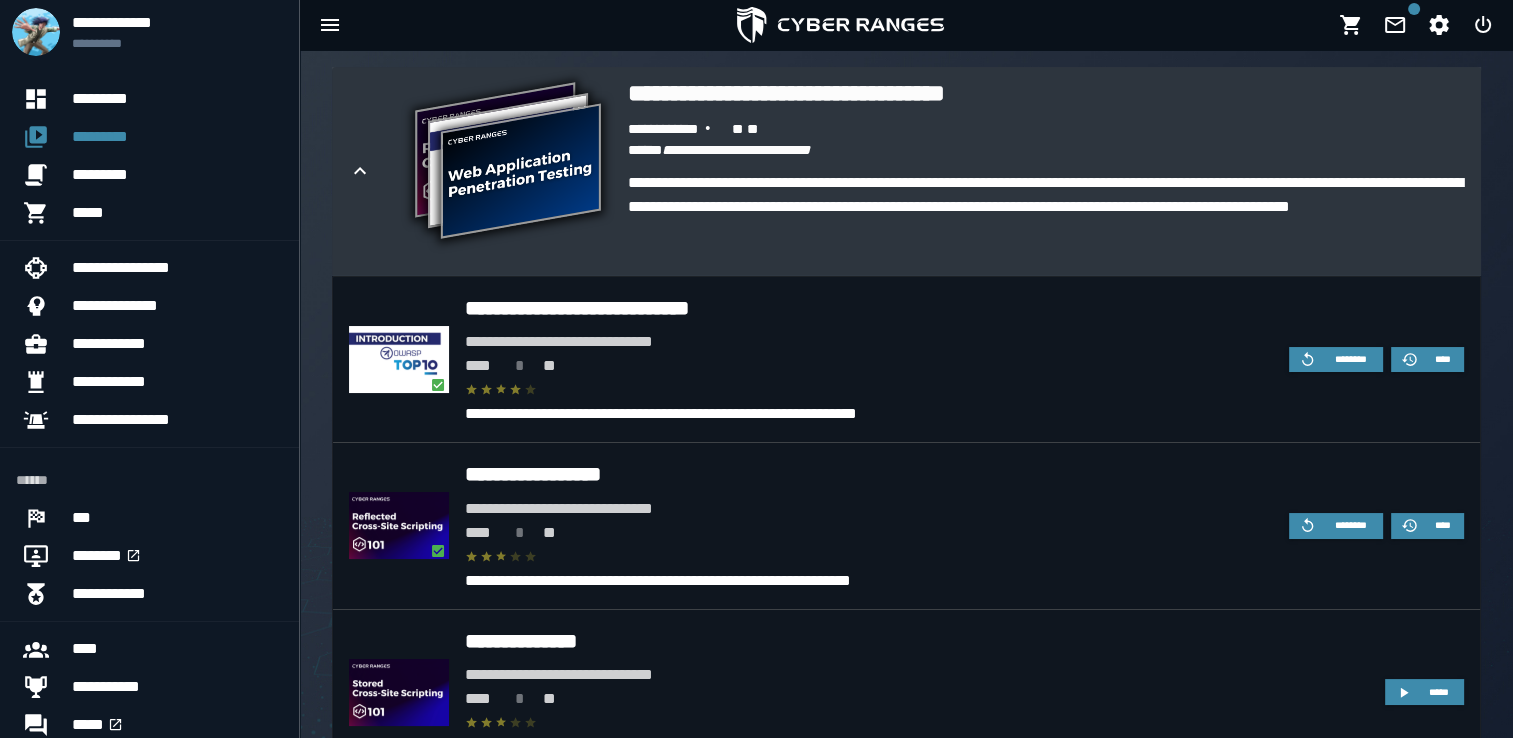 scroll, scrollTop: 2440, scrollLeft: 0, axis: vertical 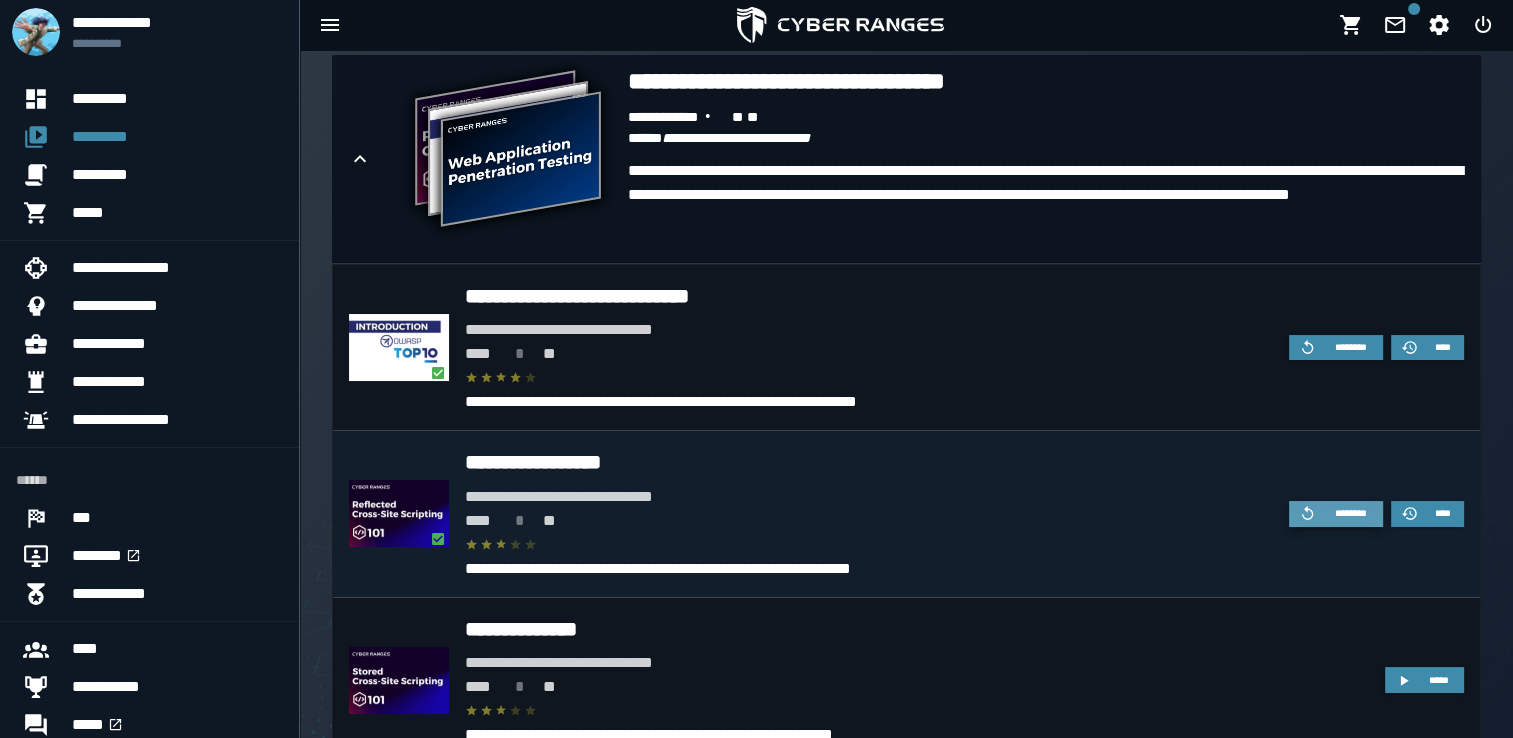 click on "********" at bounding box center [1350, 513] 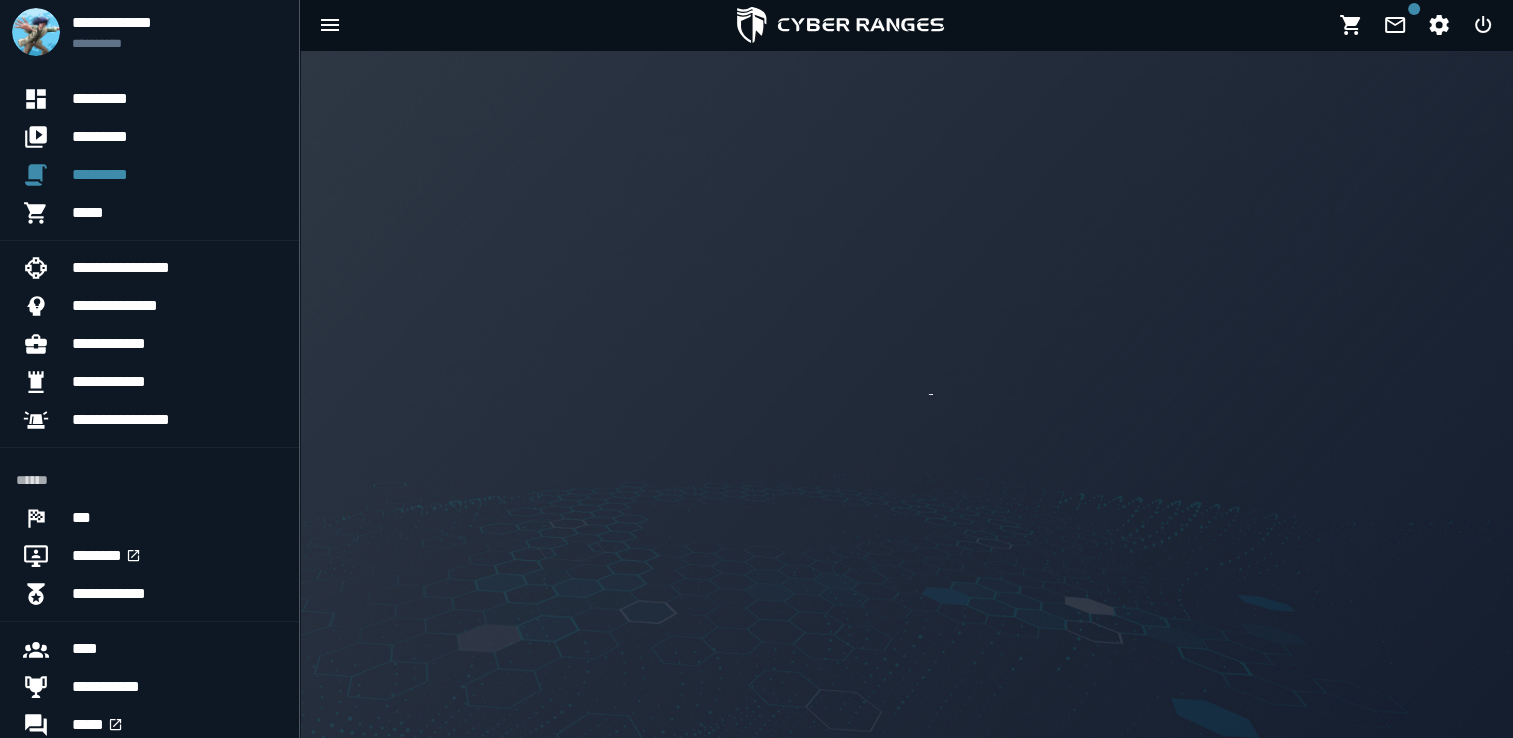 scroll, scrollTop: 0, scrollLeft: 0, axis: both 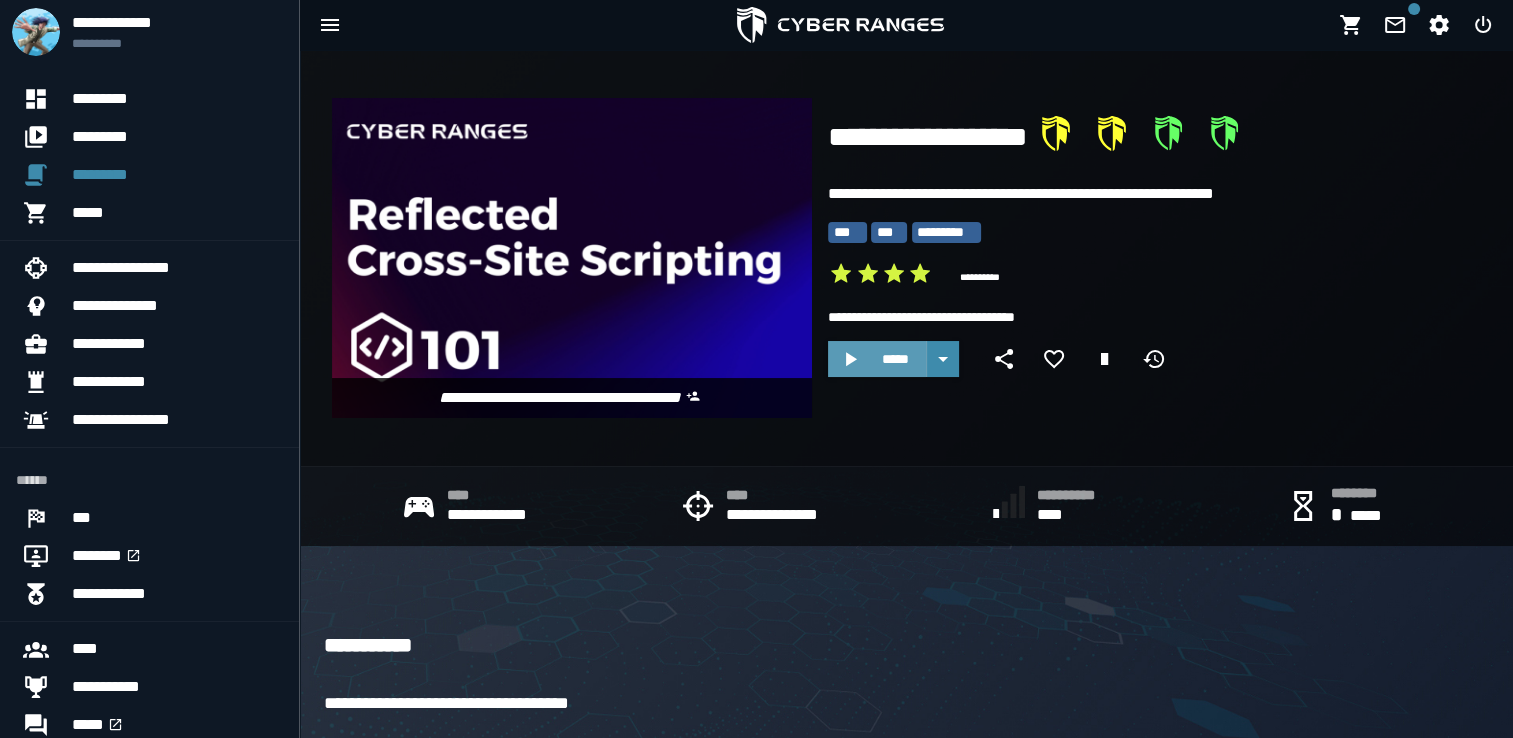 click on "*****" at bounding box center (877, 359) 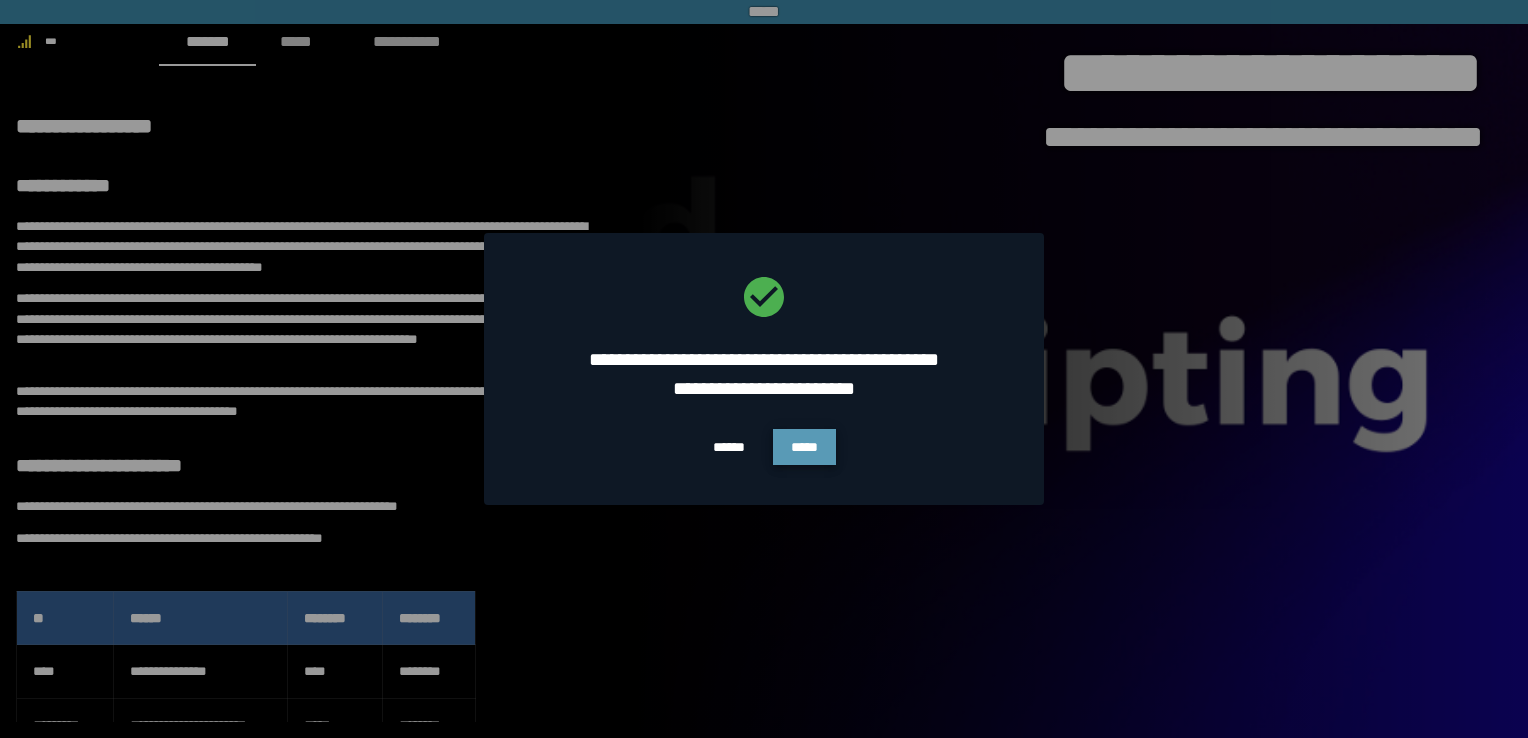 click on "*****" at bounding box center [804, 447] 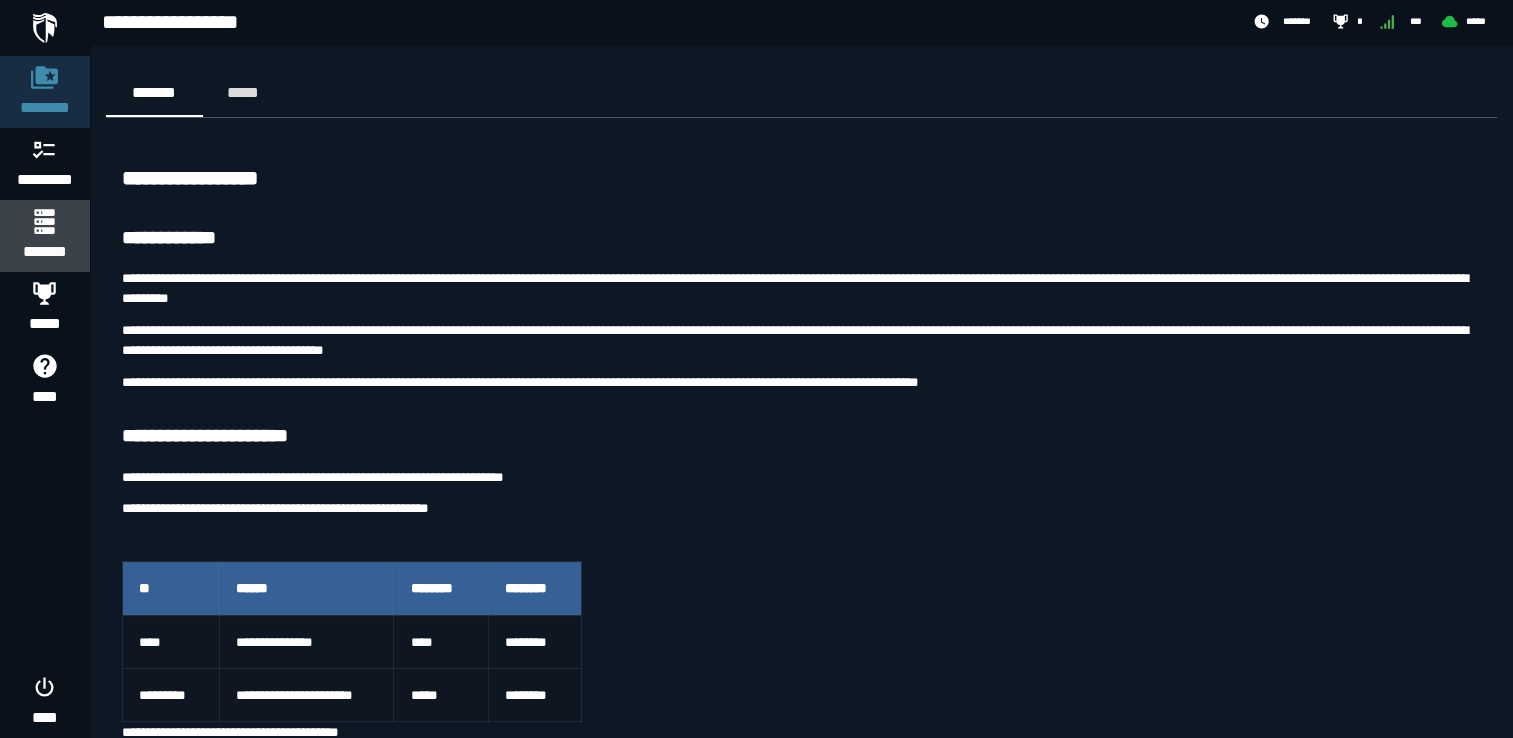 click on "*******" at bounding box center [44, 252] 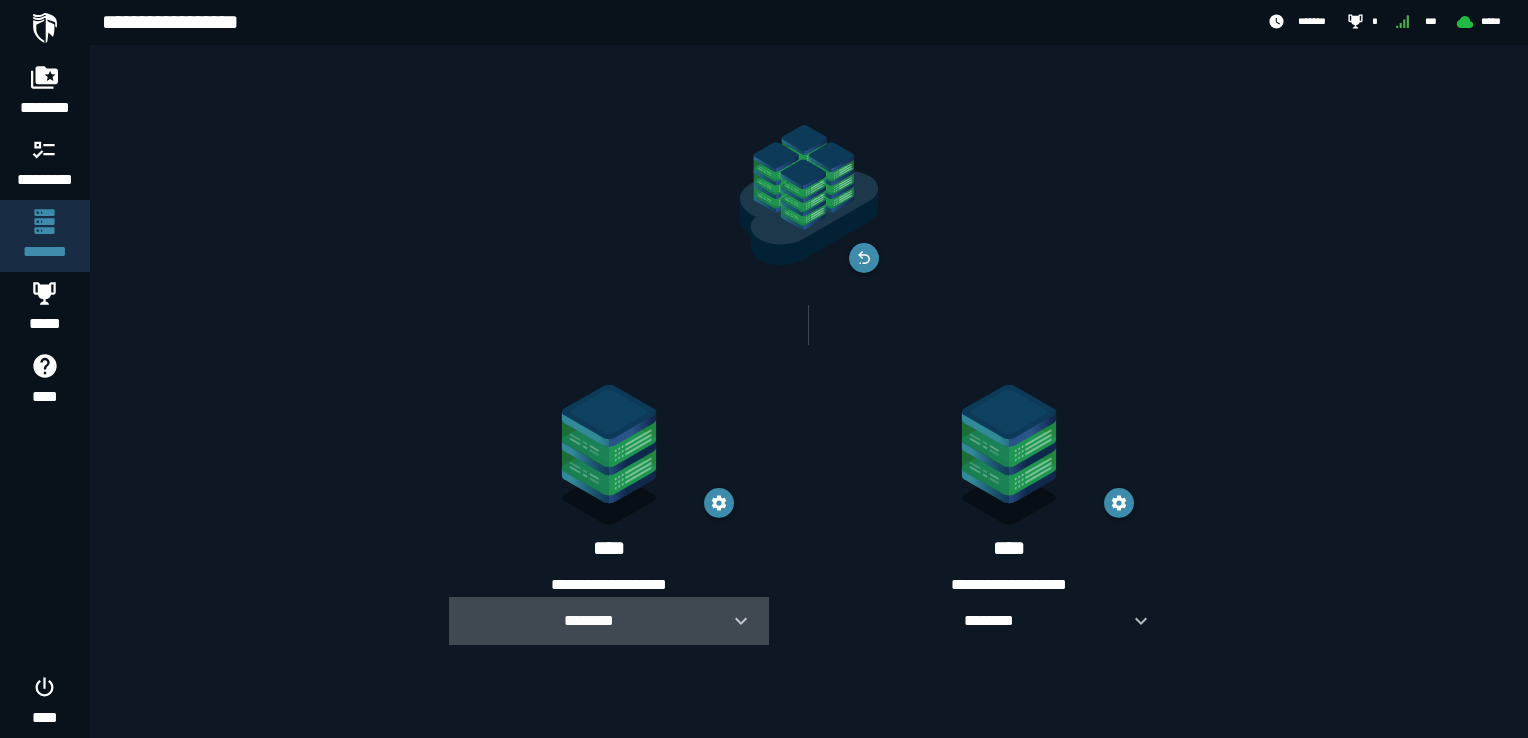 click 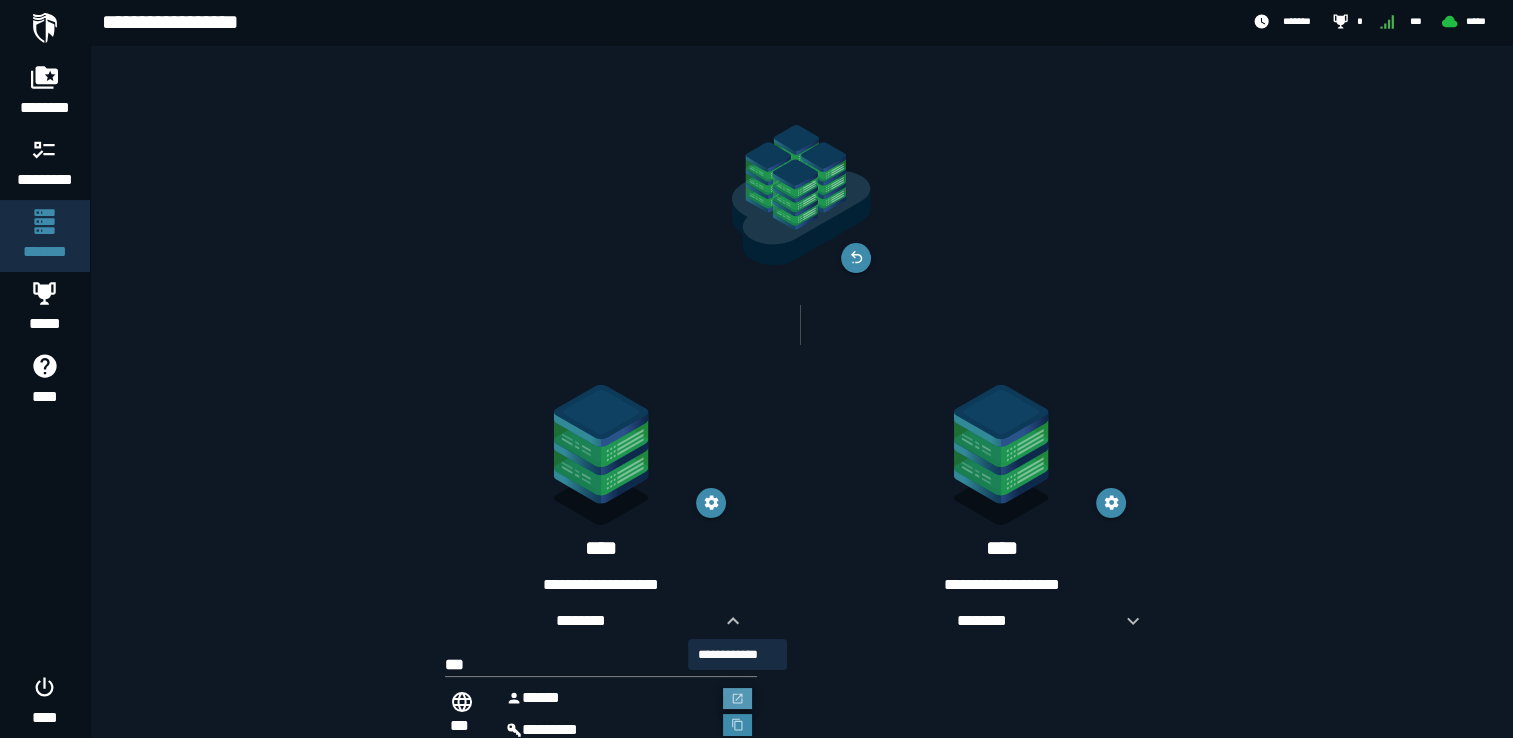 click 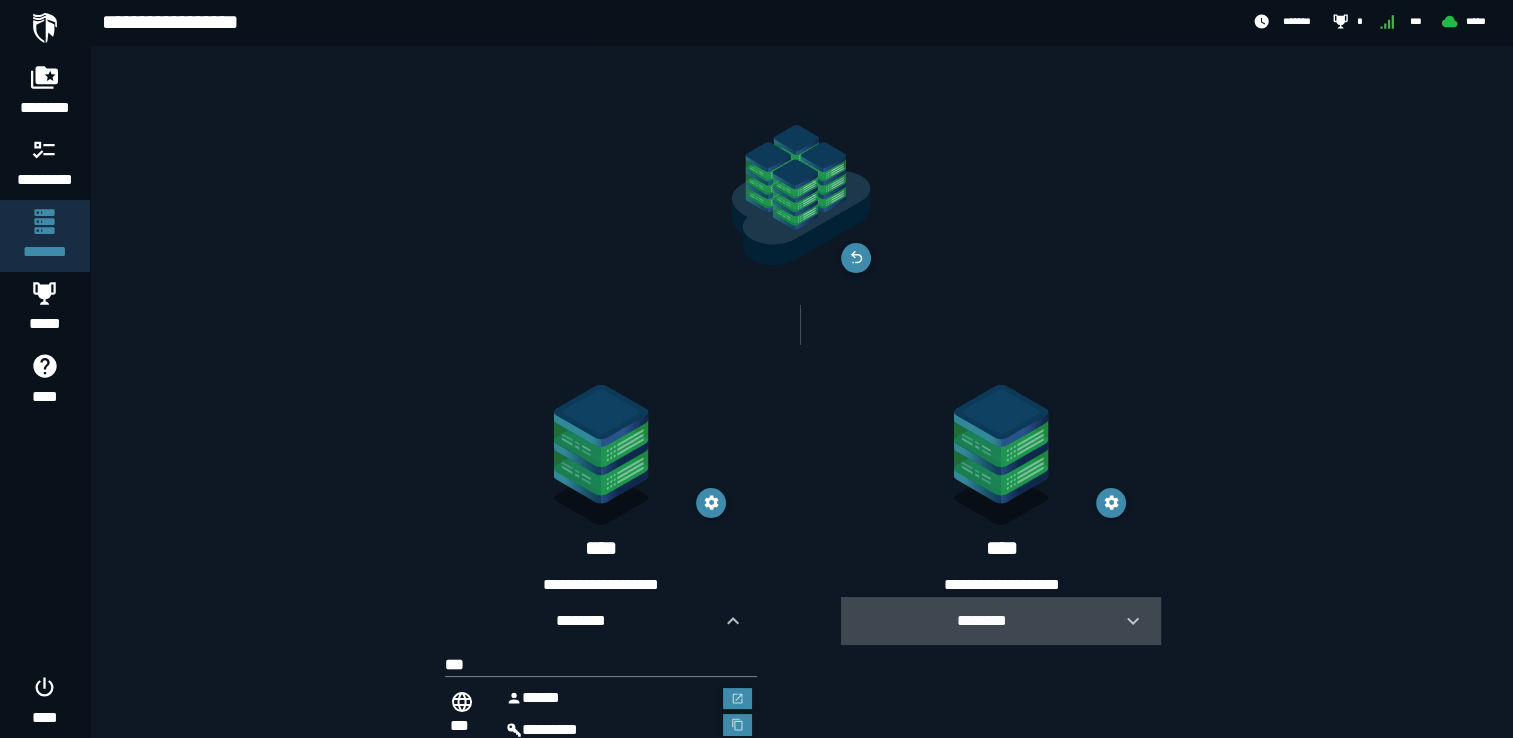 click on "********" at bounding box center (981, 620) 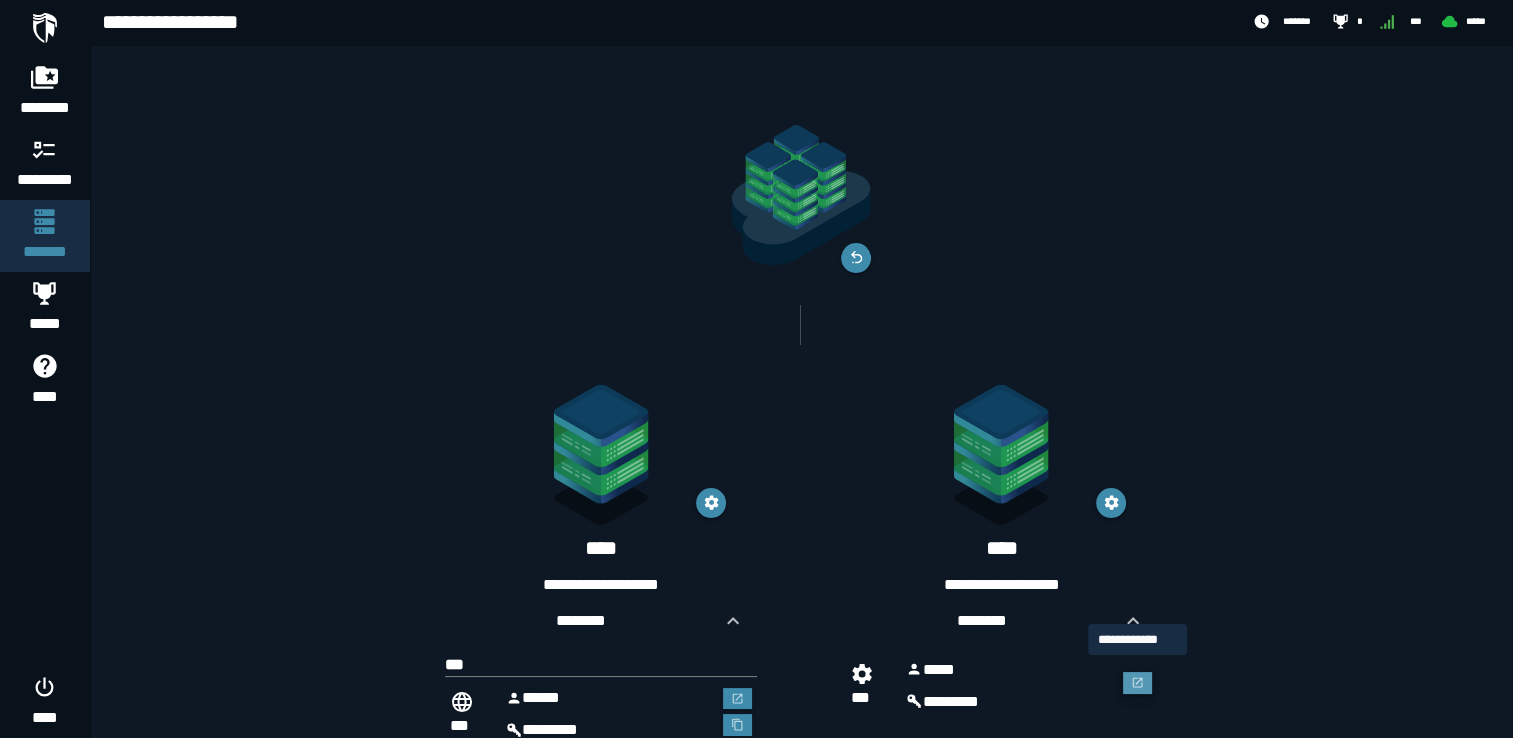 click 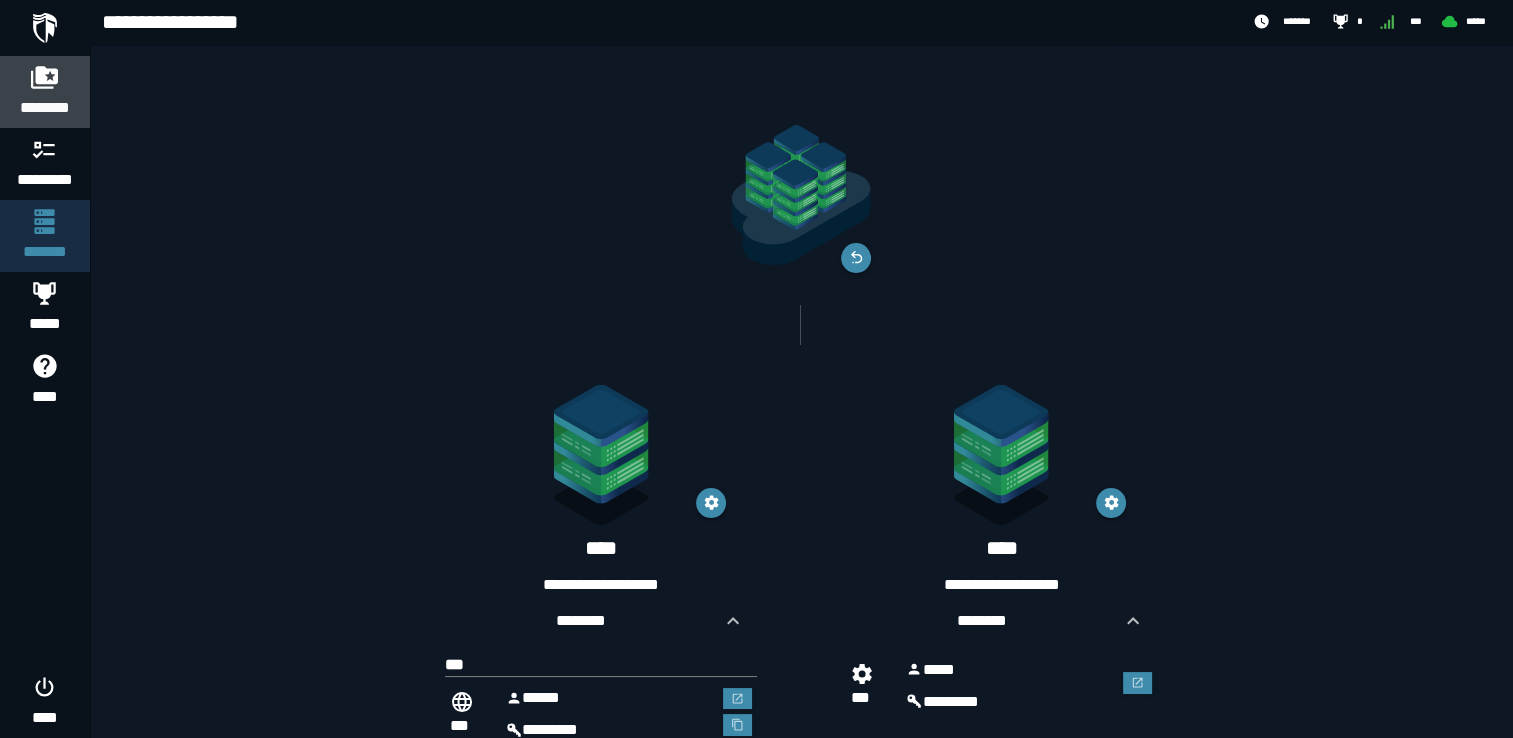 click 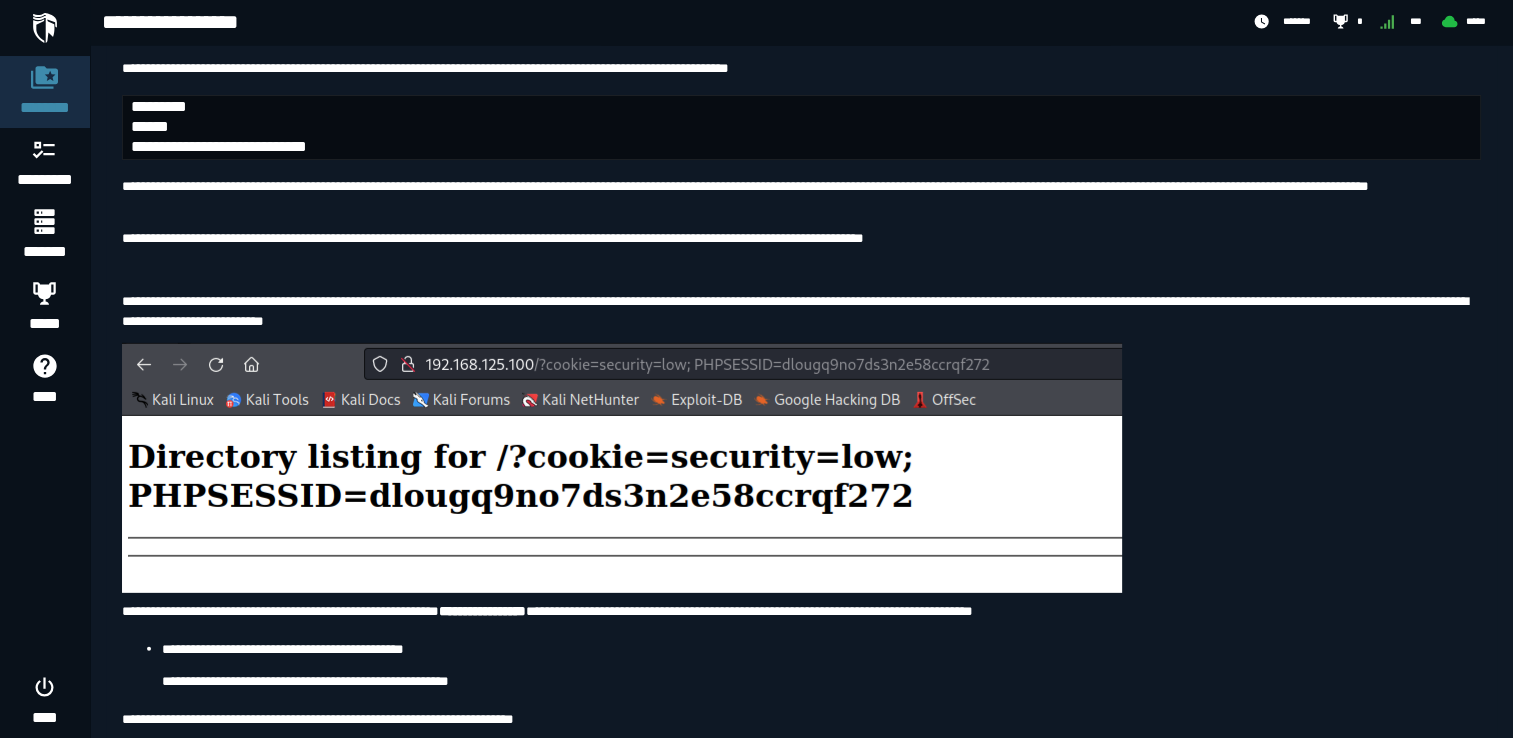 scroll, scrollTop: 5885, scrollLeft: 0, axis: vertical 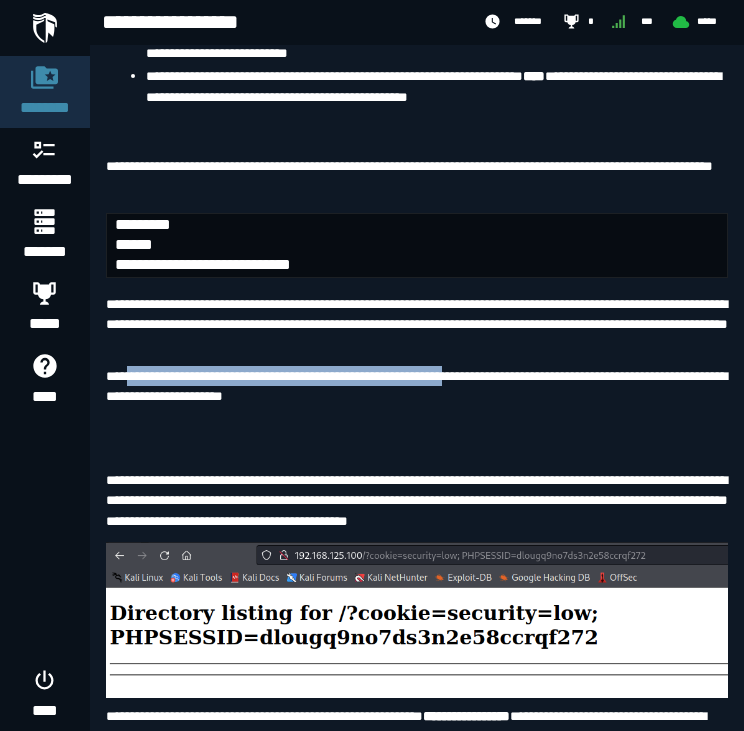 drag, startPoint x: 135, startPoint y: 574, endPoint x: 184, endPoint y: 583, distance: 49.819675 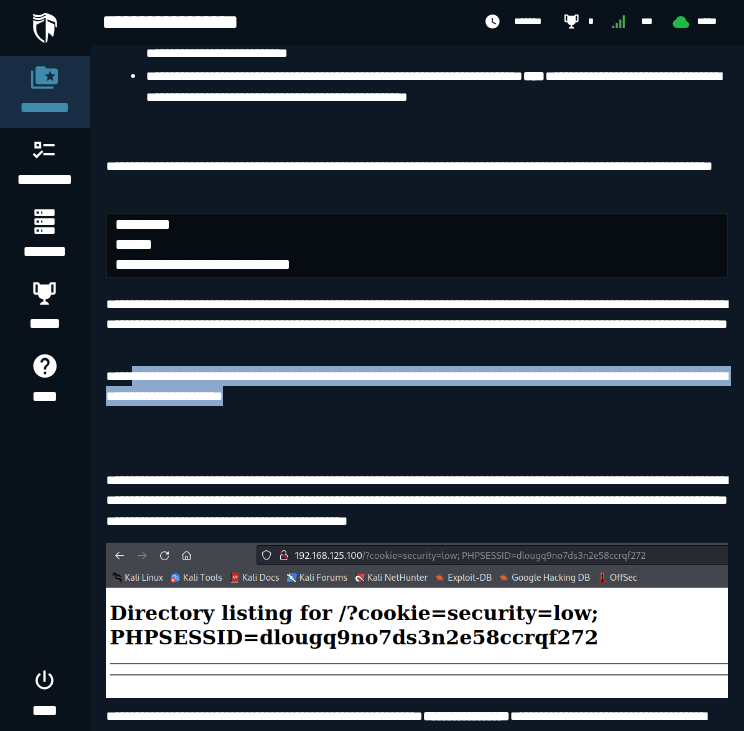 drag, startPoint x: 184, startPoint y: 583, endPoint x: 137, endPoint y: 572, distance: 48.270073 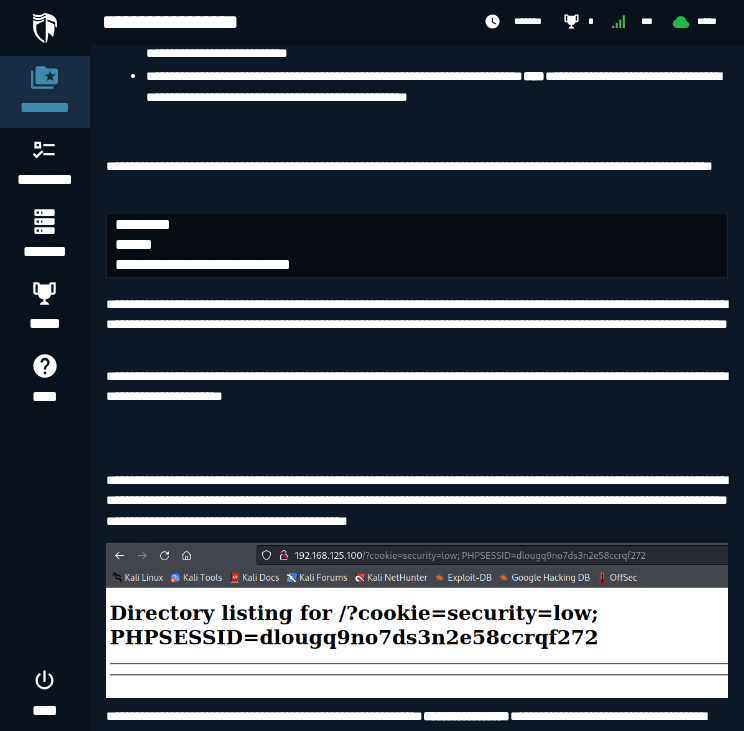 click at bounding box center (417, 134) 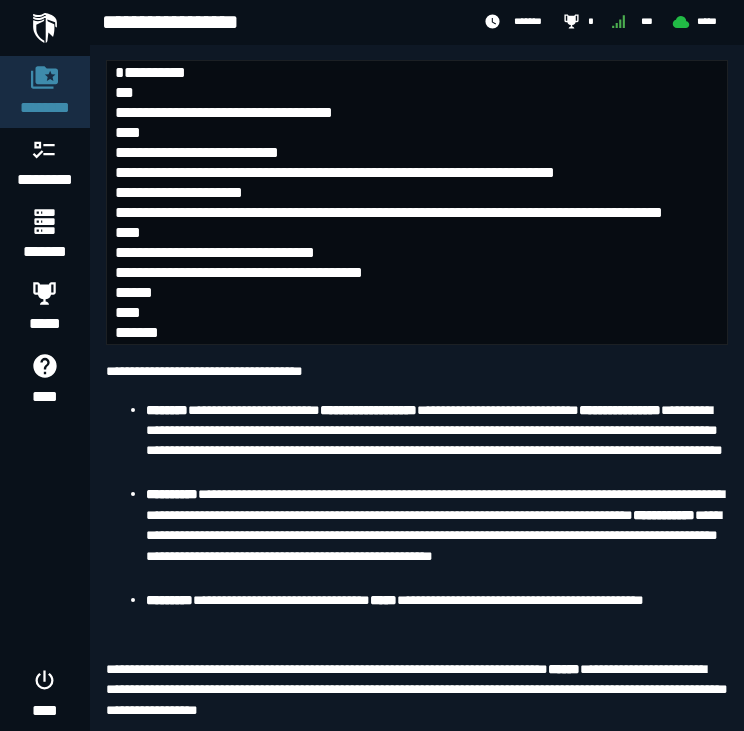 scroll, scrollTop: 8936, scrollLeft: 0, axis: vertical 